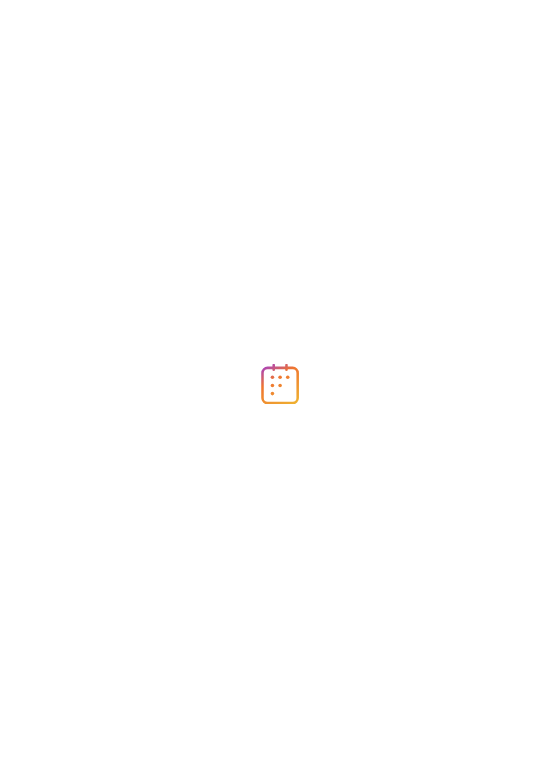 scroll, scrollTop: 0, scrollLeft: 0, axis: both 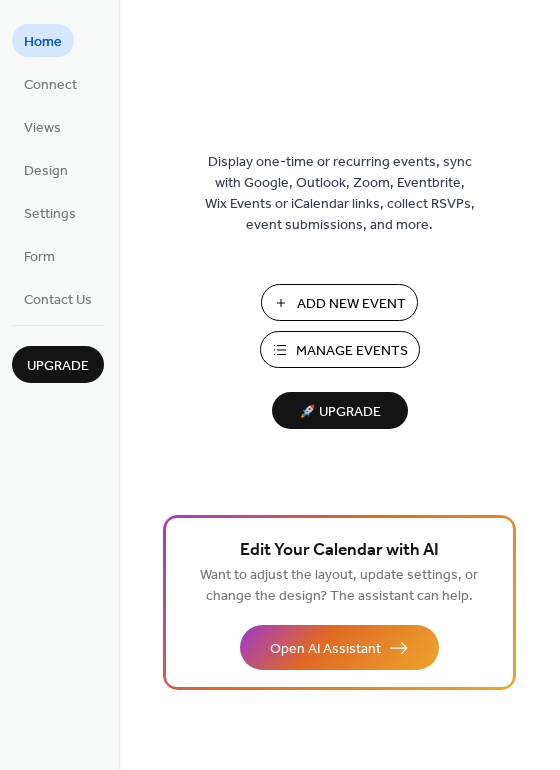 click on "Manage Events" at bounding box center [352, 351] 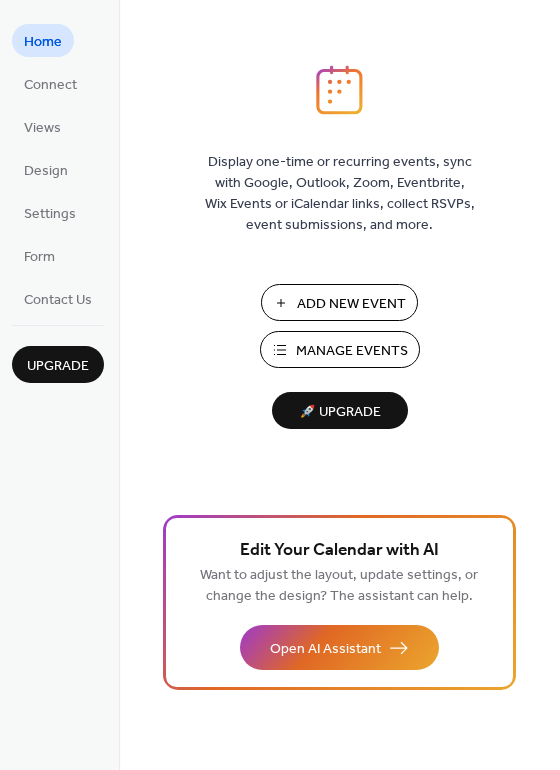 click on "Manage Events" at bounding box center (352, 351) 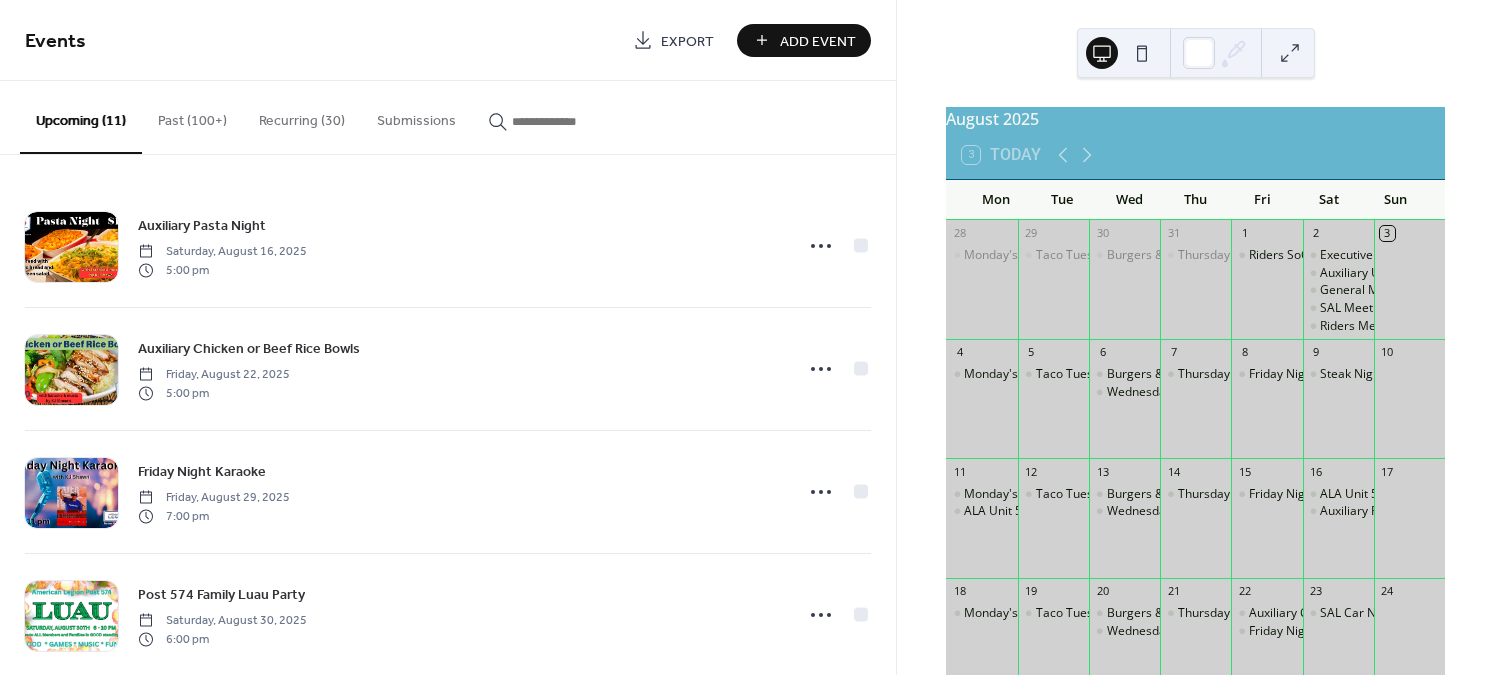 scroll, scrollTop: 0, scrollLeft: 0, axis: both 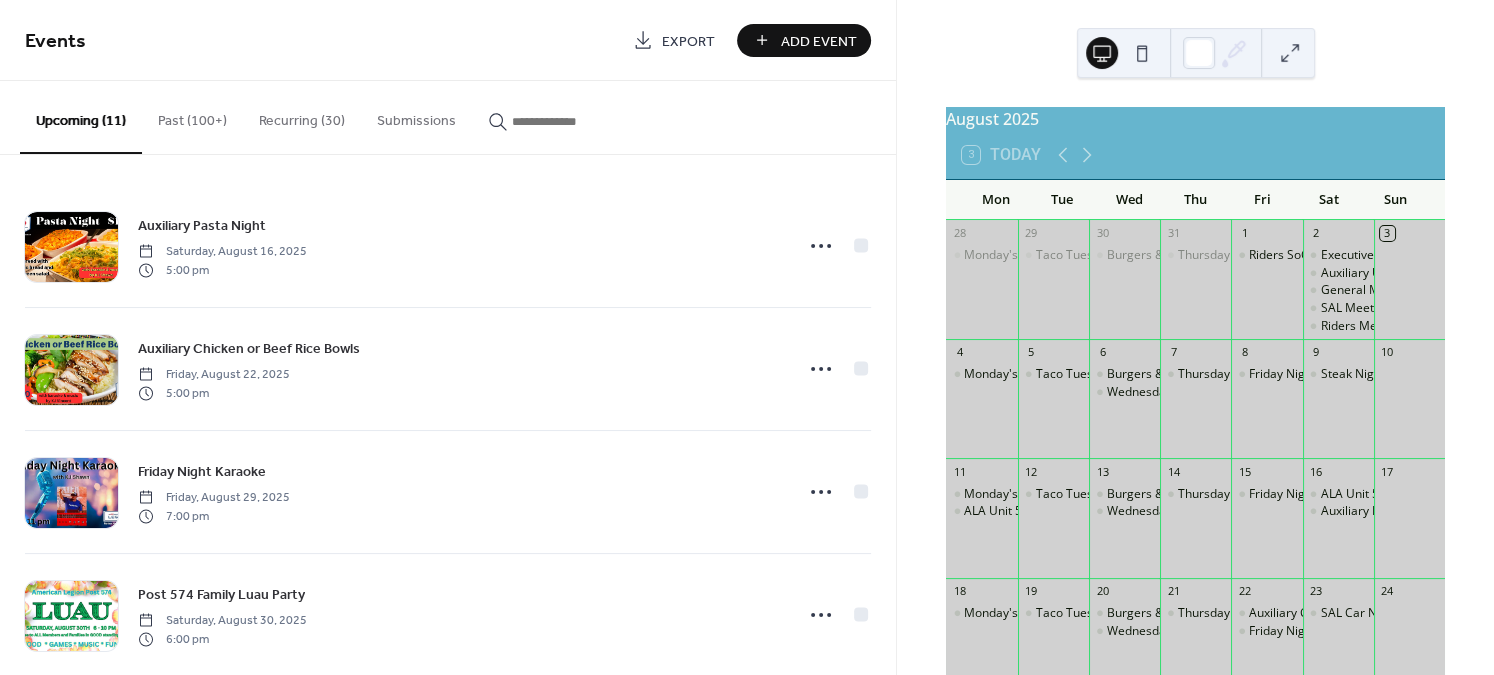 click on "Add Event" at bounding box center [818, 41] 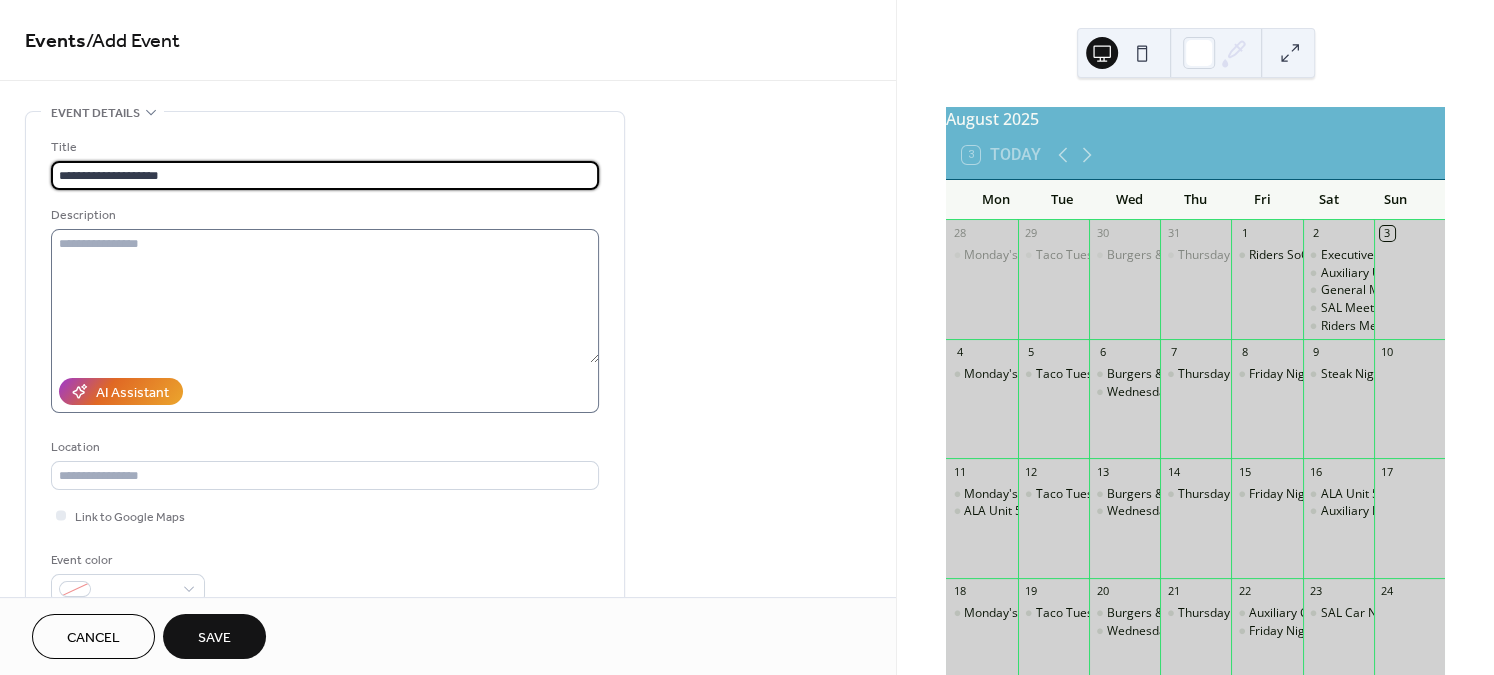 type on "**********" 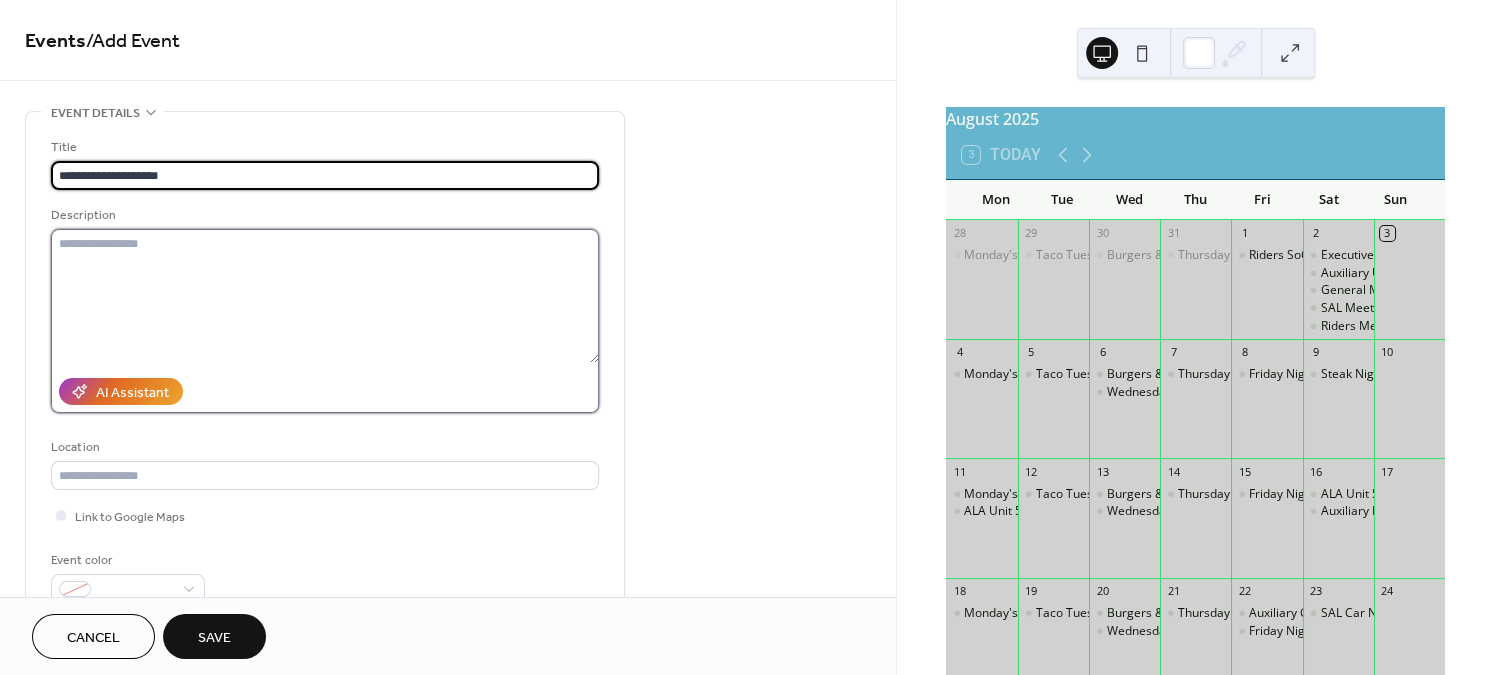 click at bounding box center [325, 296] 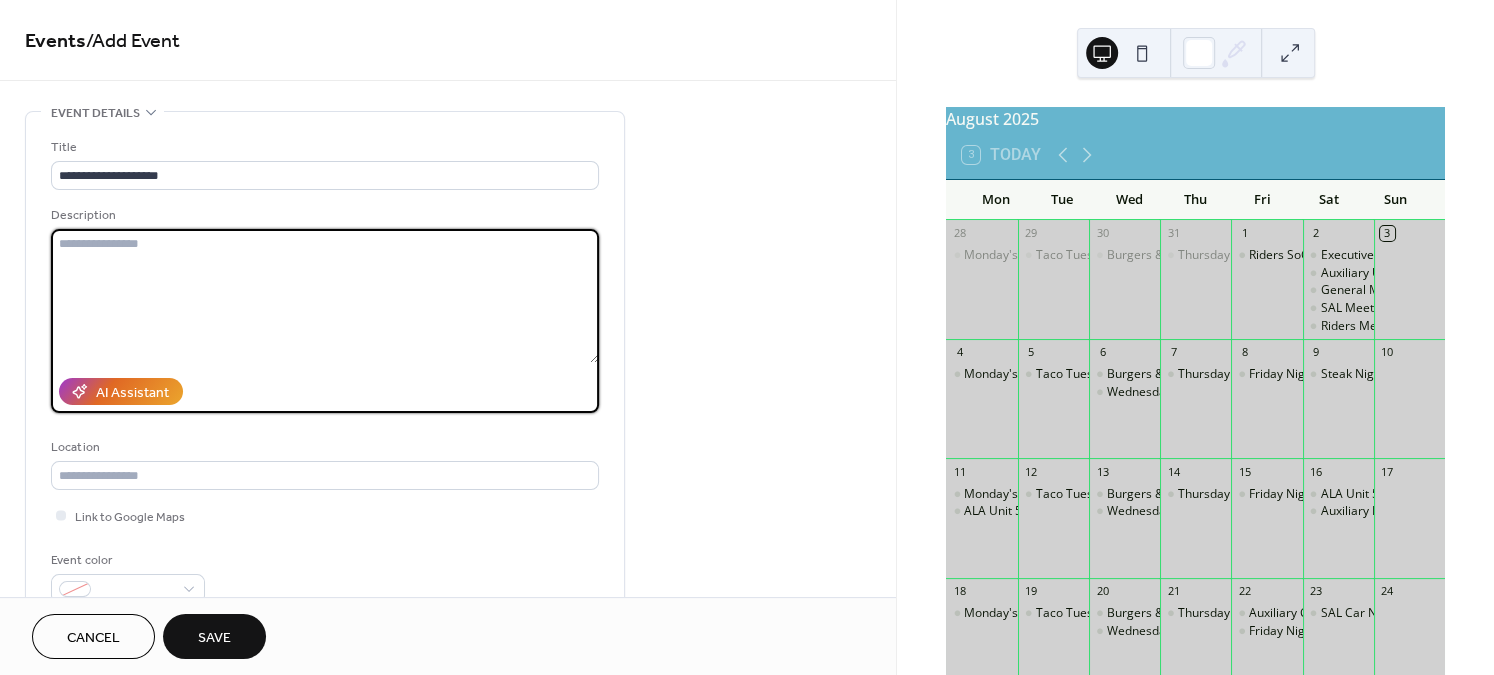 click at bounding box center [325, 296] 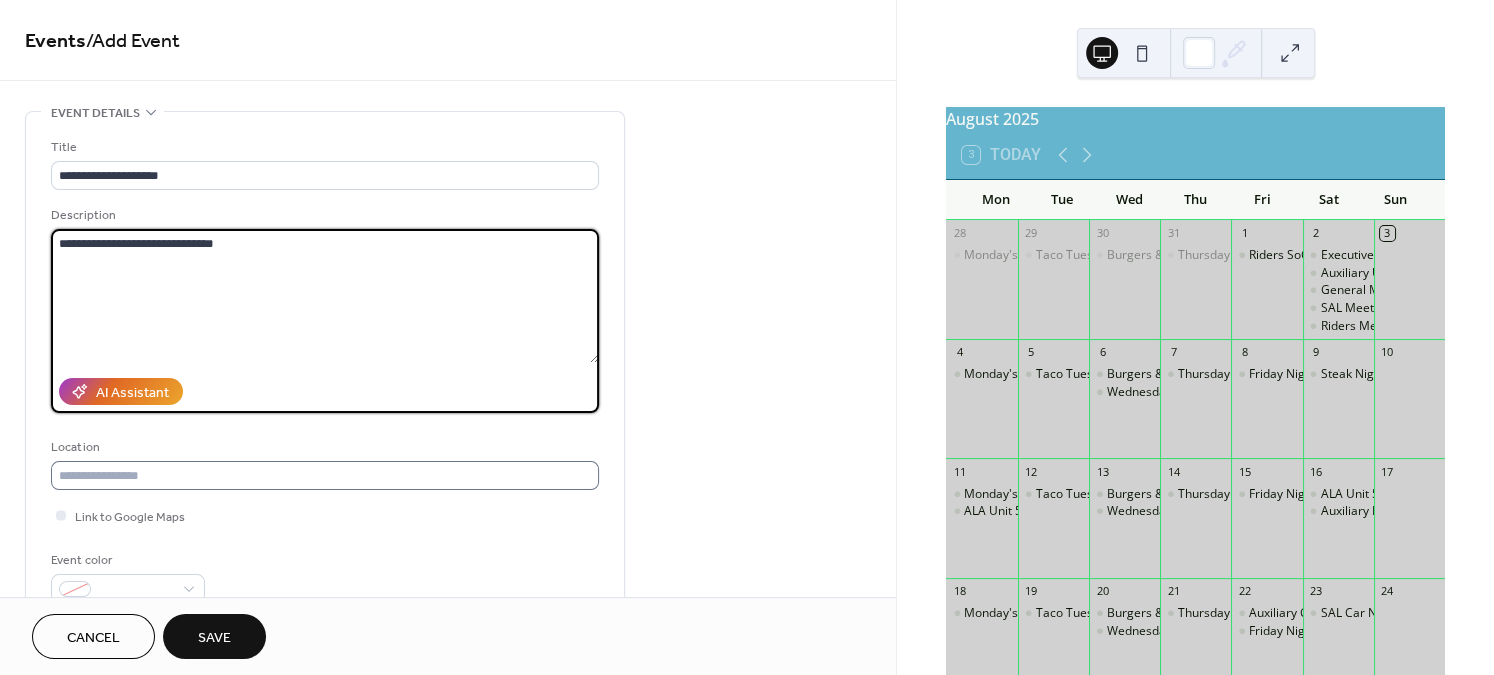 type on "**********" 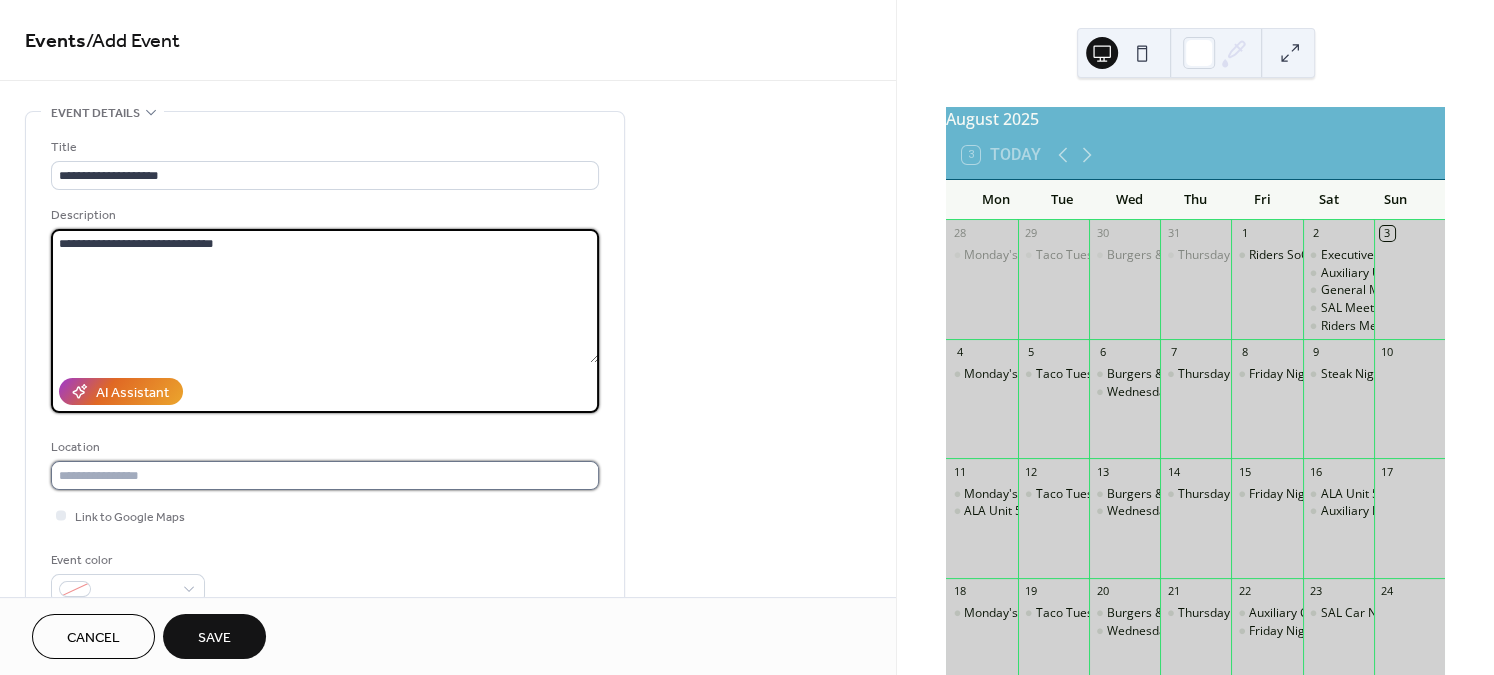 click at bounding box center (325, 475) 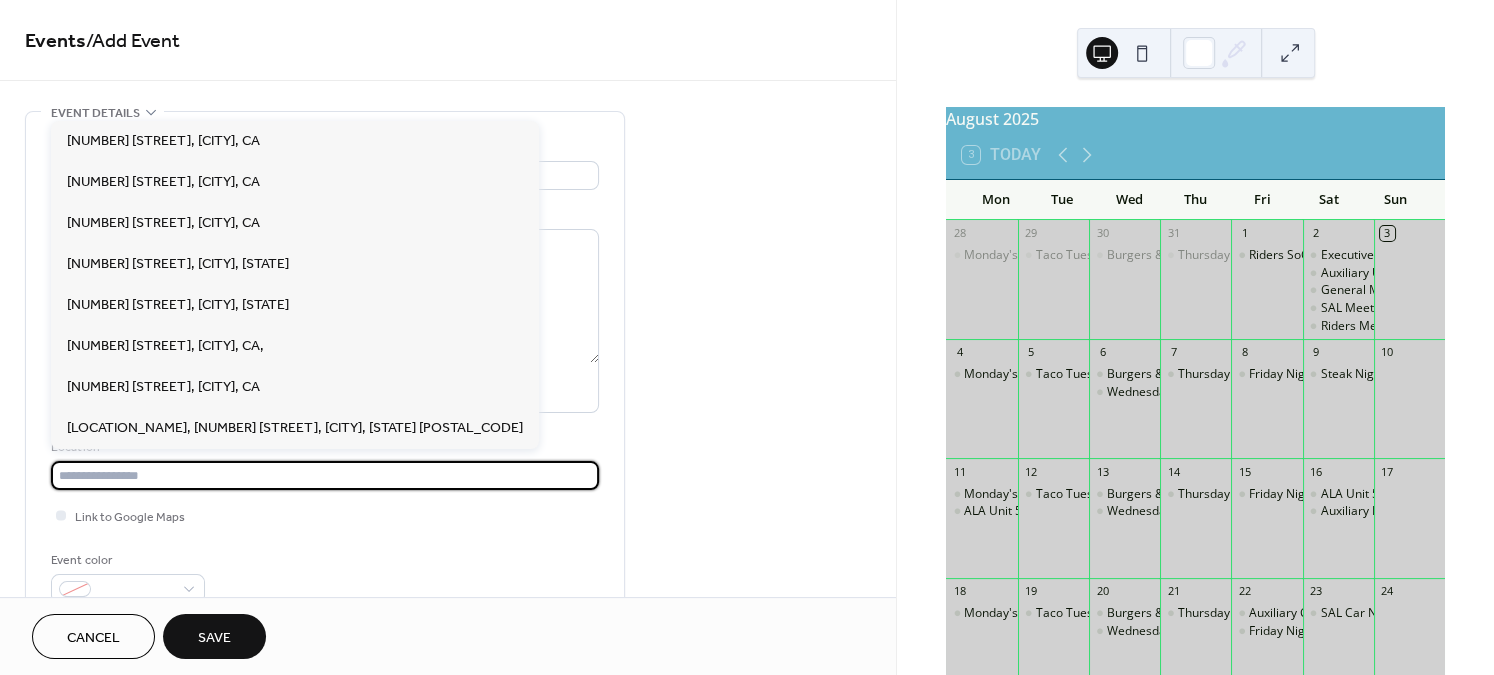 paste on "**********" 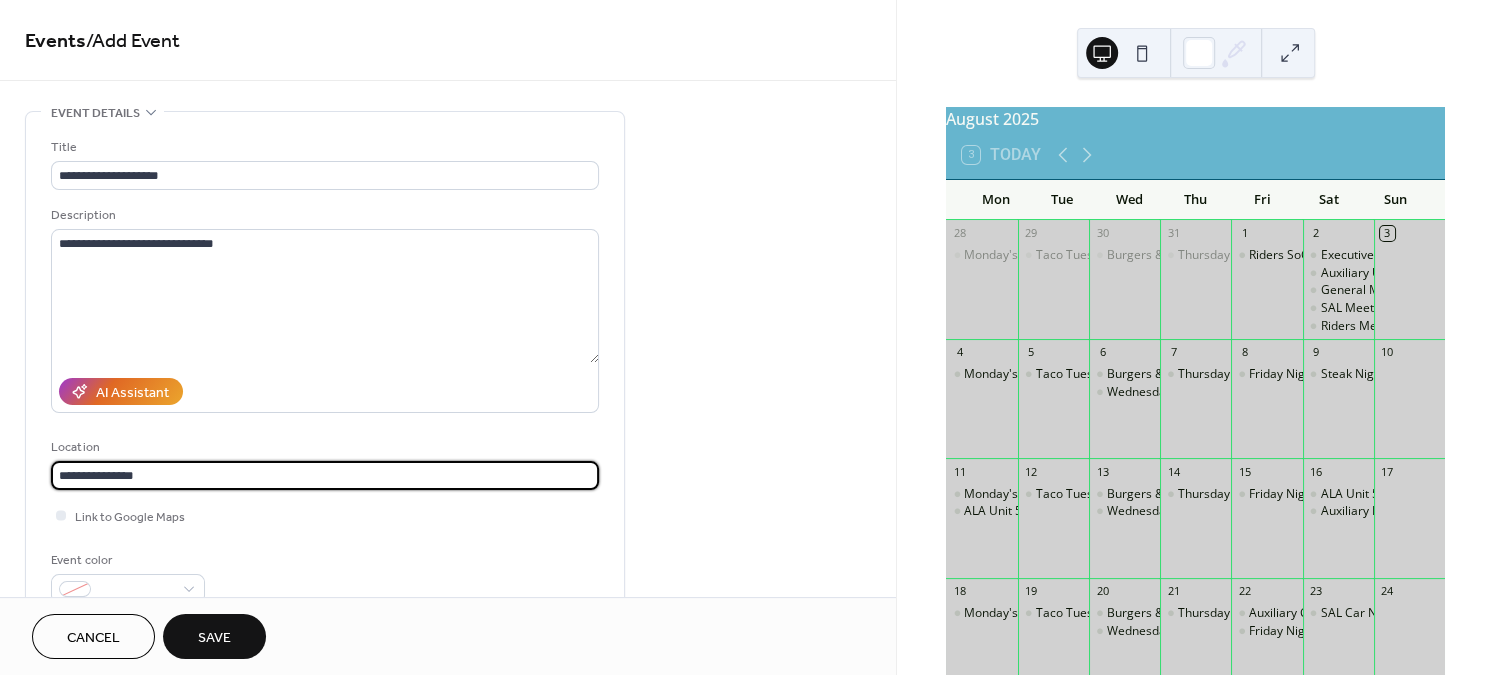 click on "**********" at bounding box center (325, 475) 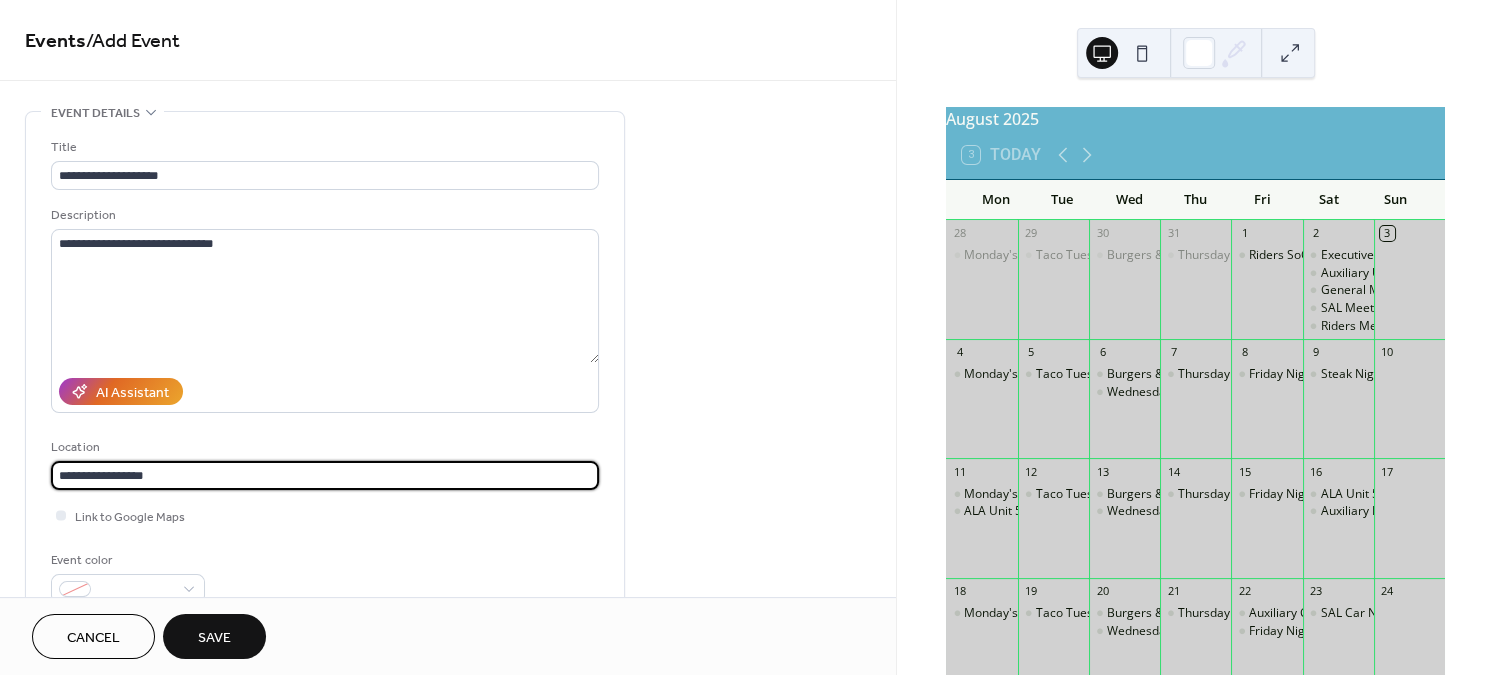 paste on "**********" 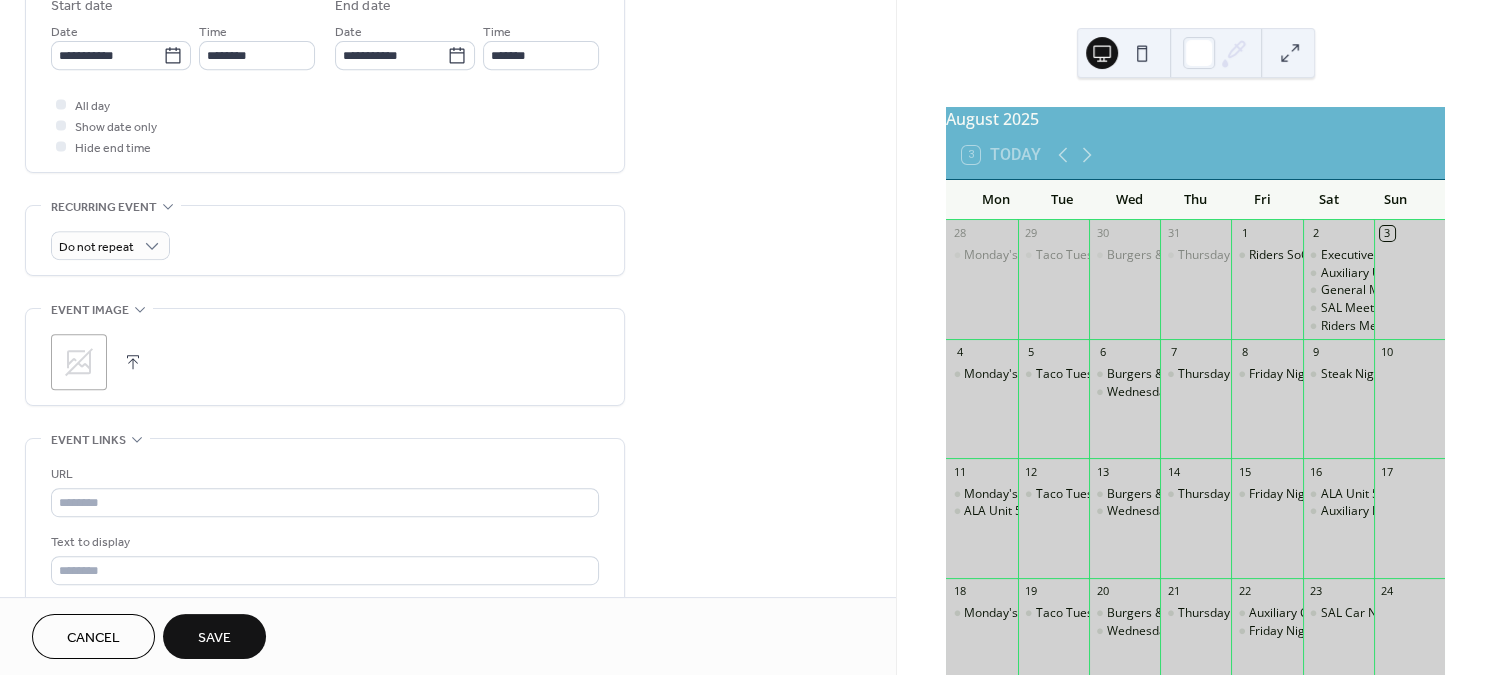 scroll, scrollTop: 803, scrollLeft: 0, axis: vertical 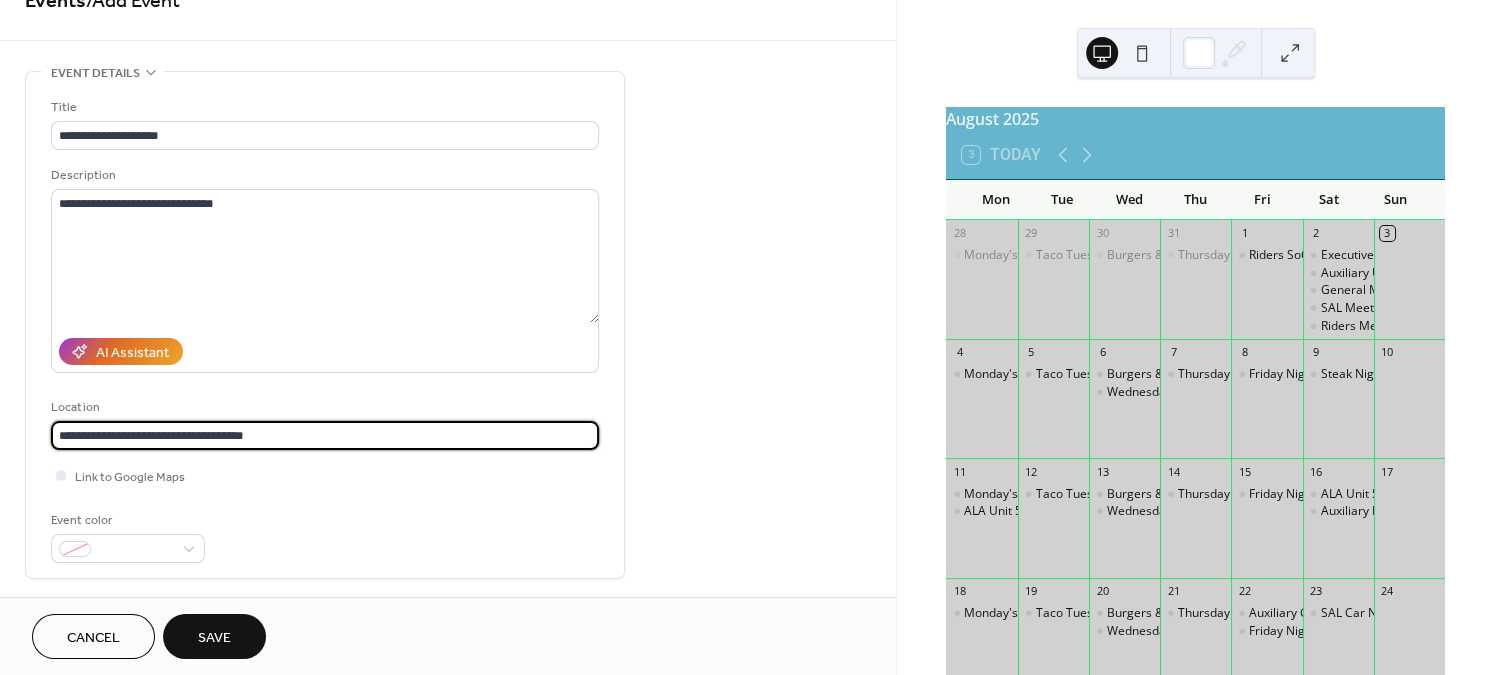 type on "**********" 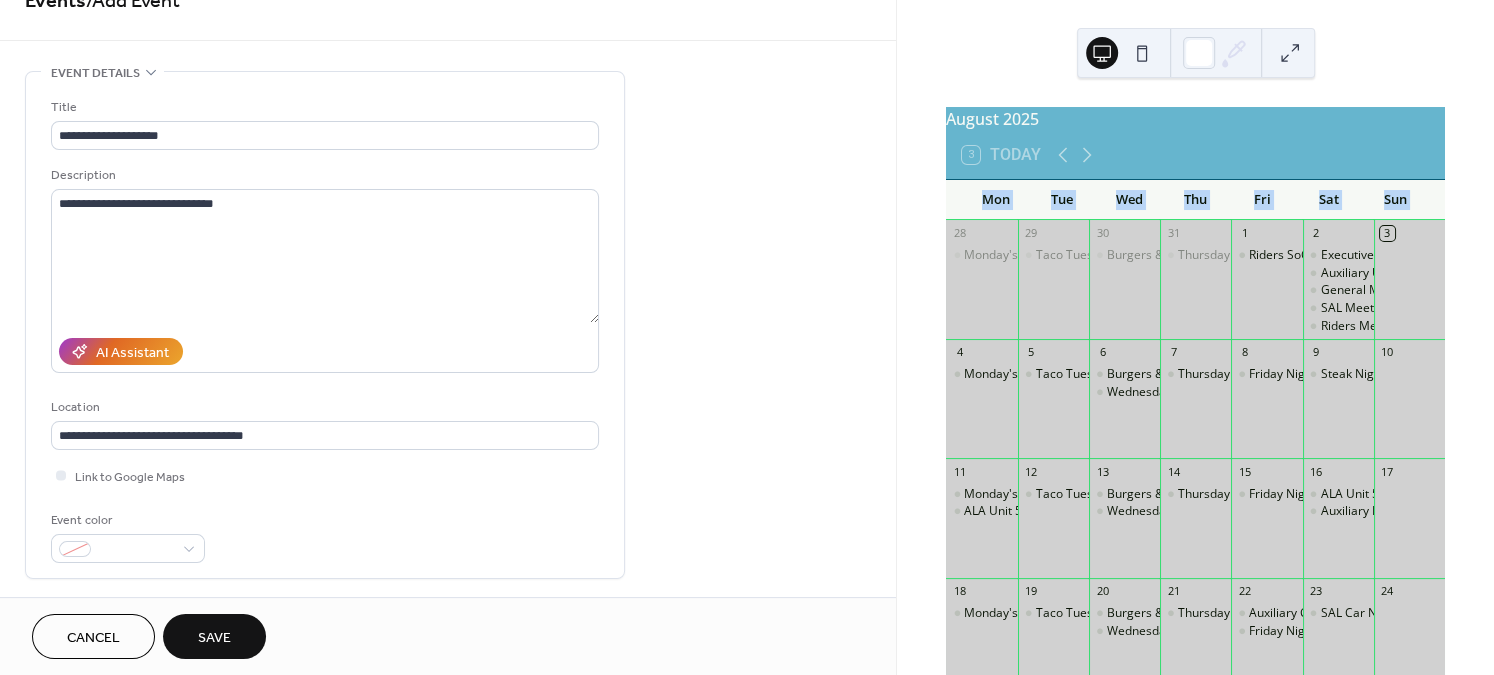 drag, startPoint x: 893, startPoint y: 429, endPoint x: 916, endPoint y: 236, distance: 194.36563 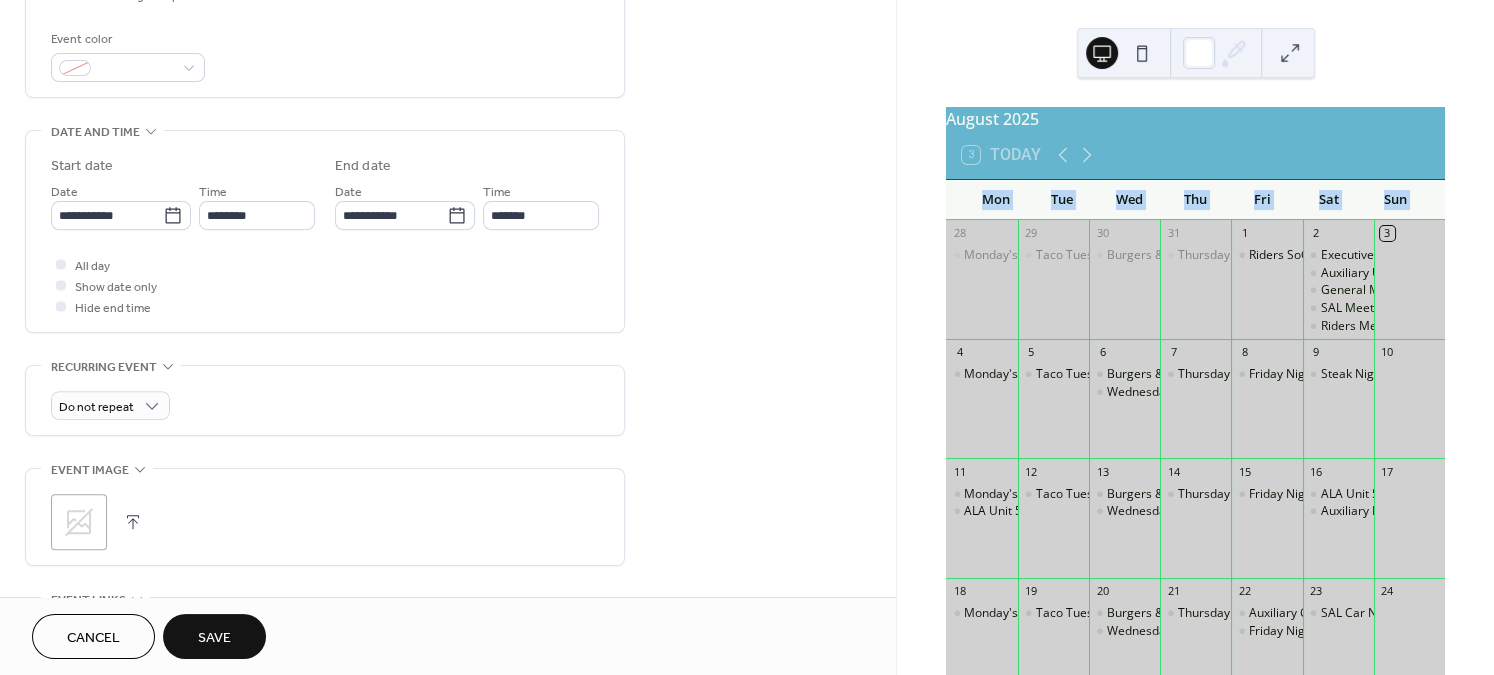 scroll, scrollTop: 525, scrollLeft: 0, axis: vertical 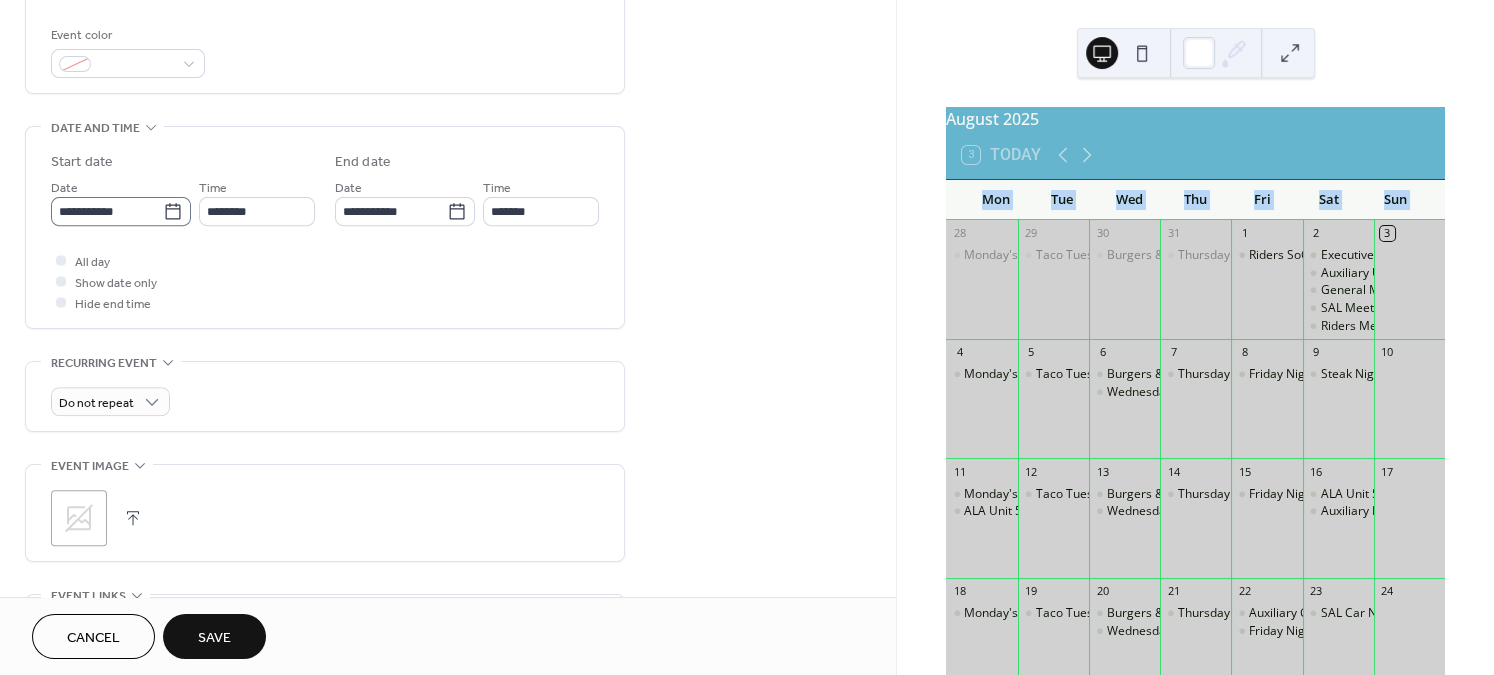 click 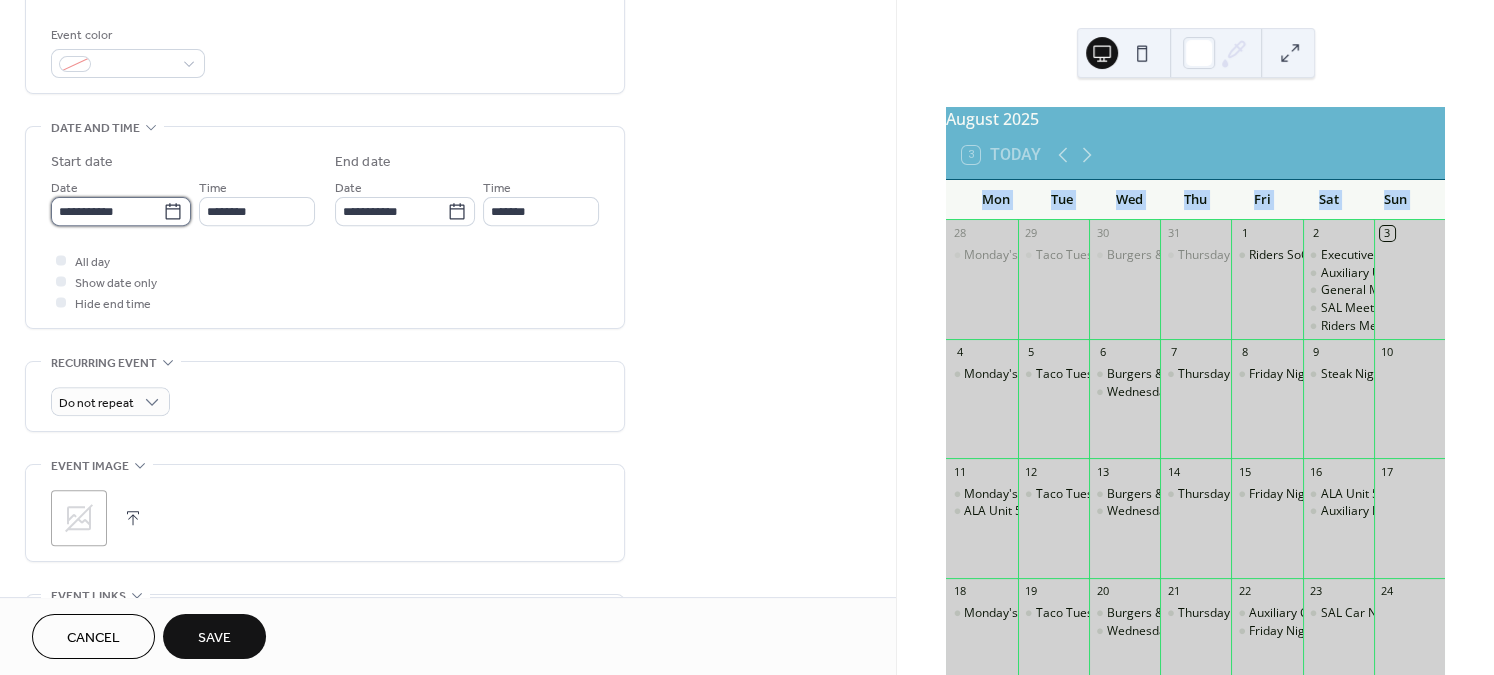 click on "**********" at bounding box center [107, 211] 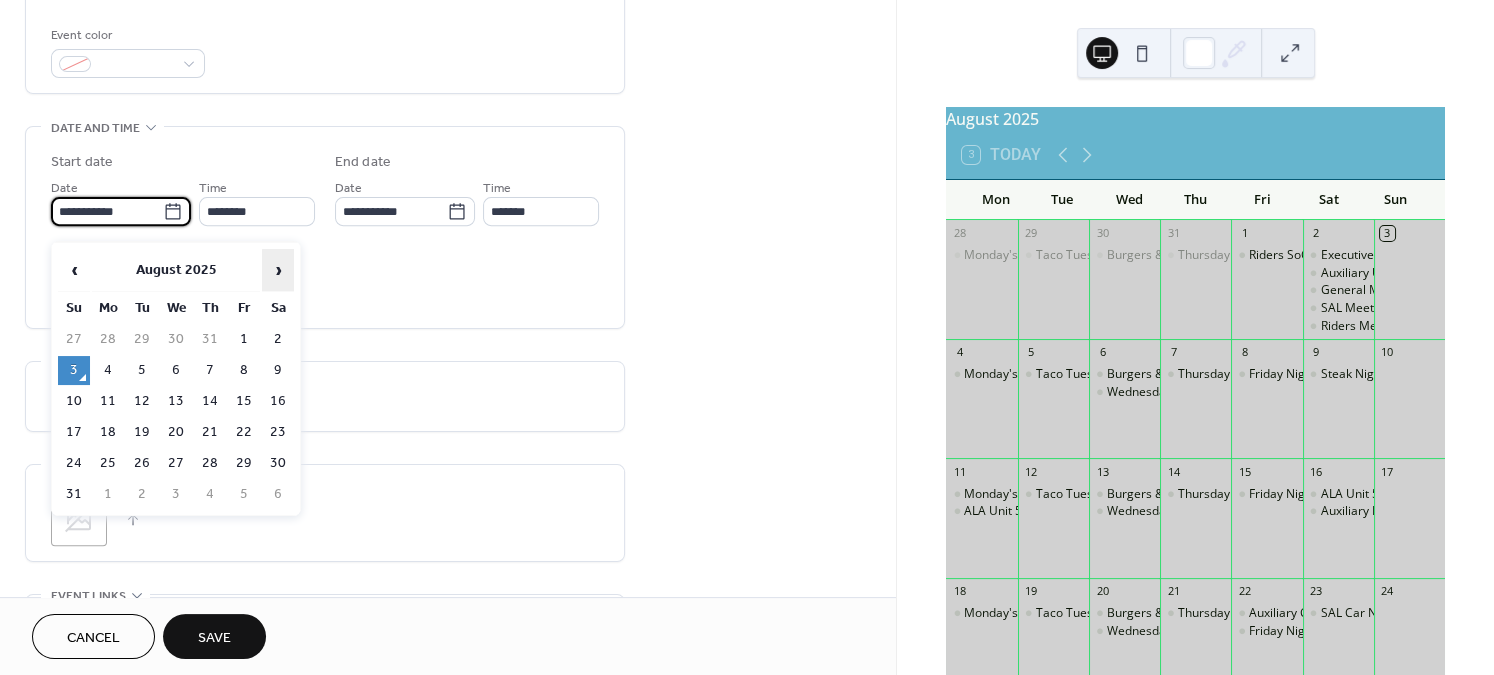 click on "›" at bounding box center [278, 270] 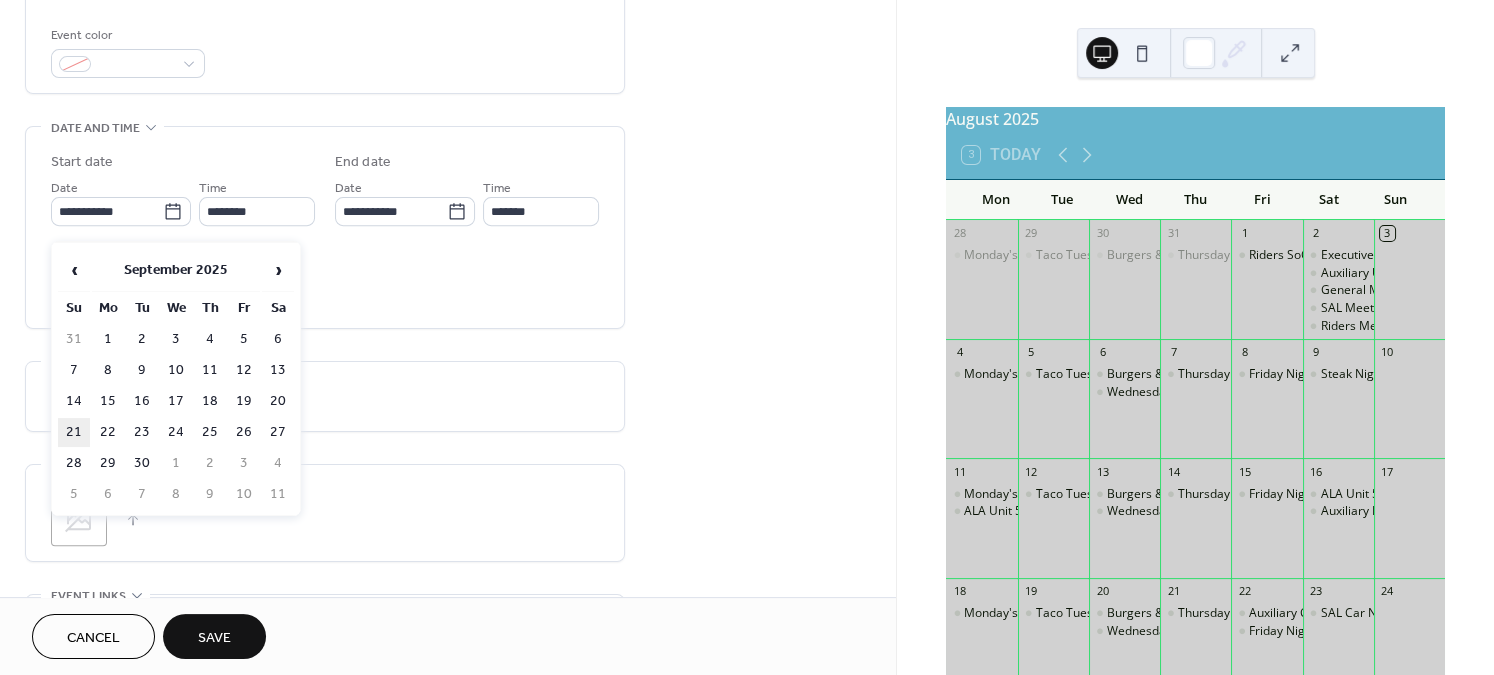 click on "21" at bounding box center (74, 432) 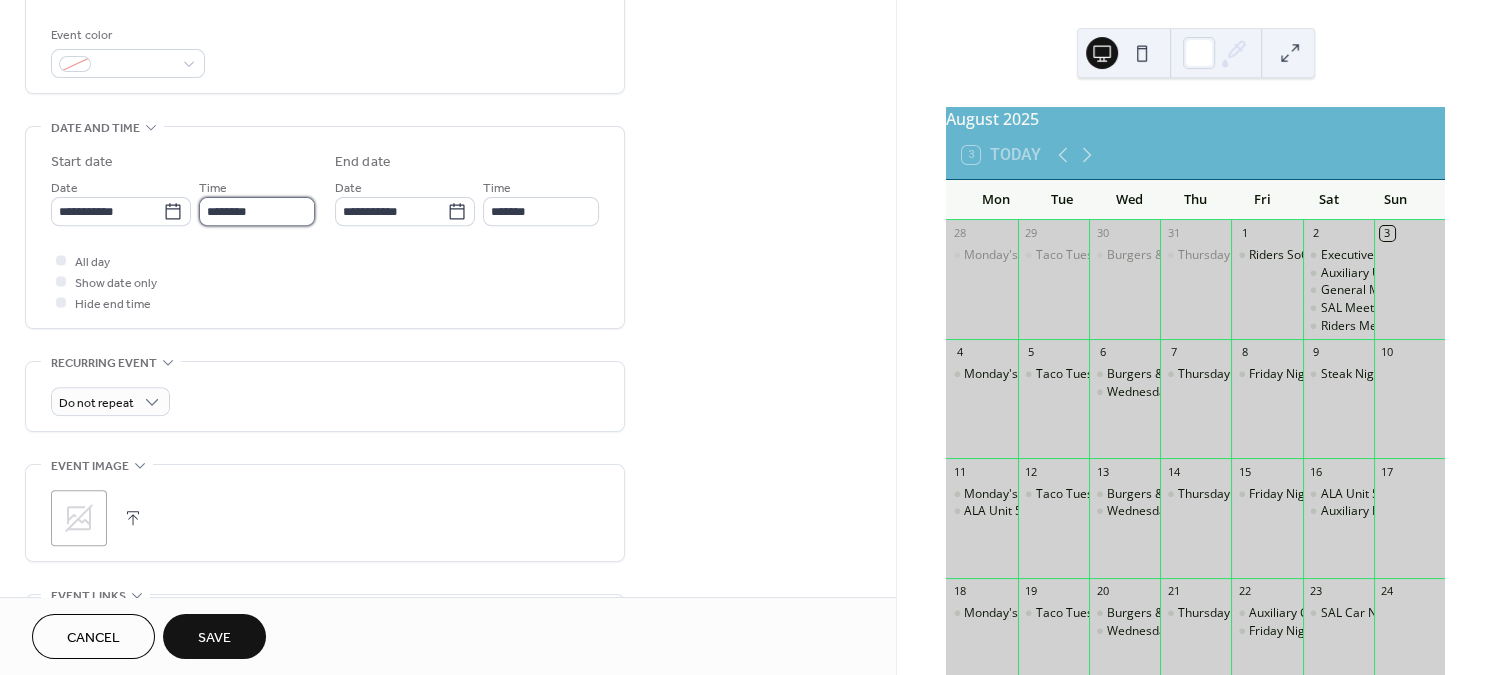 click on "********" at bounding box center [257, 211] 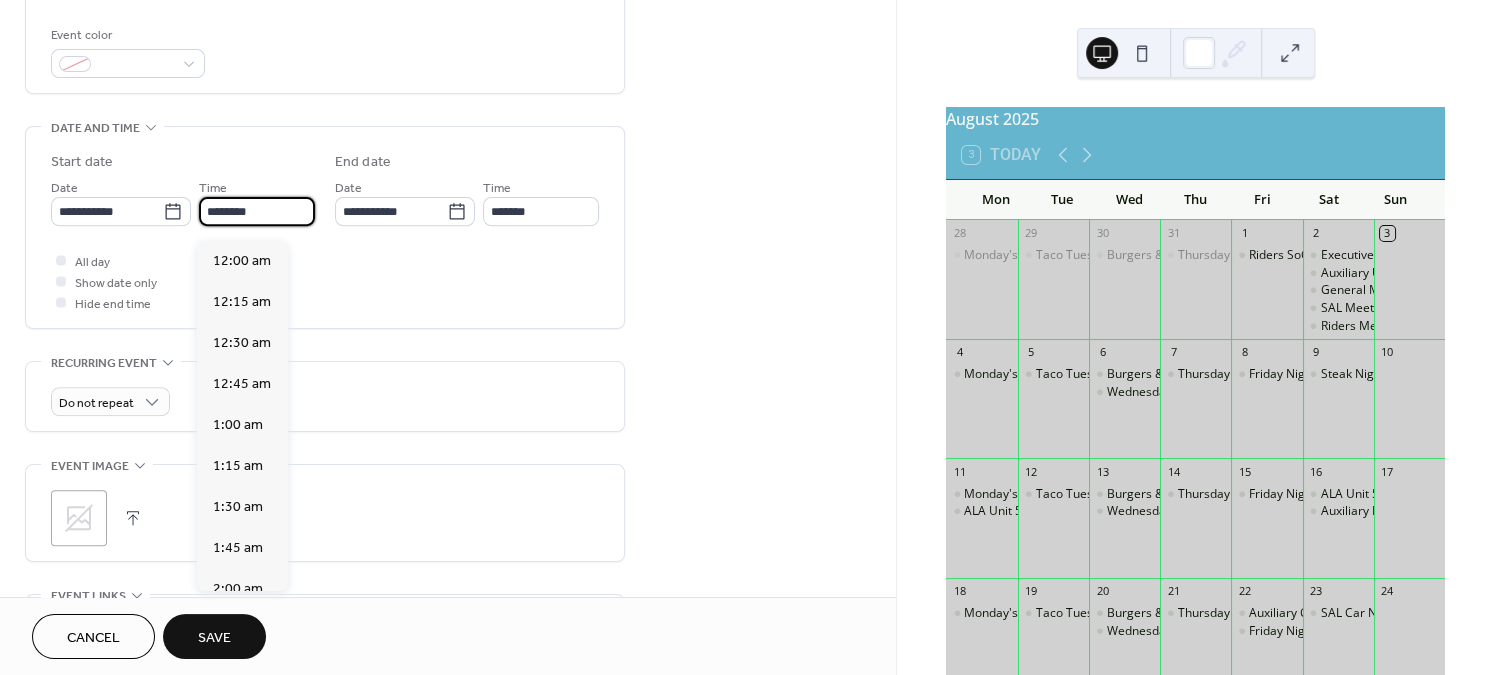 scroll, scrollTop: 1926, scrollLeft: 0, axis: vertical 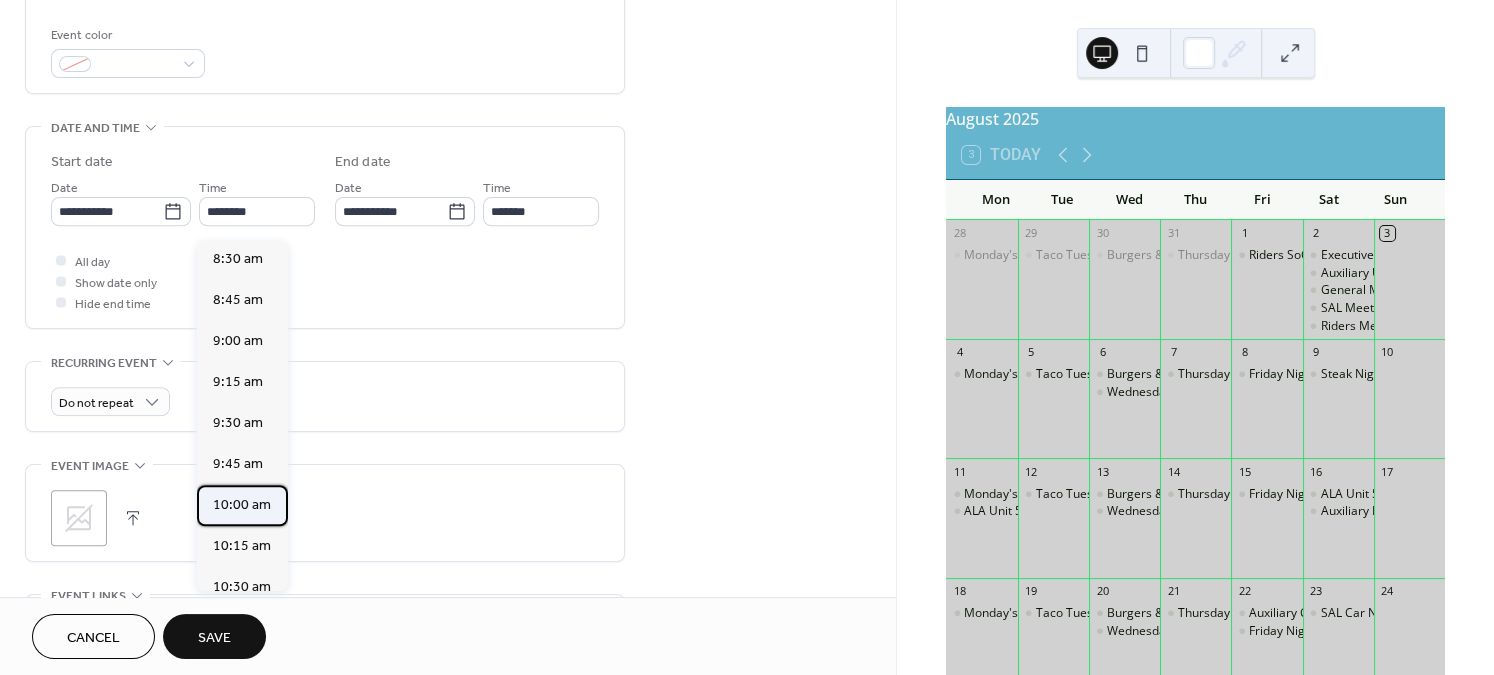 click on "10:00 am" at bounding box center (242, 505) 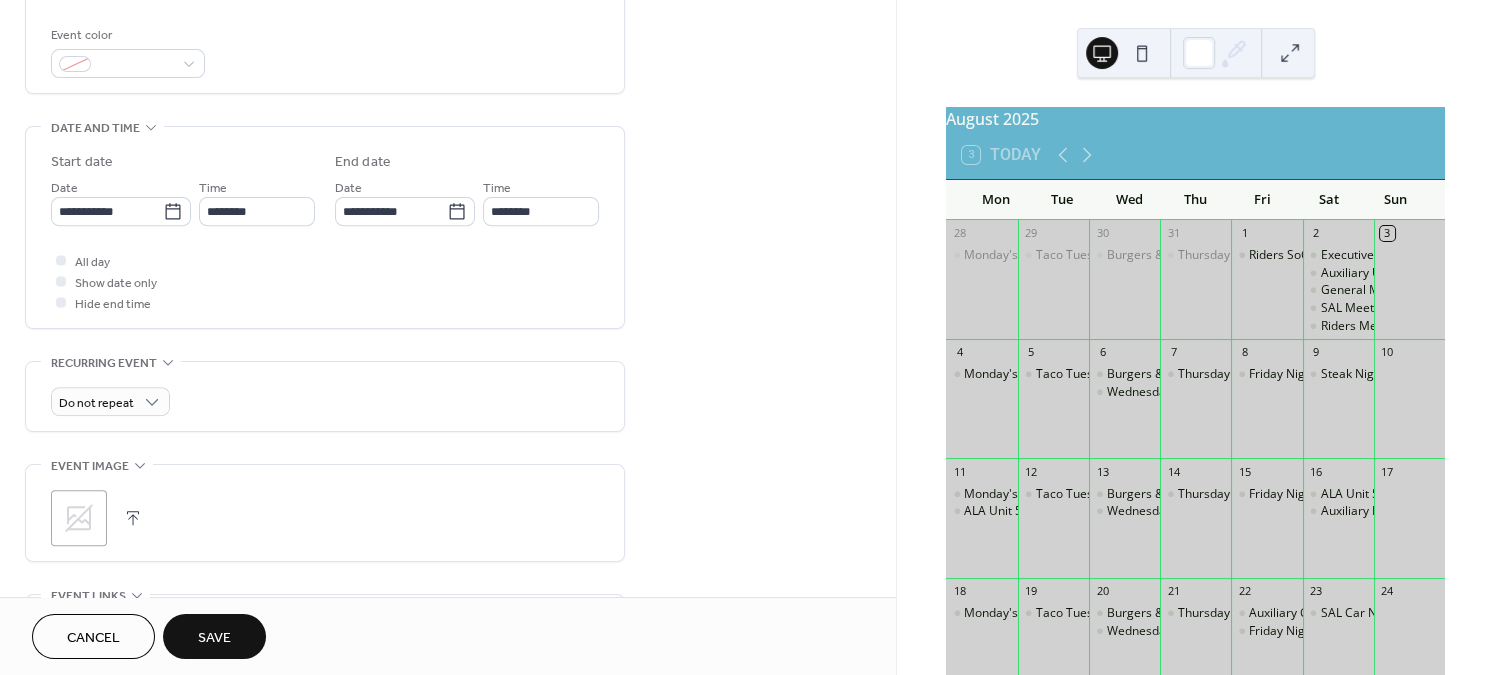 click on "Save" at bounding box center [214, 638] 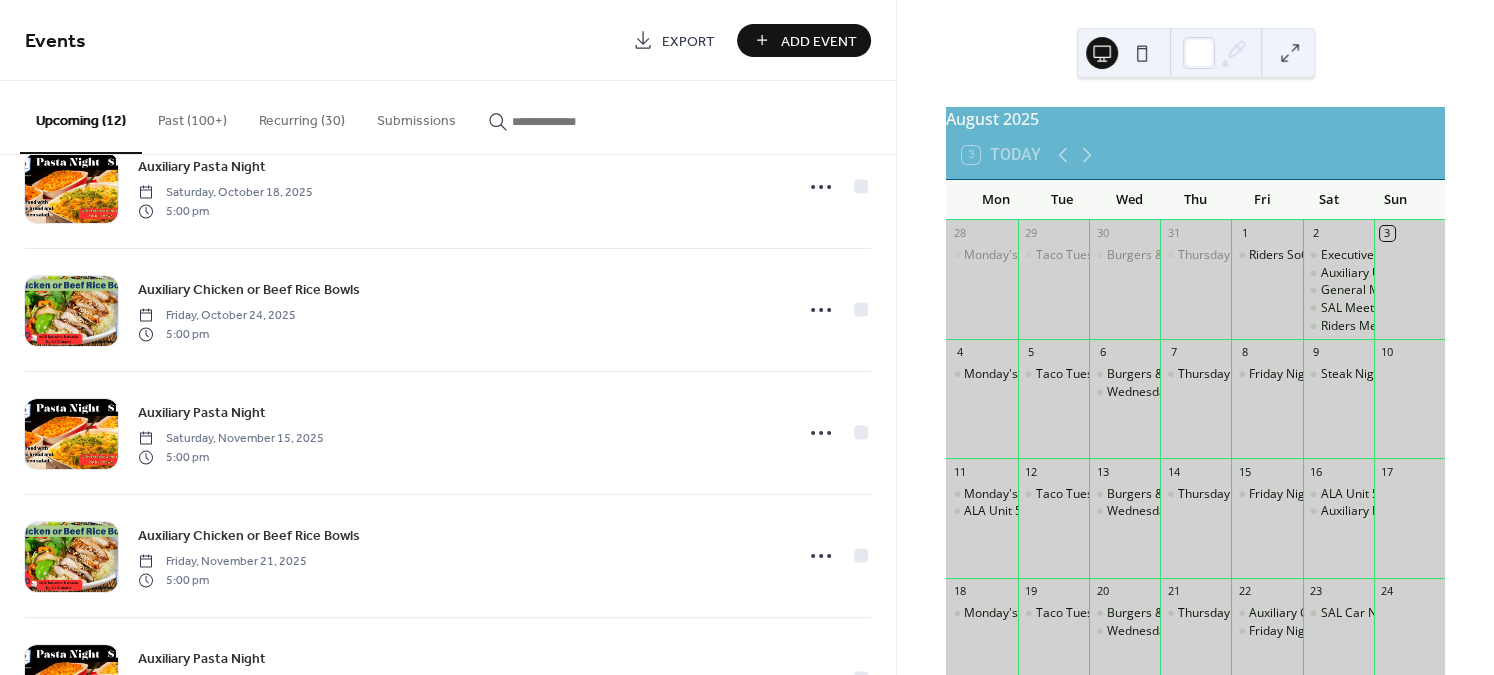 scroll, scrollTop: 1018, scrollLeft: 0, axis: vertical 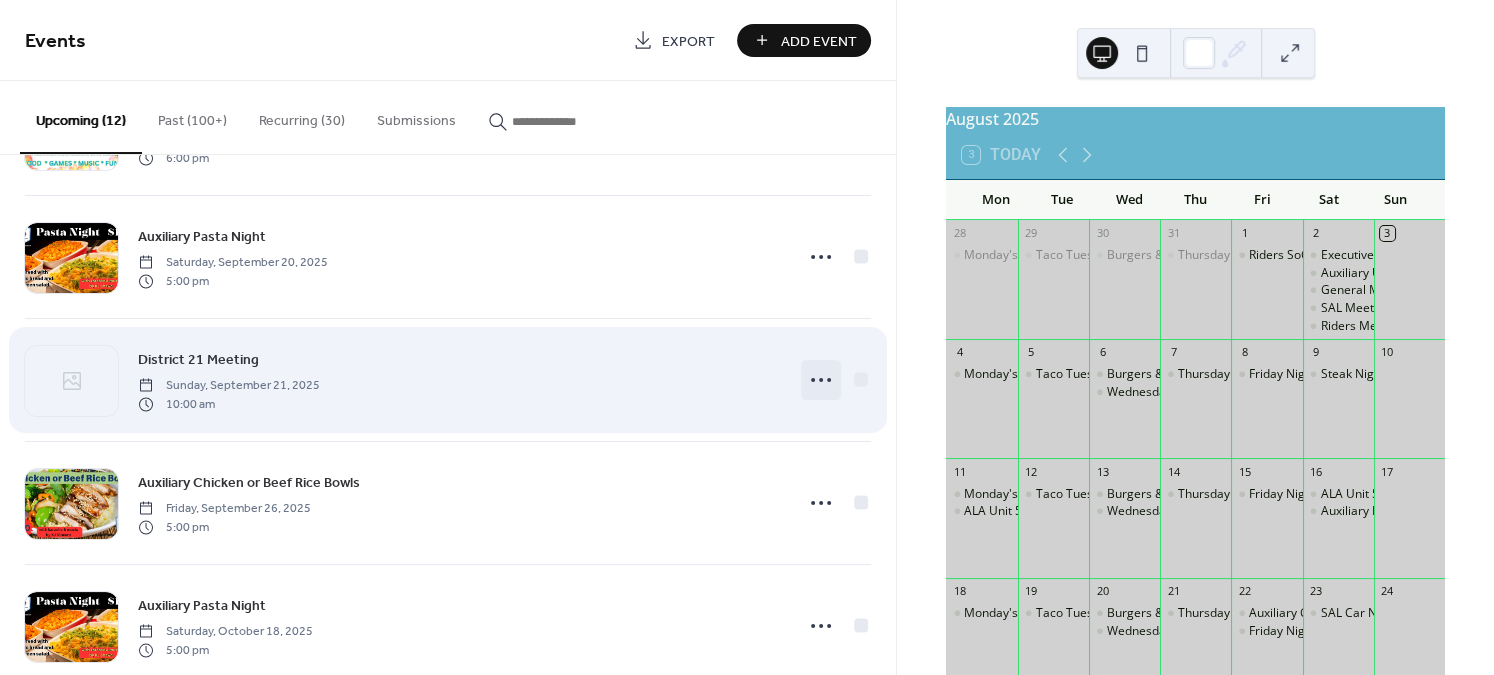 click 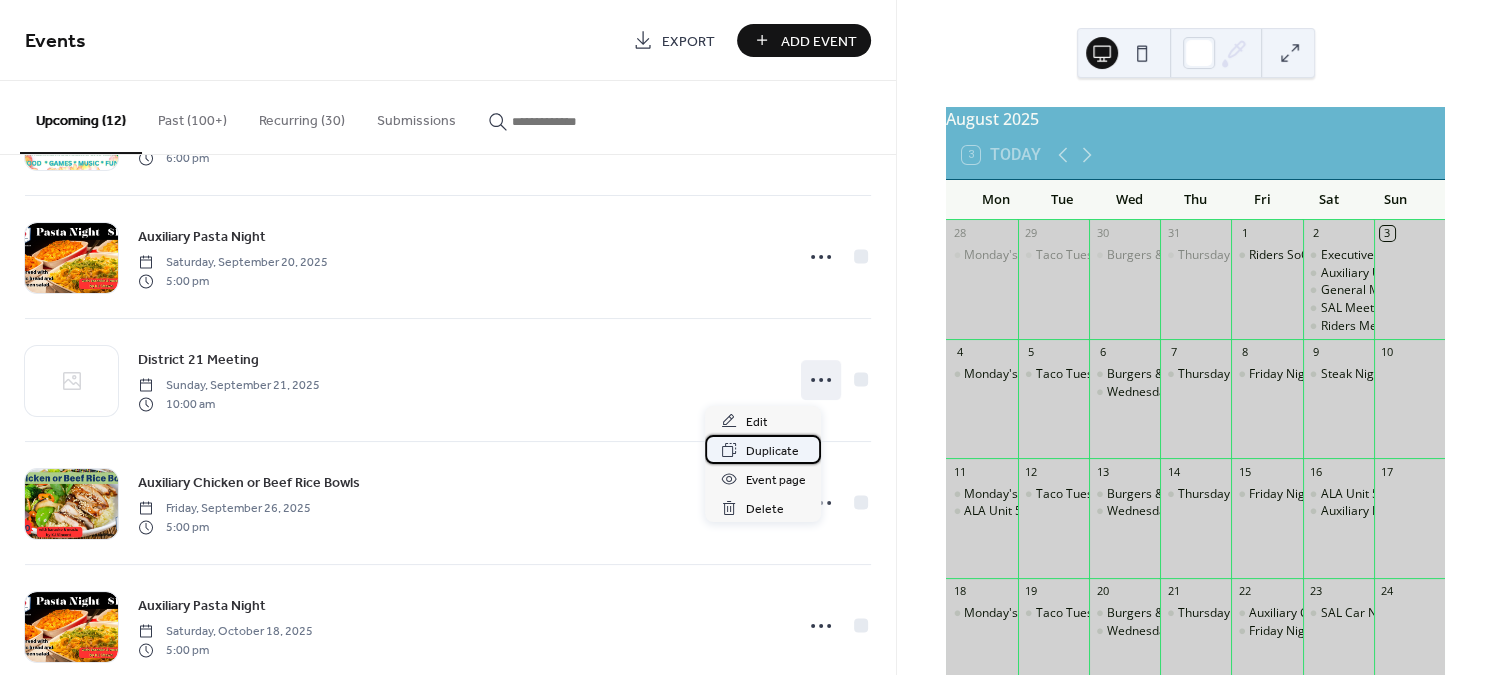 click on "Duplicate" at bounding box center (771, 451) 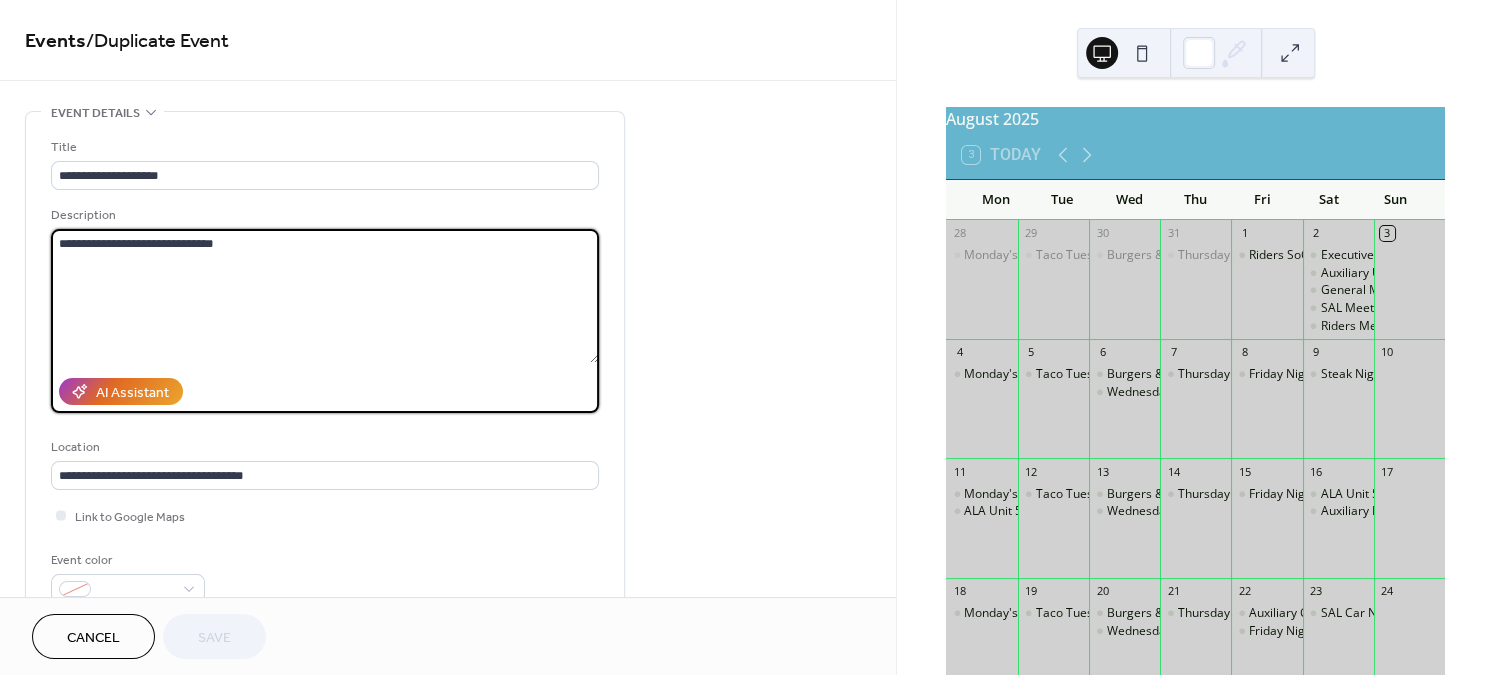 click on "**********" at bounding box center (325, 296) 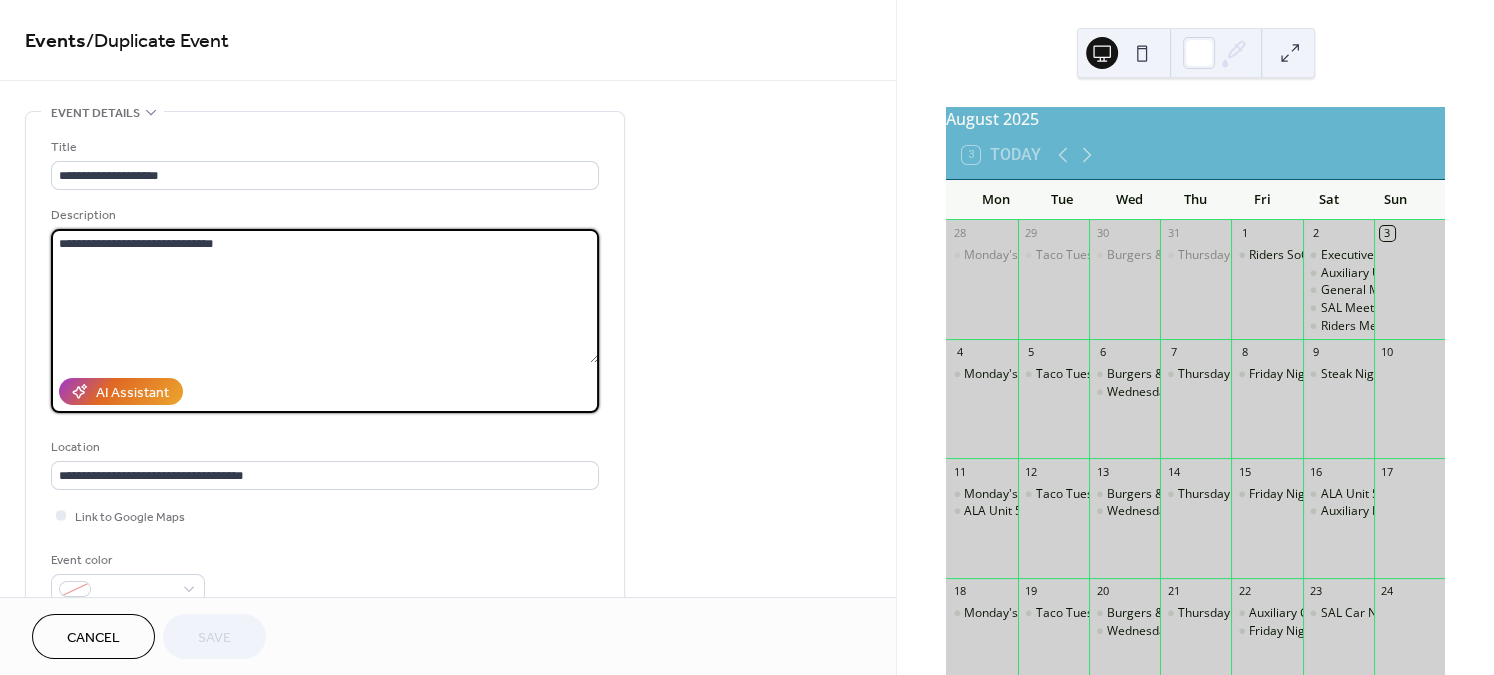 click on "**********" at bounding box center [325, 296] 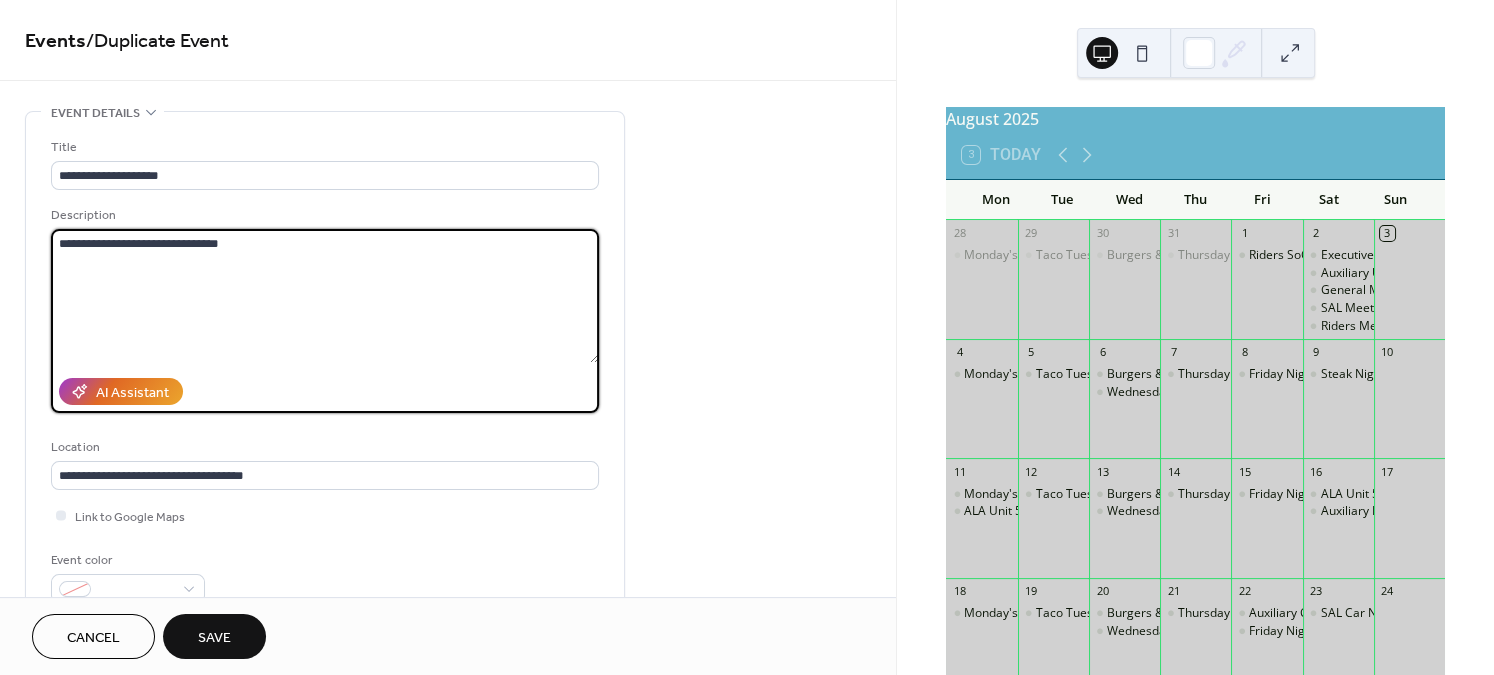 type on "**********" 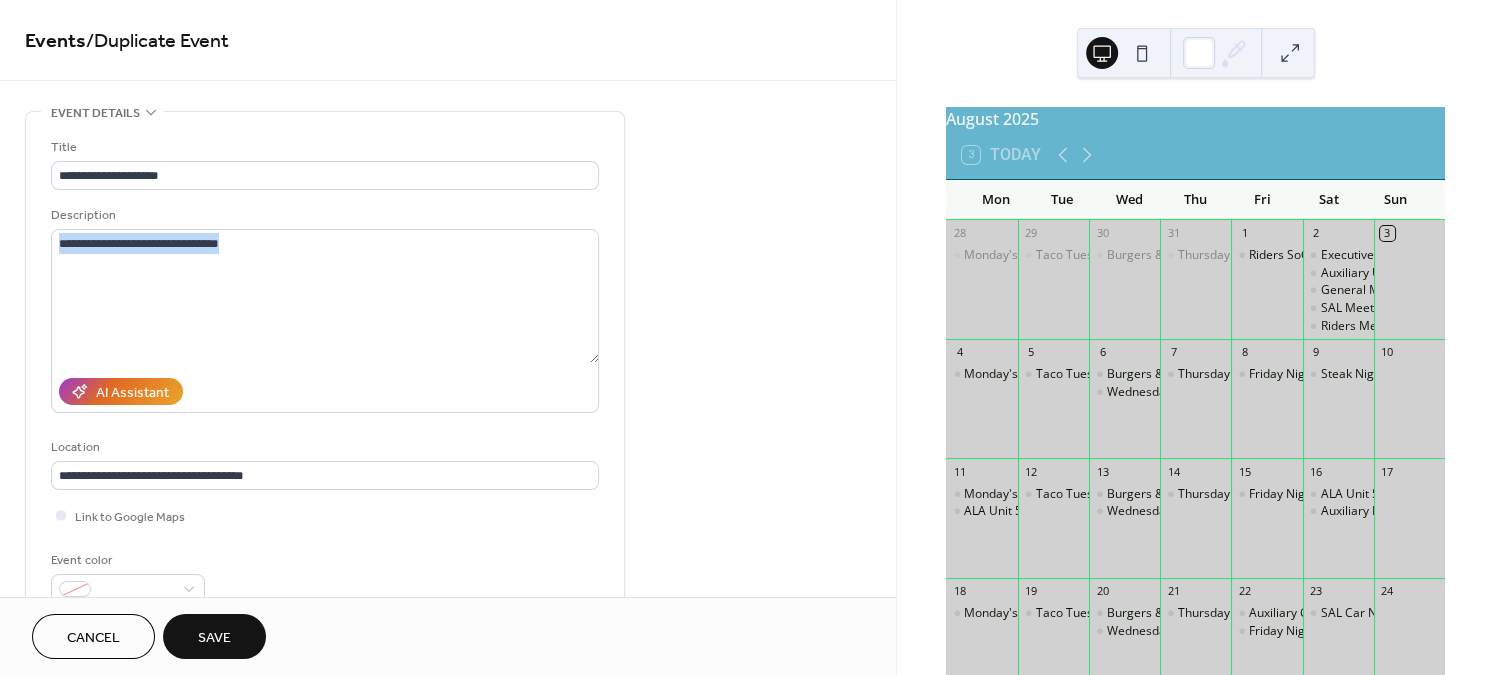 drag, startPoint x: 899, startPoint y: 171, endPoint x: 884, endPoint y: 268, distance: 98.15294 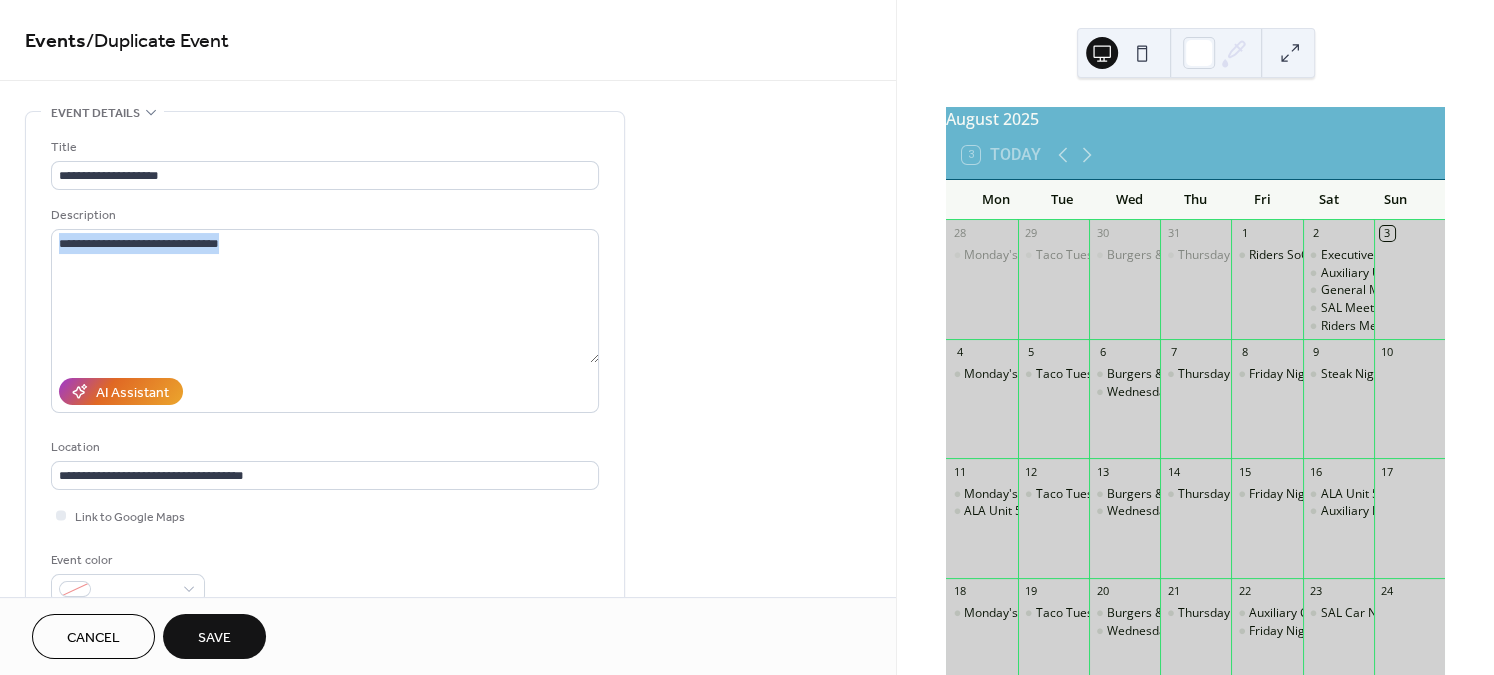 click on "August 2025 3 Today Mon Tue Wed Thu Fri Sat Sun 28 Monday's Mr Bill's Crock Pot Meals 29 Taco Tuesday 30 Burgers & Fries 31 Thursday Chili Dogs 1 Riders SoCal Bike Night 2 Executive Committe Meeting Auxiliary Unit 574 Breakfast General Meeting SAL Meeting Riders Meeting 3 4 Monday's Mr Bill's Crock Pot Meals 5 Taco Tuesday 6 Burgers & Fries Wednesday Night Karaoke 7 Thursday Chili Dogs 8 Friday Night Karaoke 9 Steak Night 10 11 Monday's Mr Bill's Crock Pot Meals ALA Unit 574 Meeting 12 Taco Tuesday 13 Burgers & Fries Wednesday Night Karaoke 14 Thursday Chili Dogs 15 Friday Night Karaoke 16 ALA Unit 574 Juniors Meeting Auxiliary Pasta Night 17 18 Monday's Mr Bill's Crock Pot Meals 19 Taco Tuesday 20 Burgers & Fries Wednesday Night Karaoke 21 Thursday Chili Dogs 22 Auxiliary Chicken or Beef Rice Bowls Friday Night Karaoke 23 SAL Car Night 24 25 Monday's Mr Bill's Crock Pot Meals 26 Taco Tuesday 27 Burgers & Fries Wednesday Night Karaoke 28 Thursday Chili Dogs 29 Friday Night Karaoke 30 31 1 2 Taco Tuesday 3 4 5" at bounding box center (1195, 337) 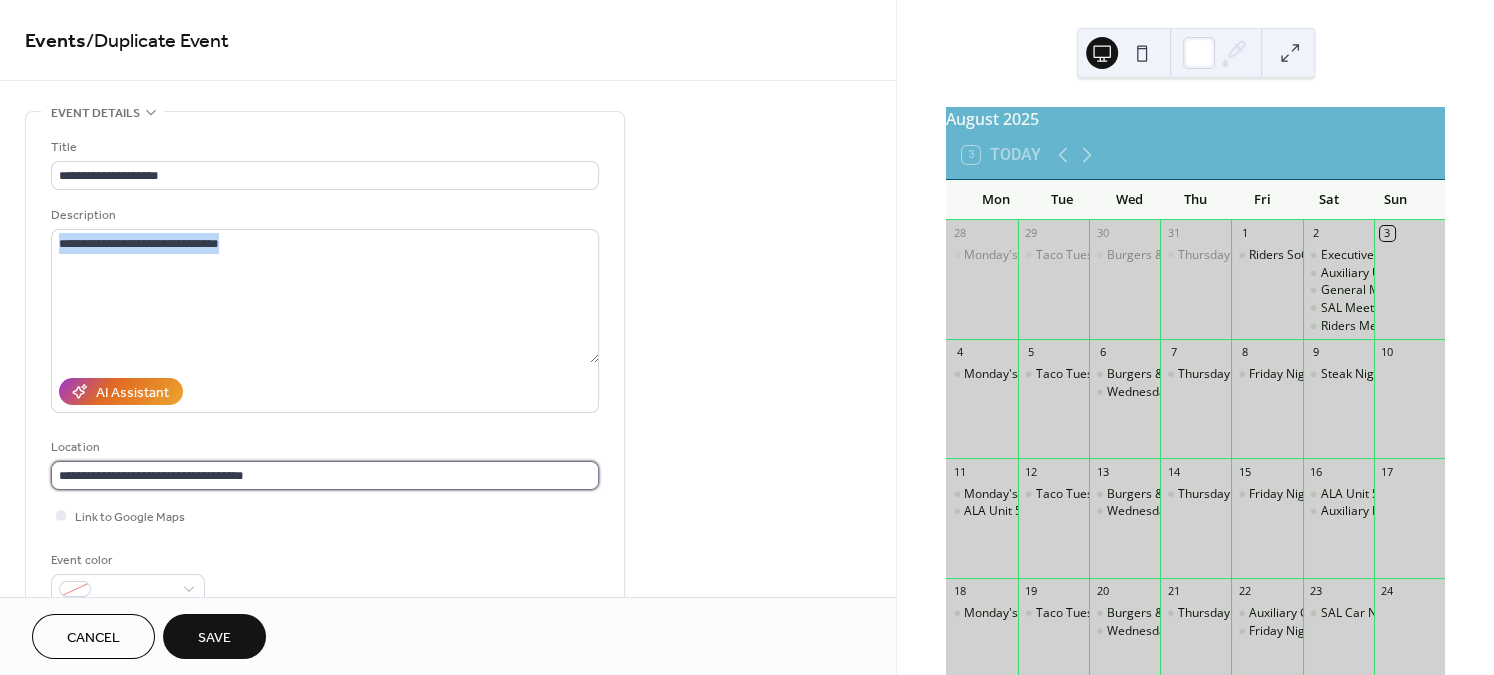 click on "**********" at bounding box center (325, 475) 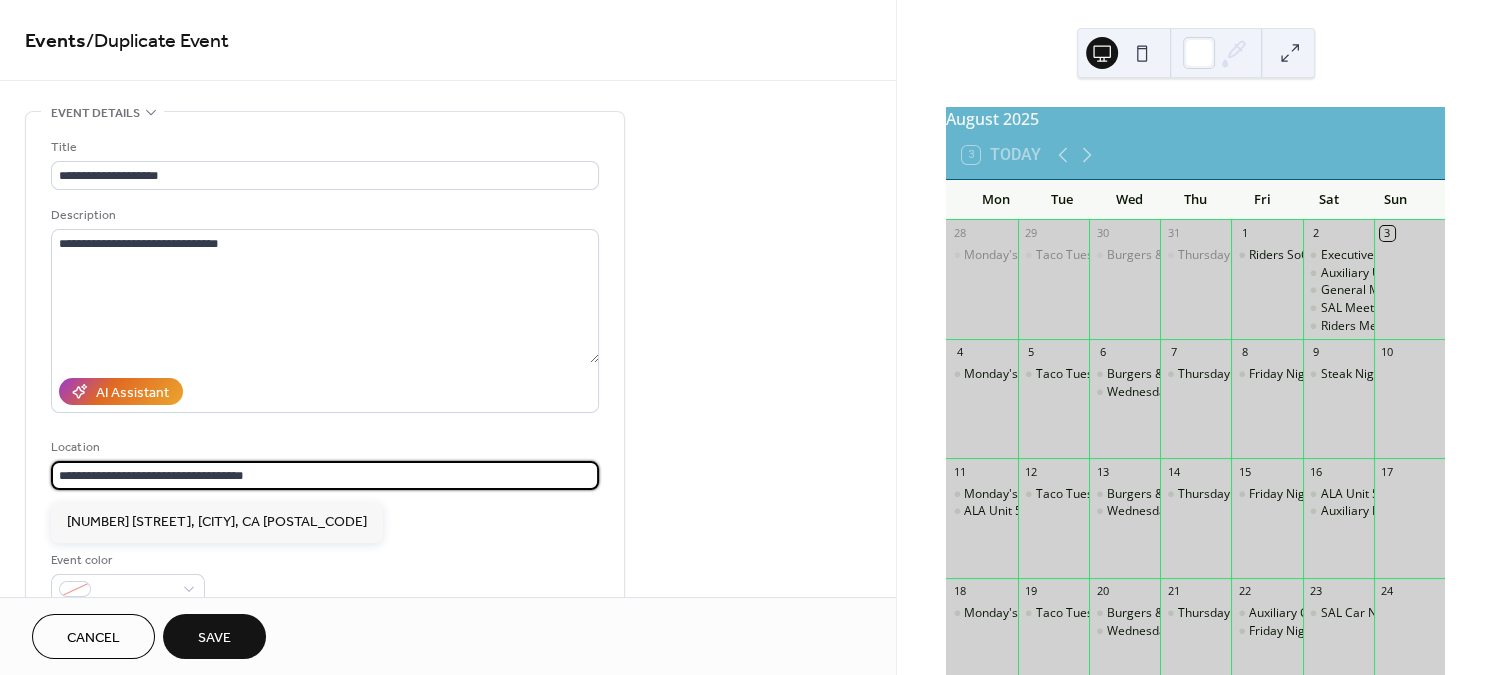drag, startPoint x: 140, startPoint y: 480, endPoint x: 4, endPoint y: 466, distance: 136.71869 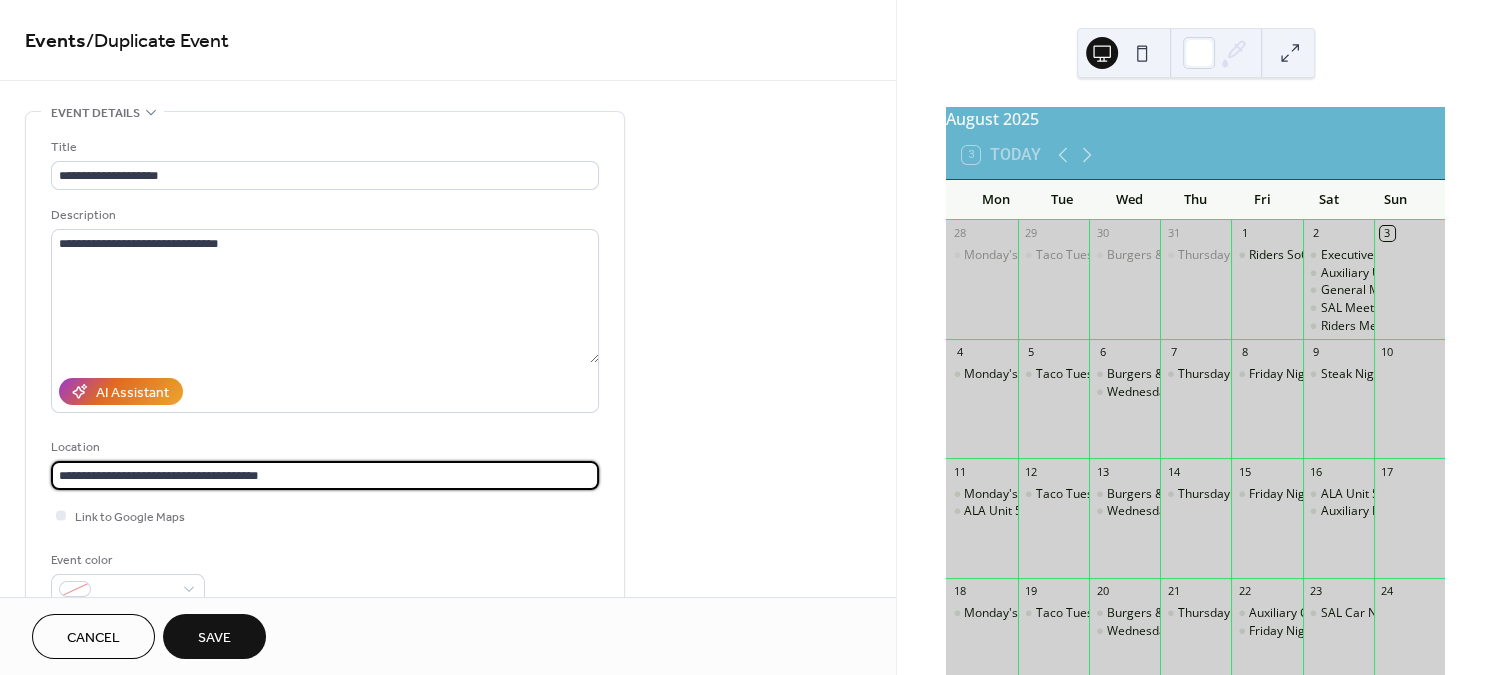 drag, startPoint x: 284, startPoint y: 481, endPoint x: 161, endPoint y: 483, distance: 123.01626 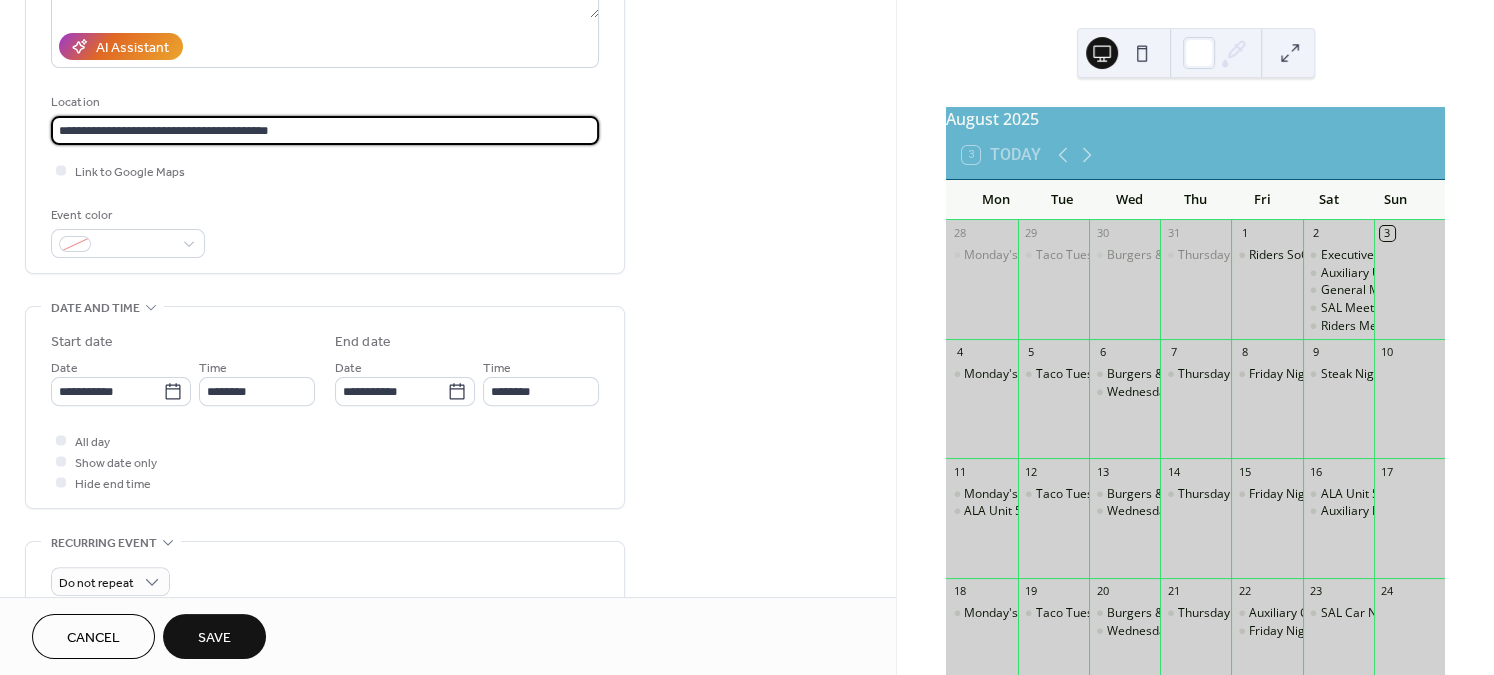 scroll, scrollTop: 358, scrollLeft: 0, axis: vertical 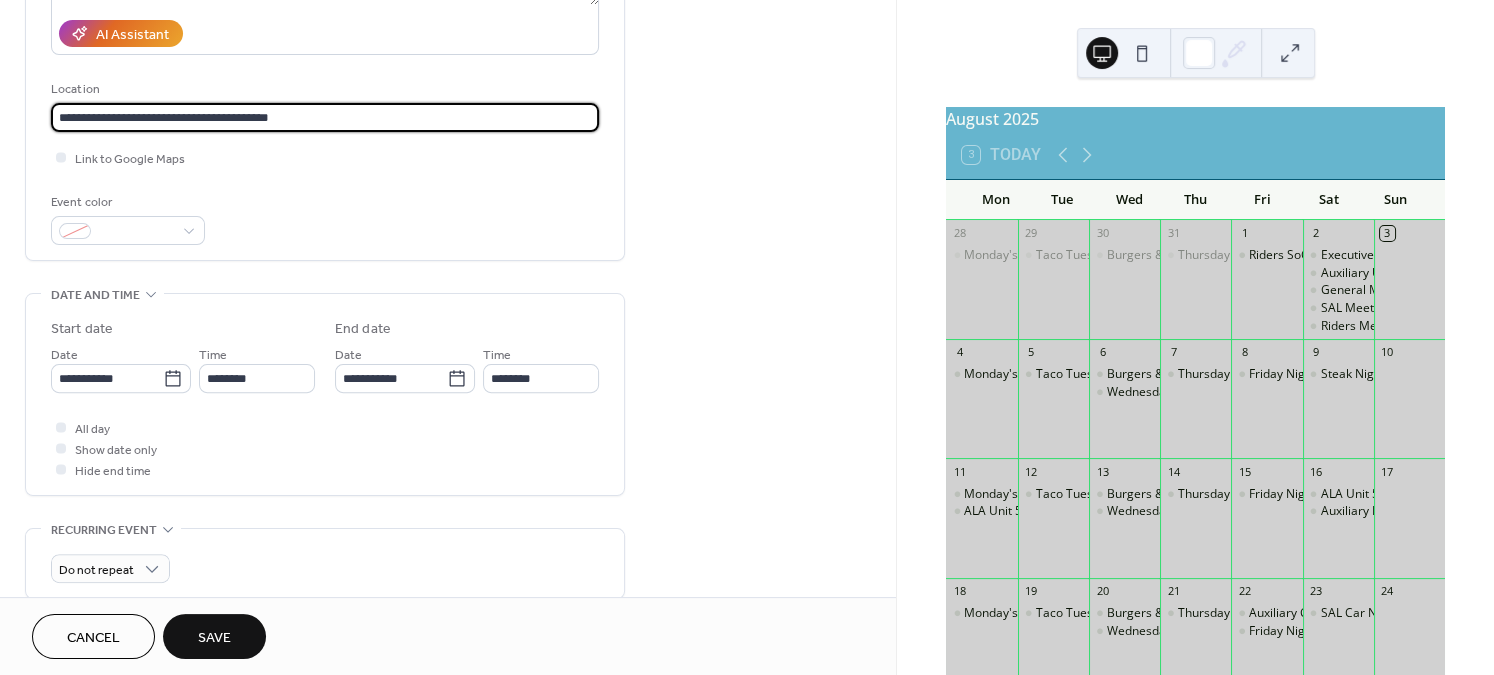 type on "**********" 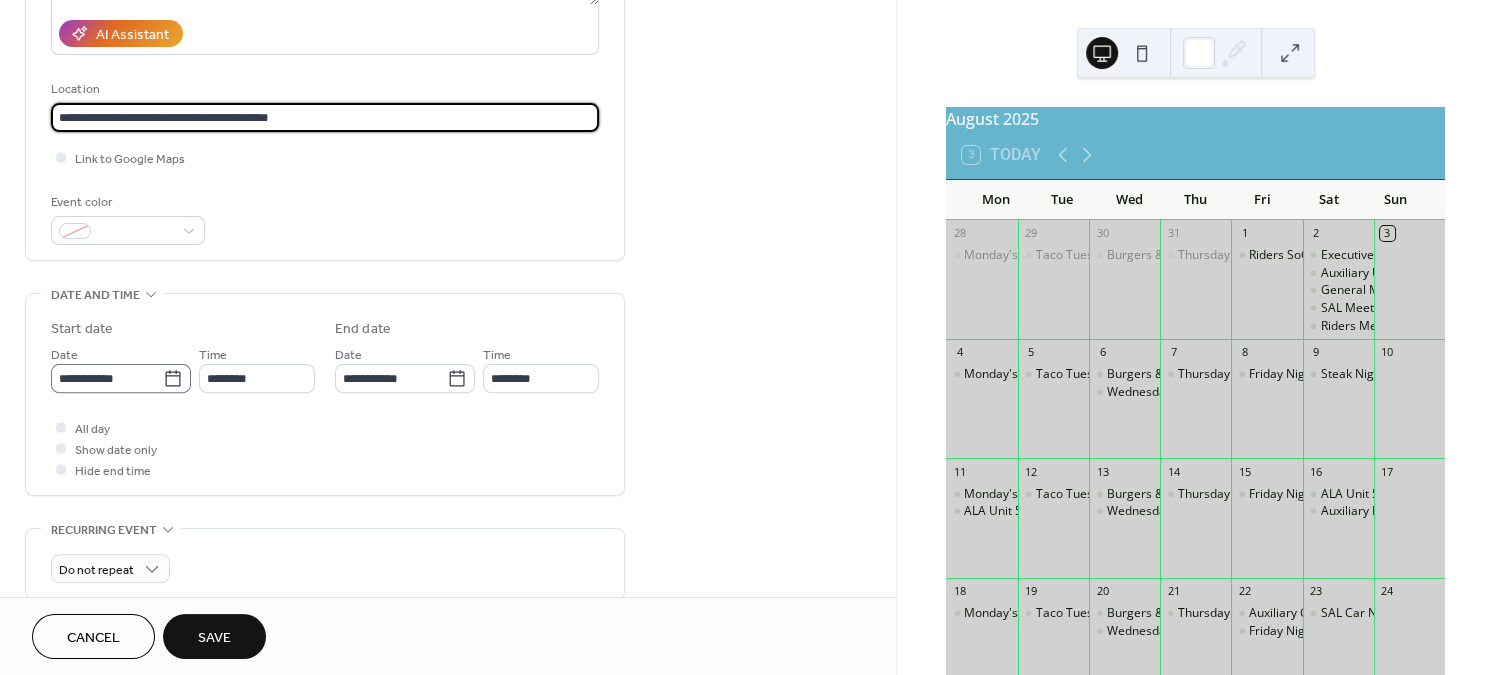 click 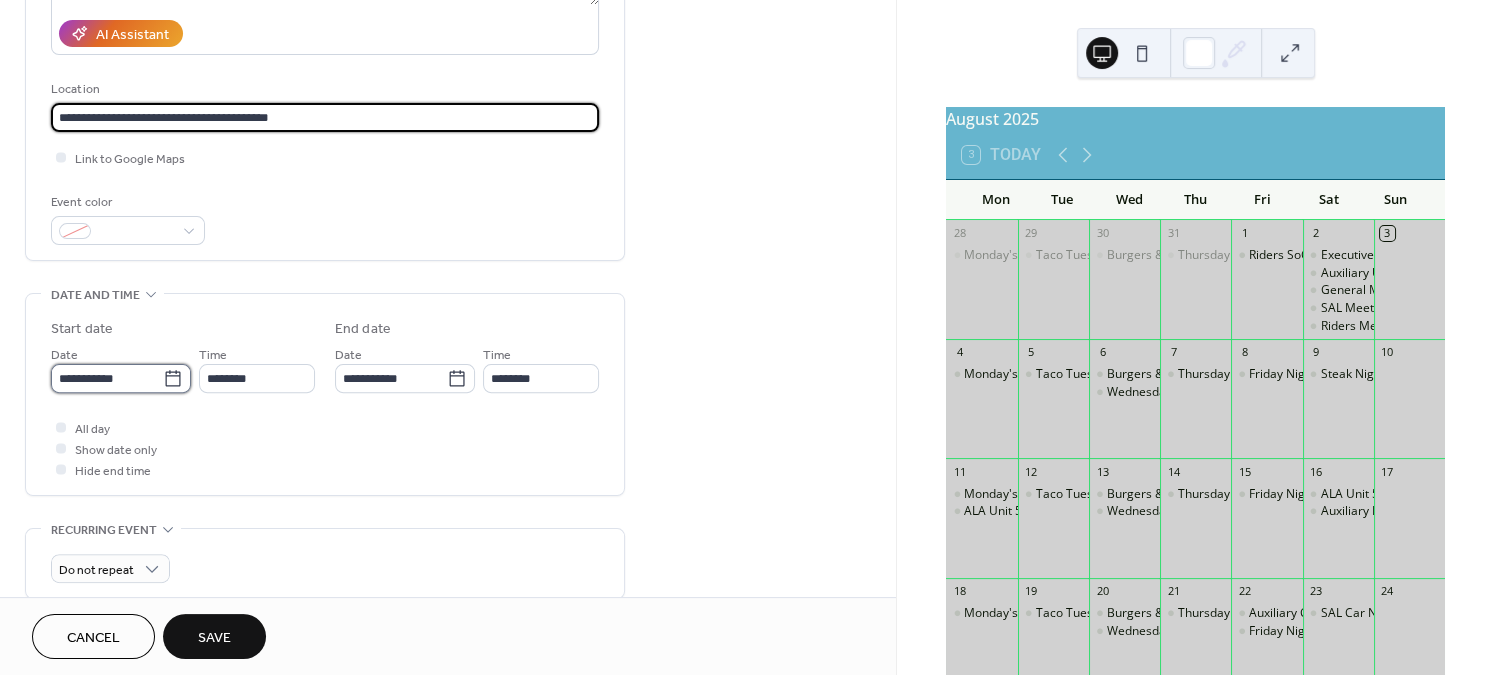 click on "**********" at bounding box center (107, 378) 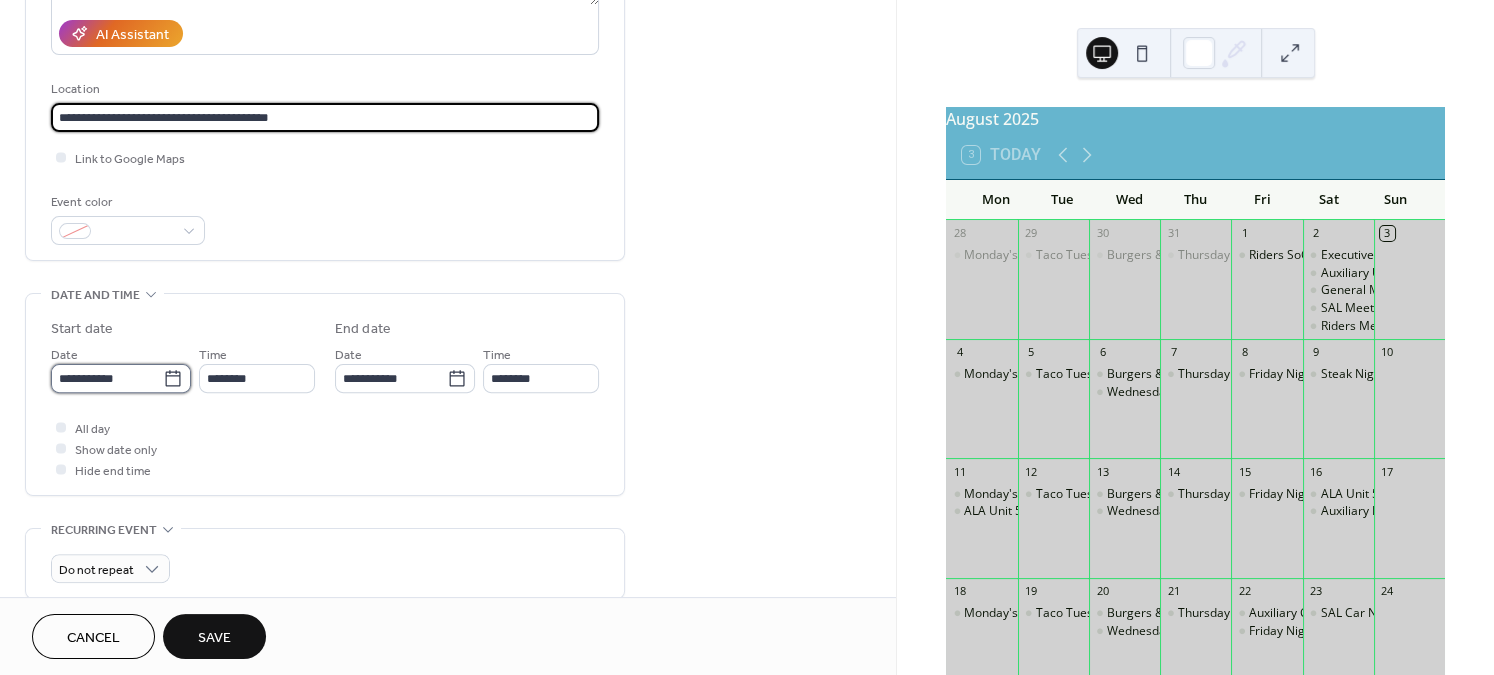 type 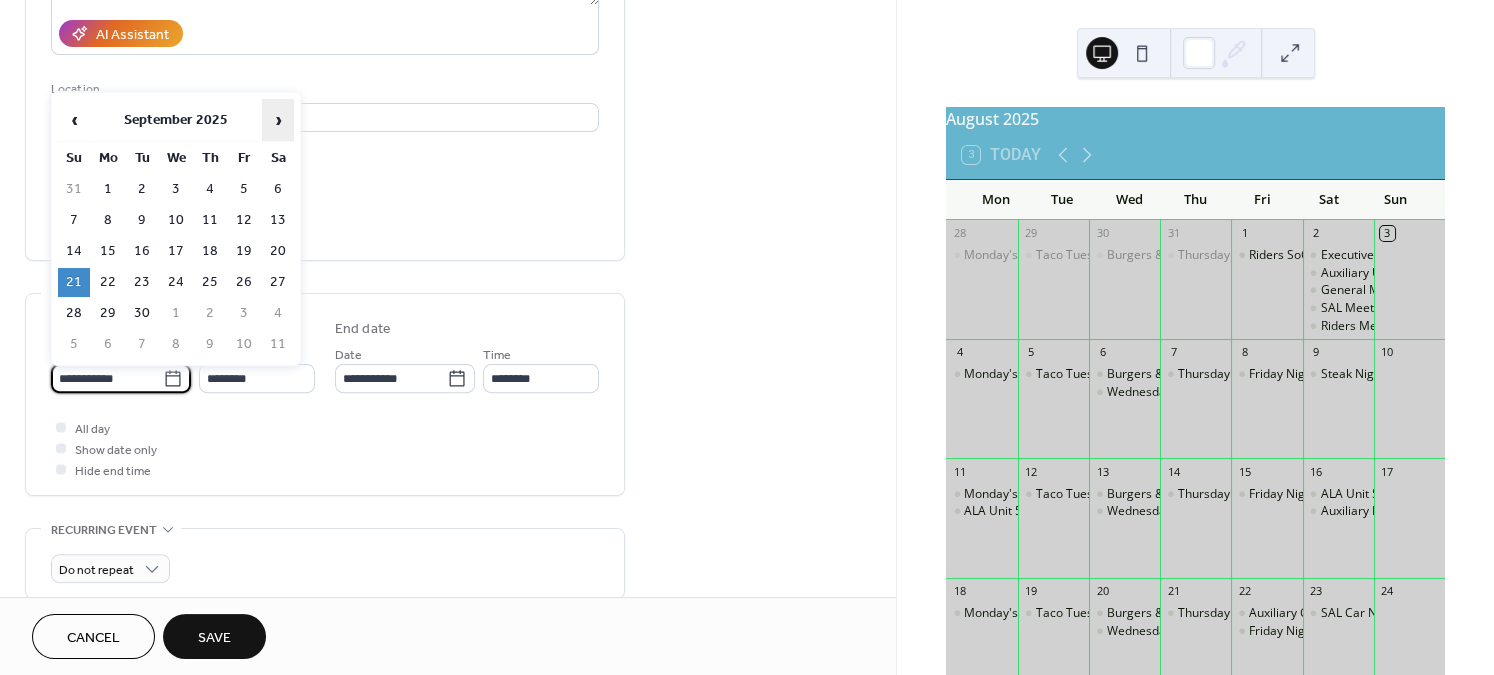 click on "›" at bounding box center [278, 120] 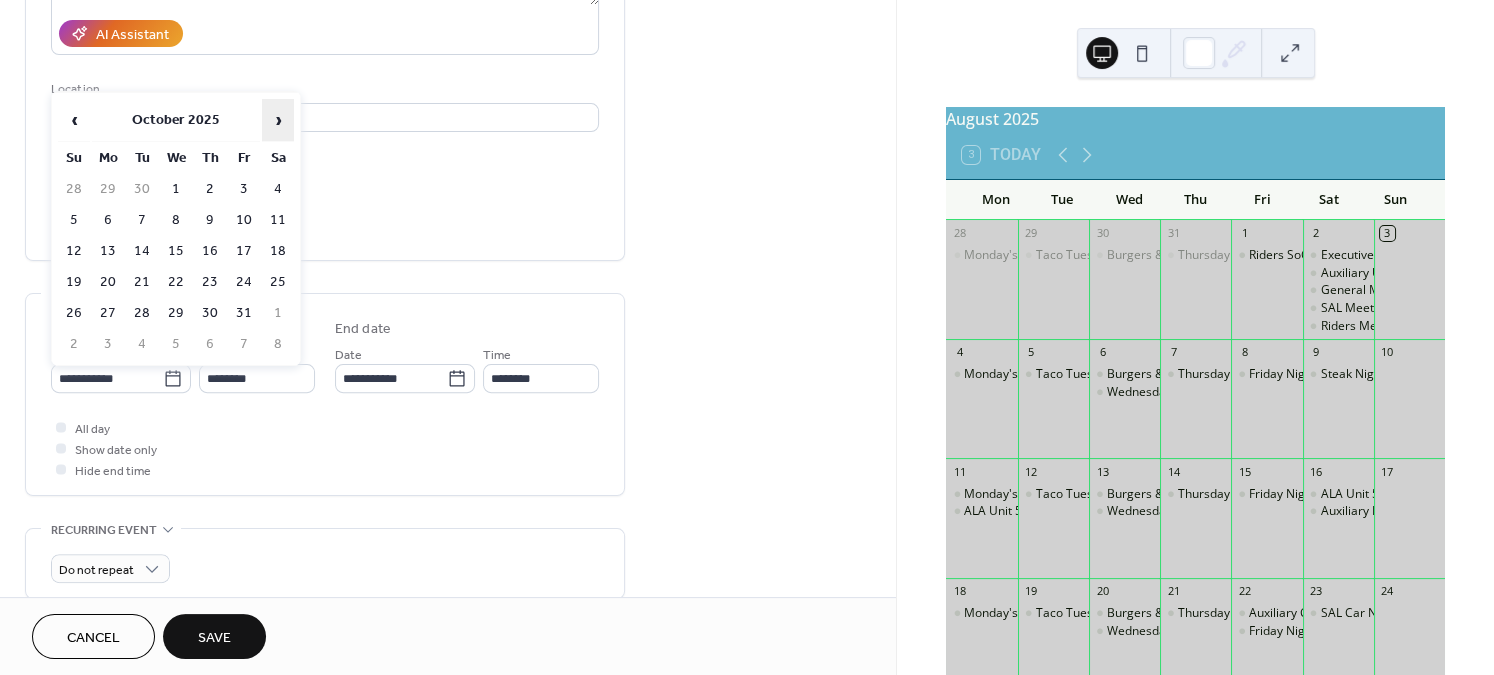 click on "›" at bounding box center [278, 120] 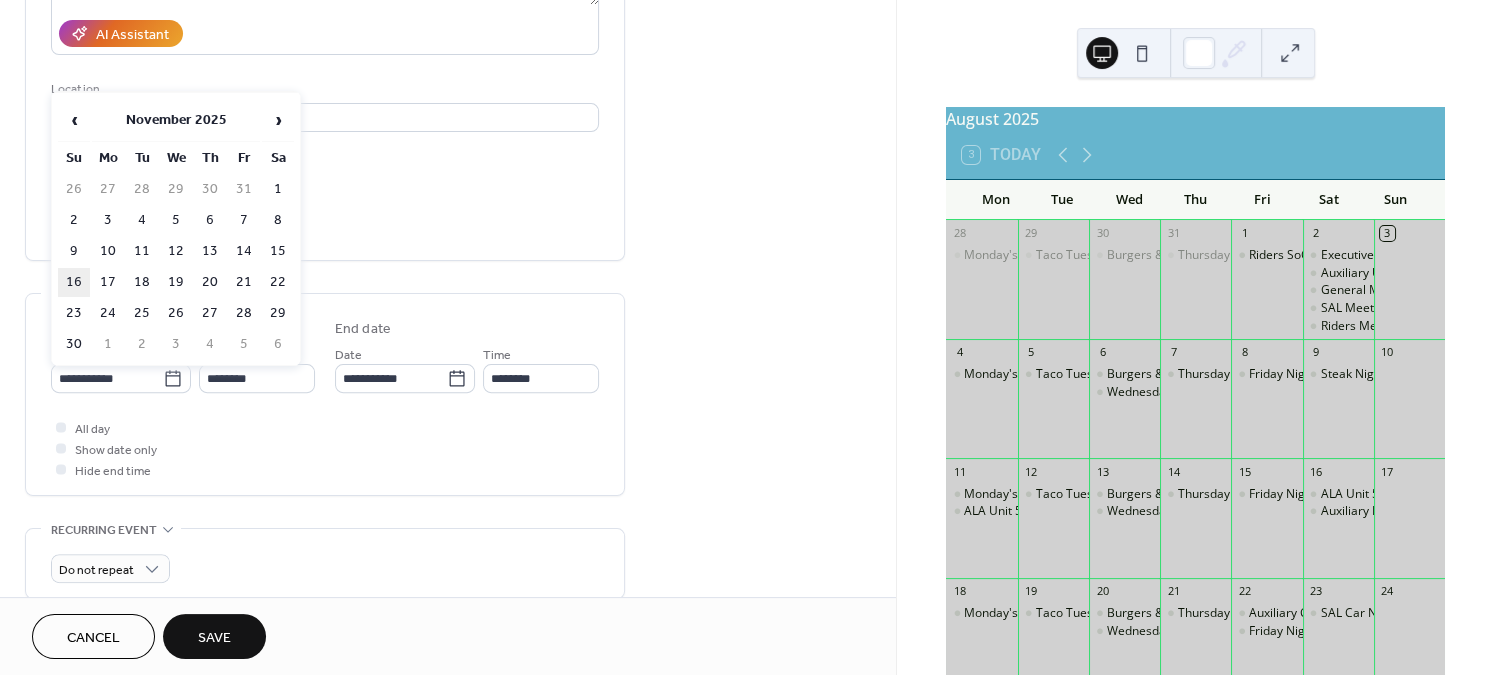 click on "16" at bounding box center (74, 282) 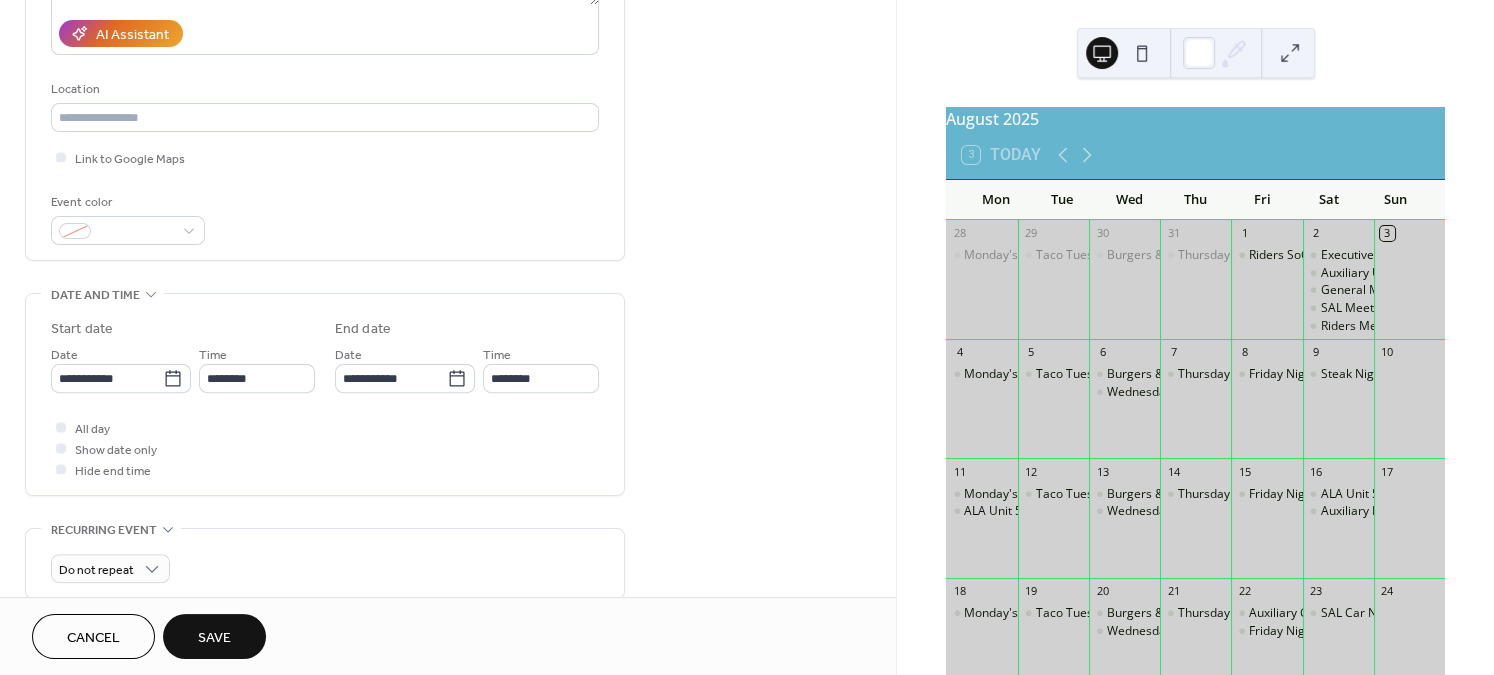 click on "Save" at bounding box center (214, 638) 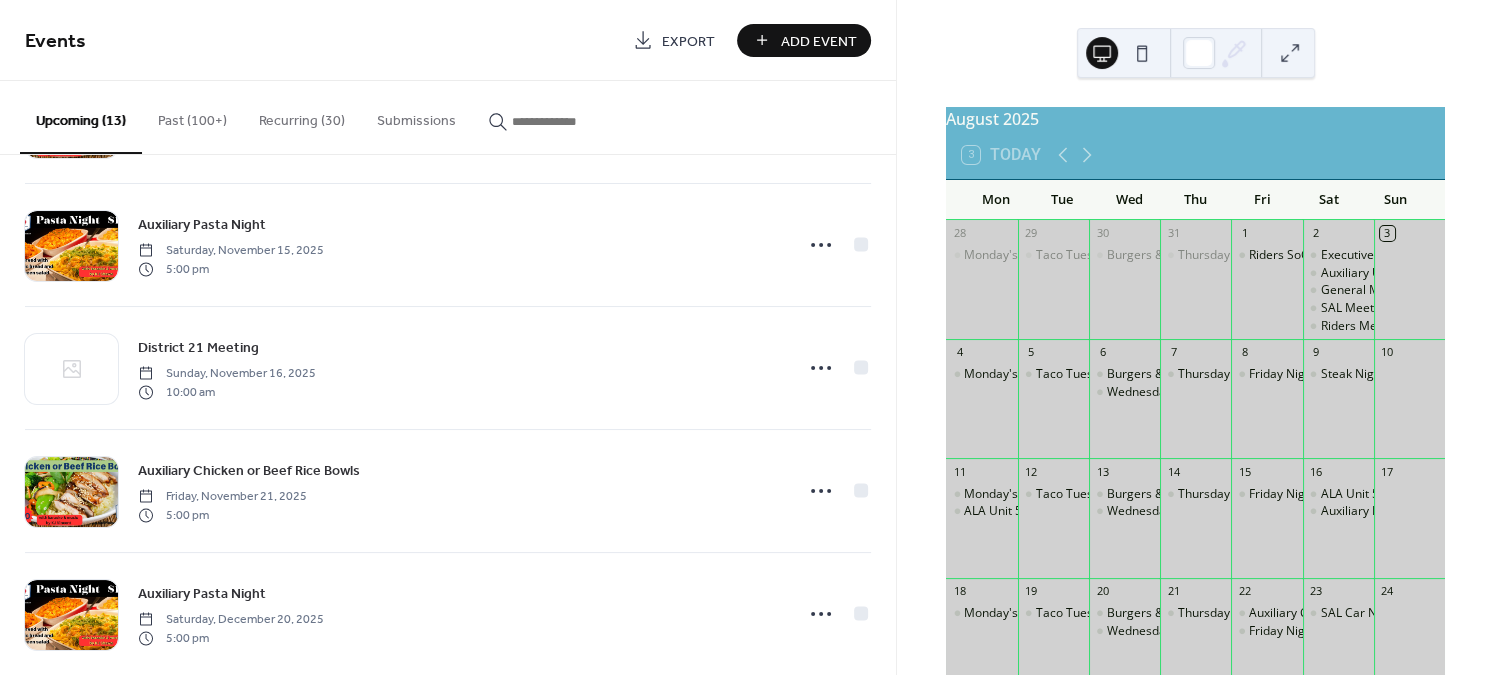scroll, scrollTop: 1142, scrollLeft: 0, axis: vertical 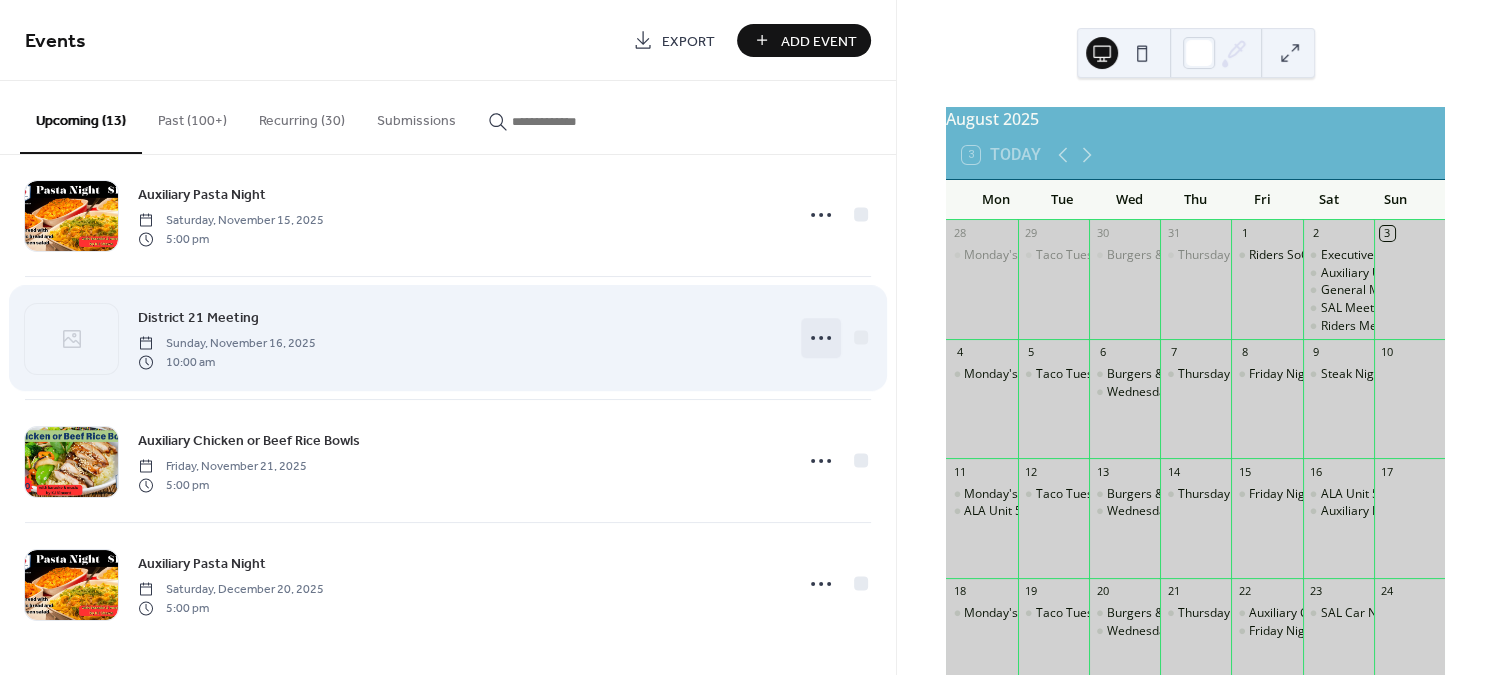 click 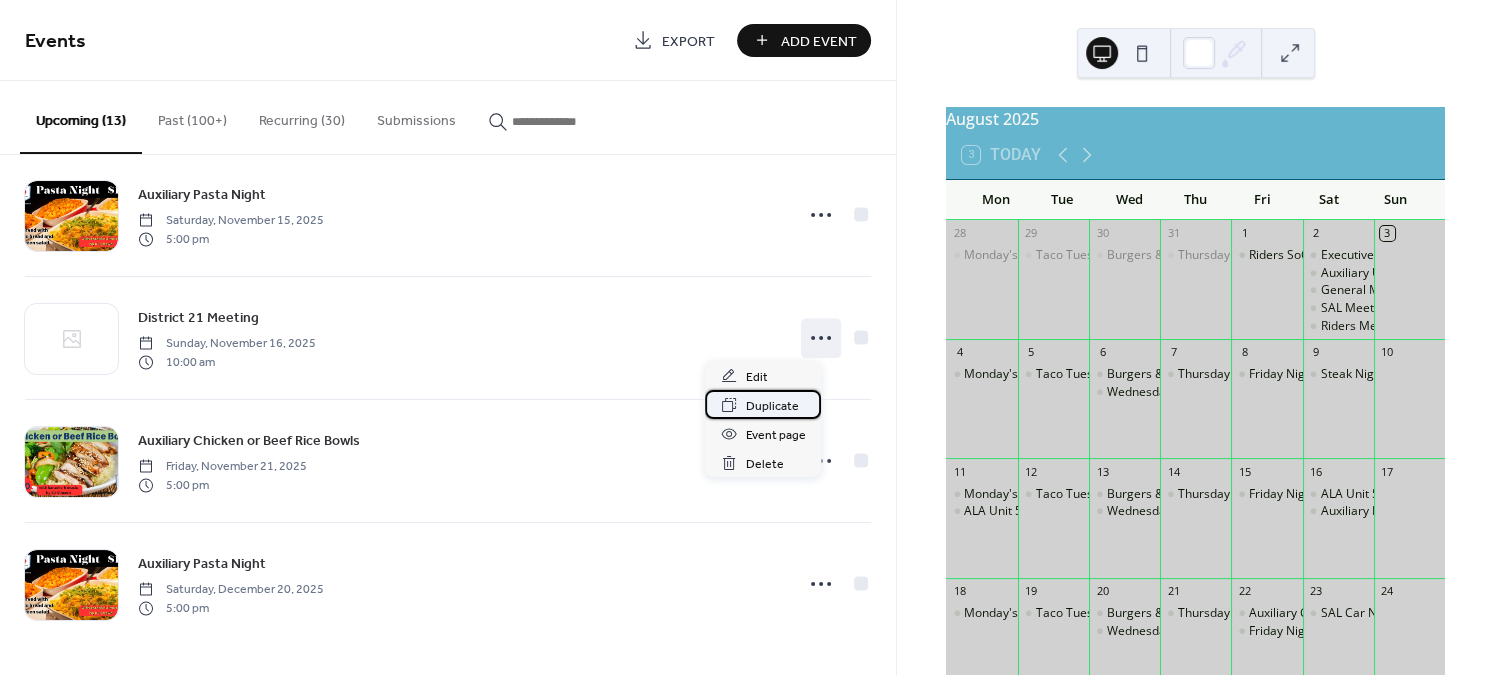 click on "Duplicate" at bounding box center (771, 406) 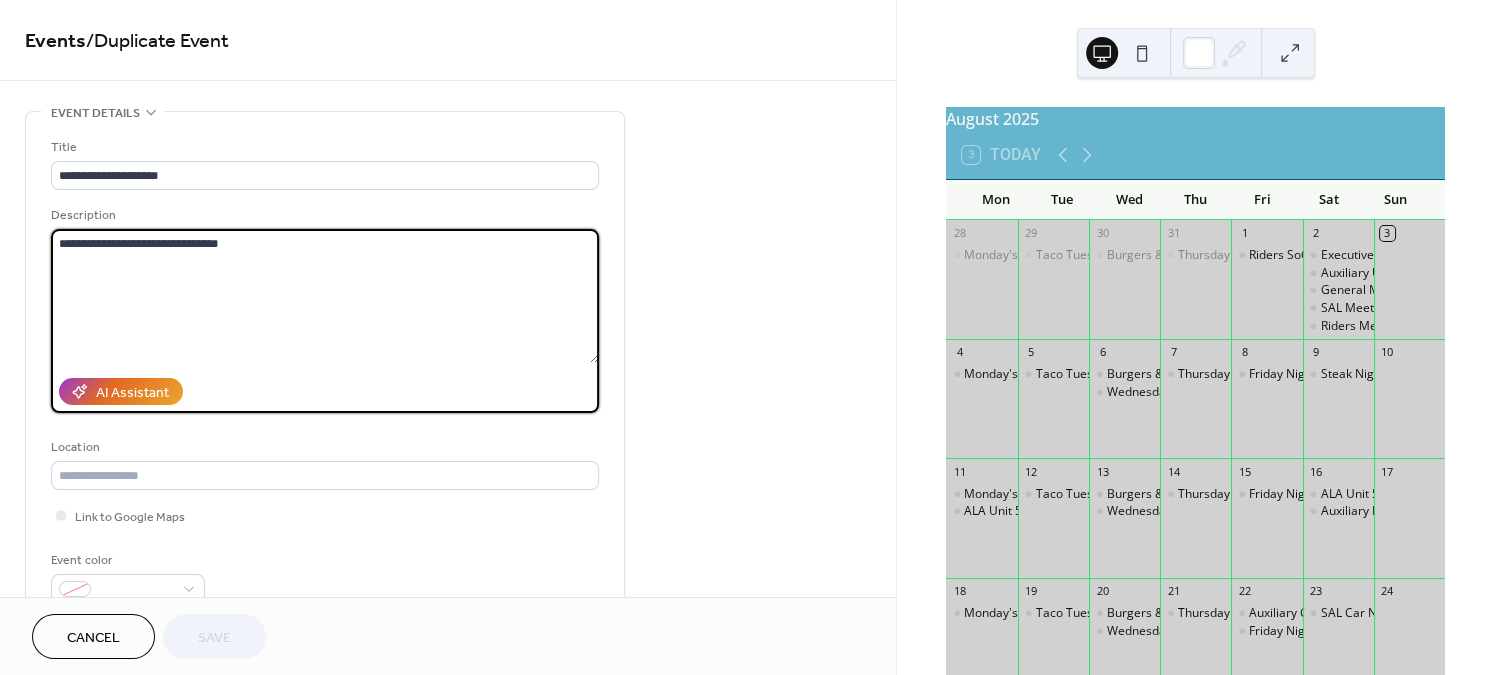 drag, startPoint x: 219, startPoint y: 251, endPoint x: 200, endPoint y: 250, distance: 19.026299 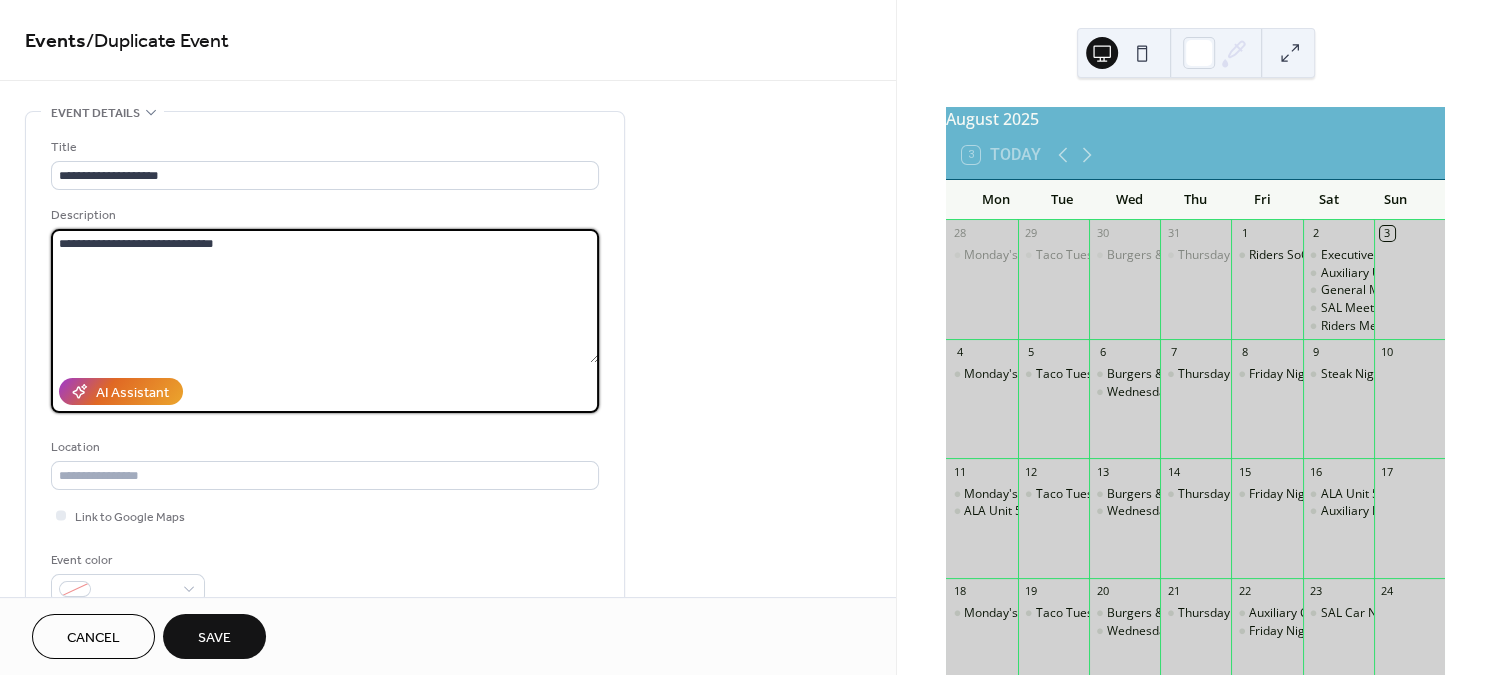 click on "**********" at bounding box center (325, 296) 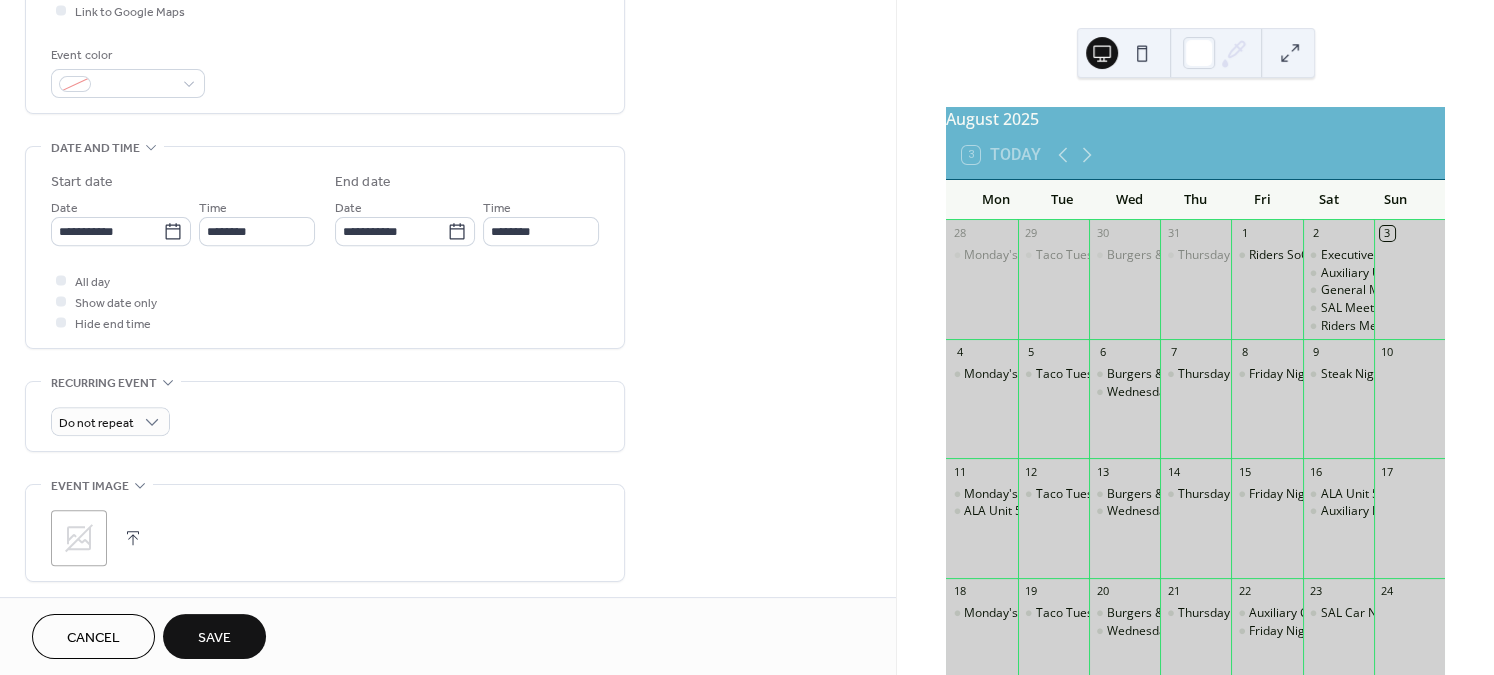 scroll, scrollTop: 507, scrollLeft: 0, axis: vertical 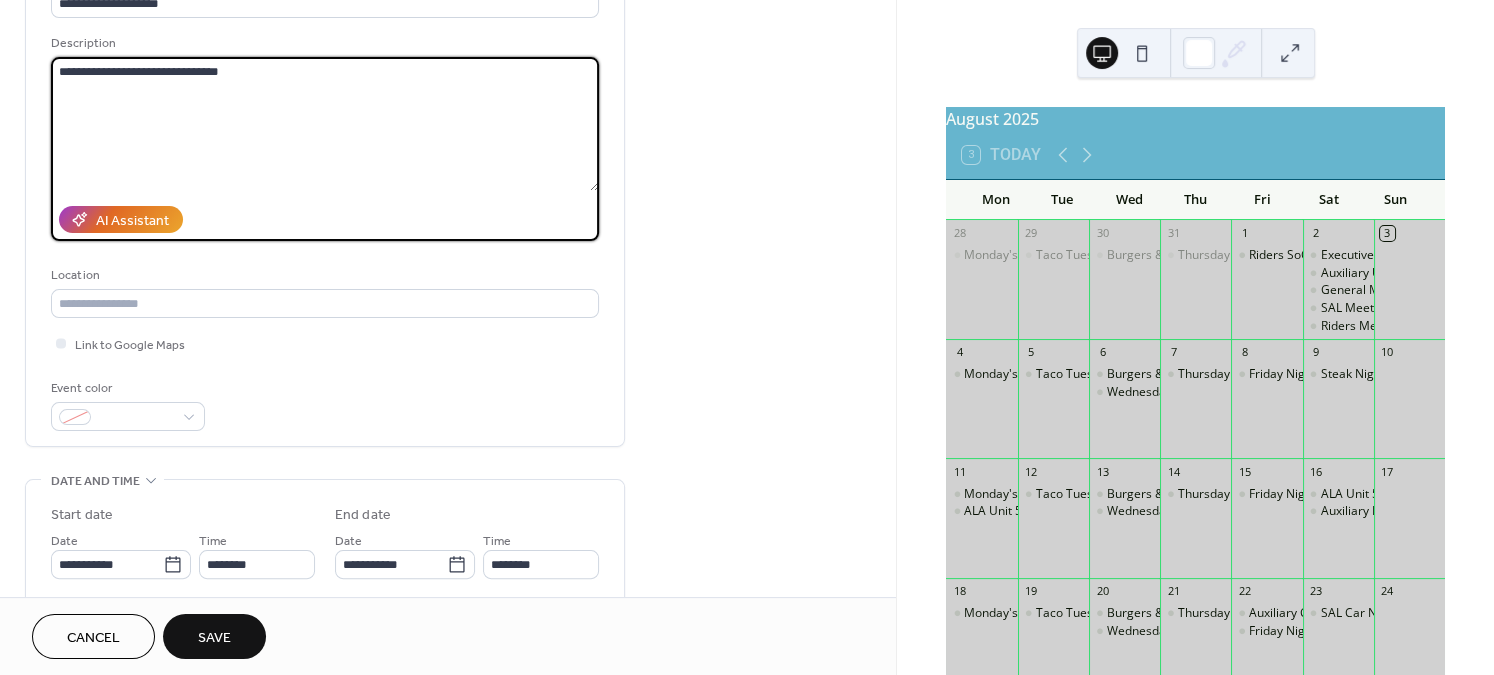 type on "**********" 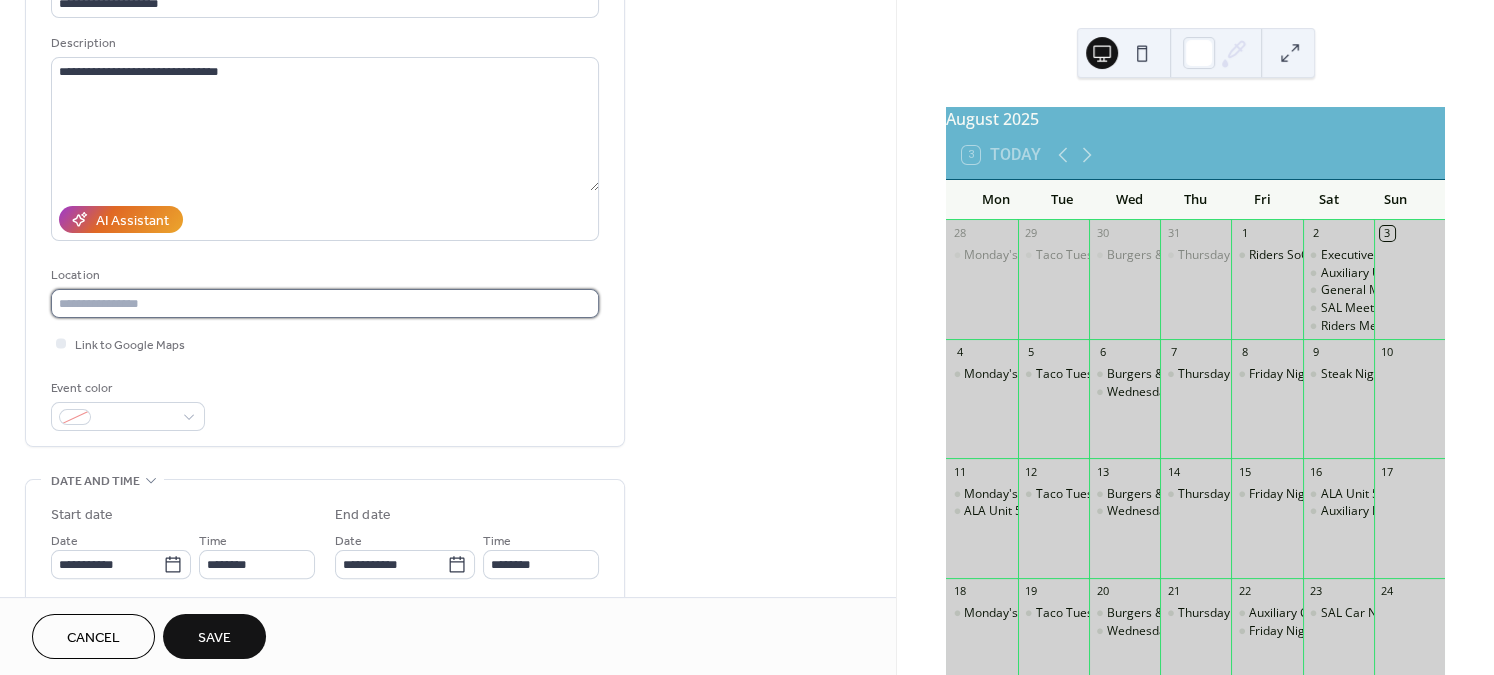 click at bounding box center [325, 303] 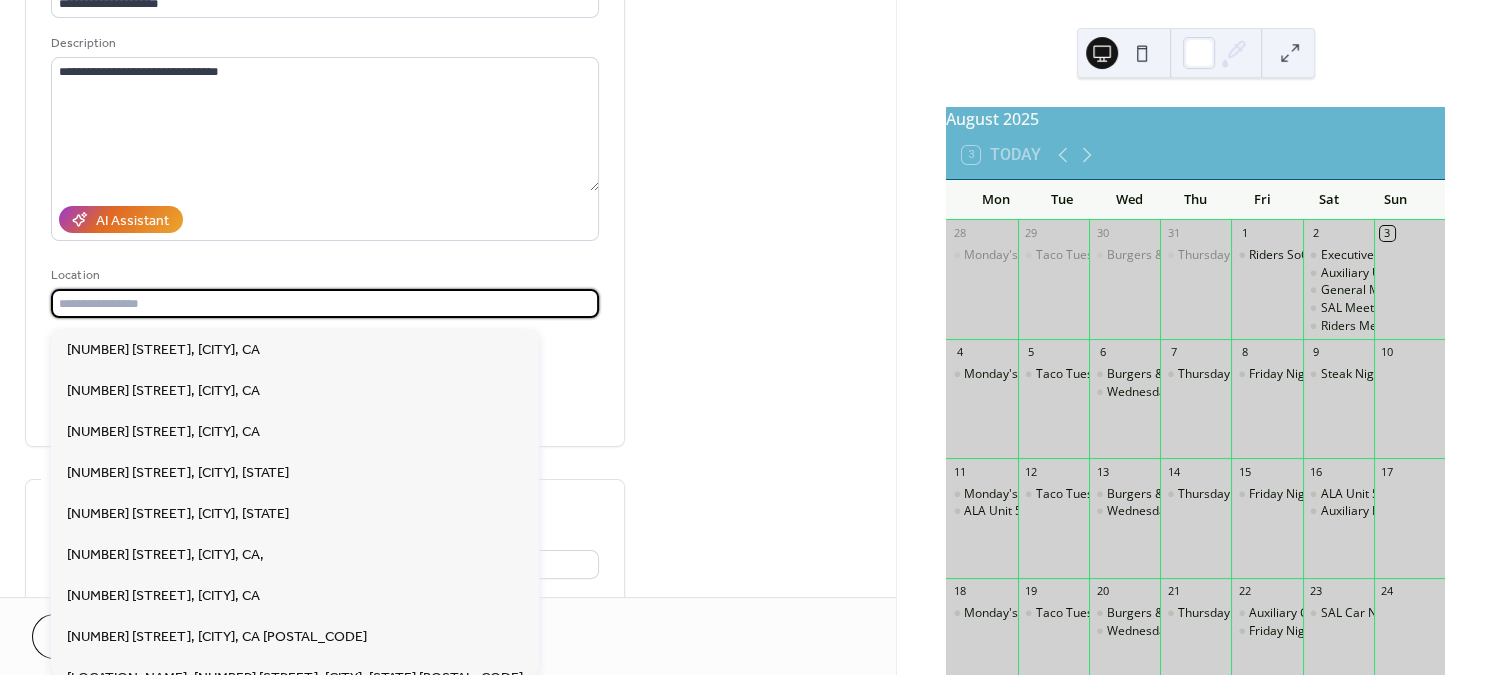 paste on "**********" 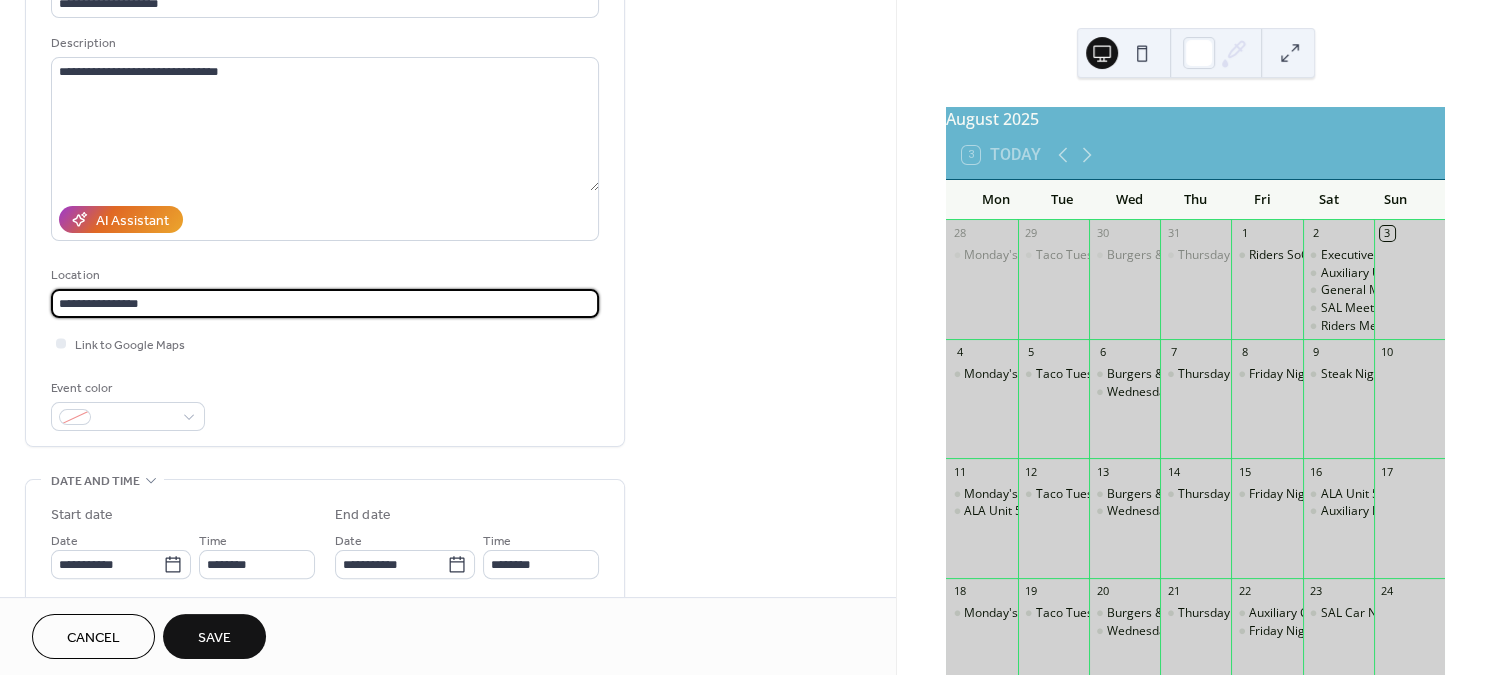 paste on "**********" 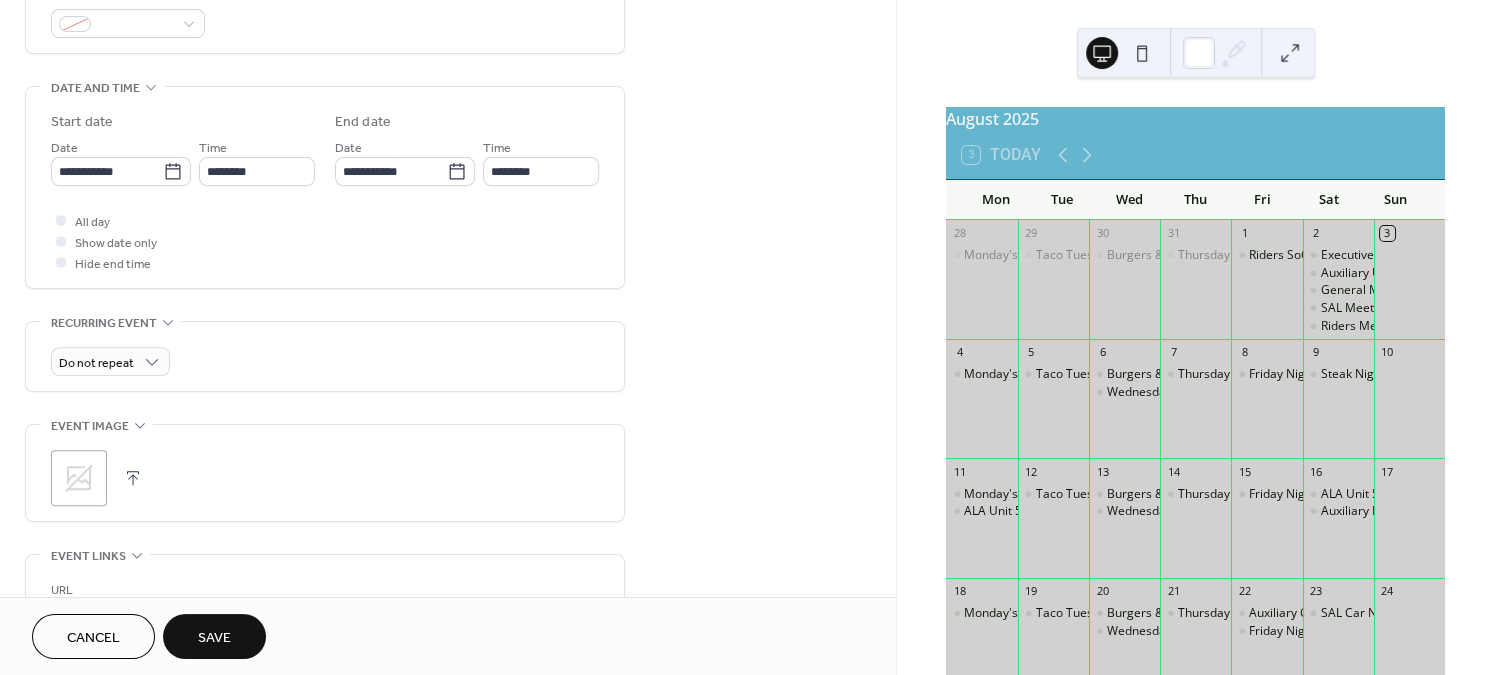 scroll, scrollTop: 613, scrollLeft: 0, axis: vertical 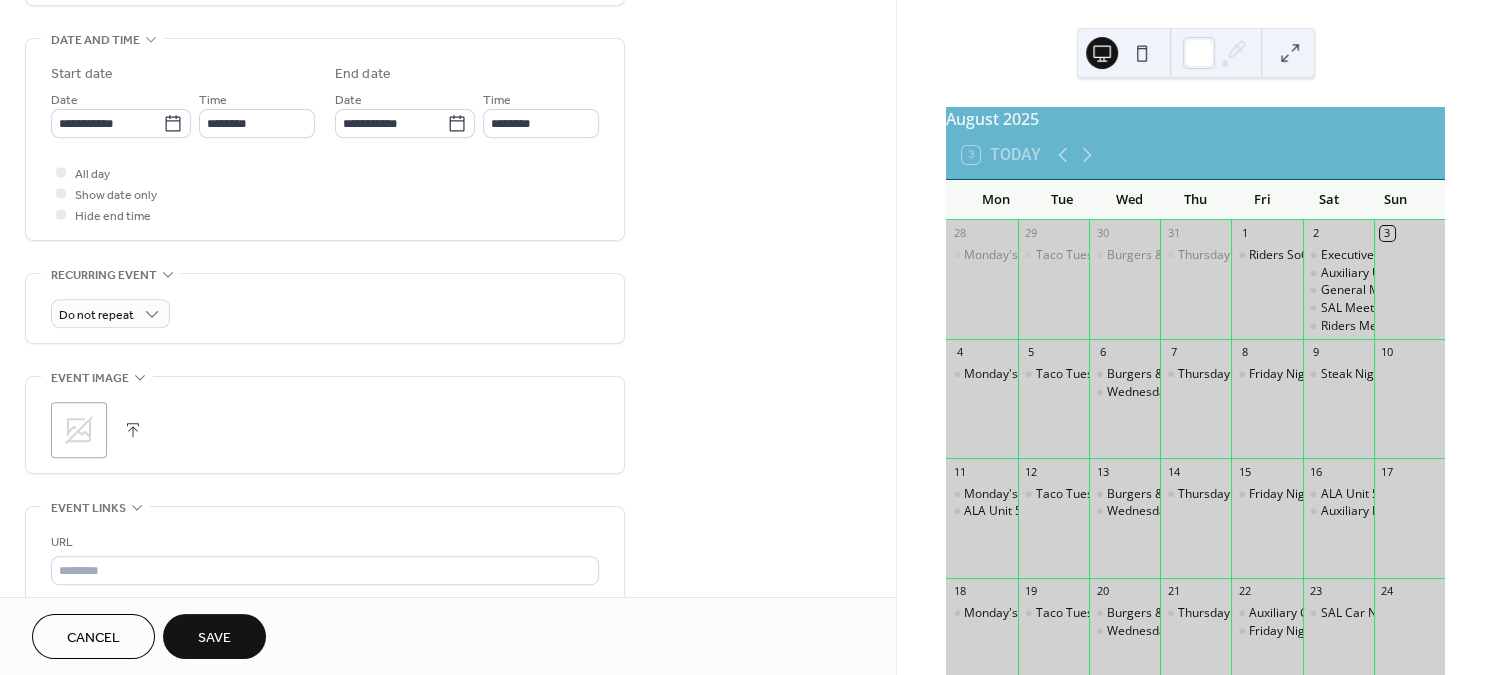 type on "**********" 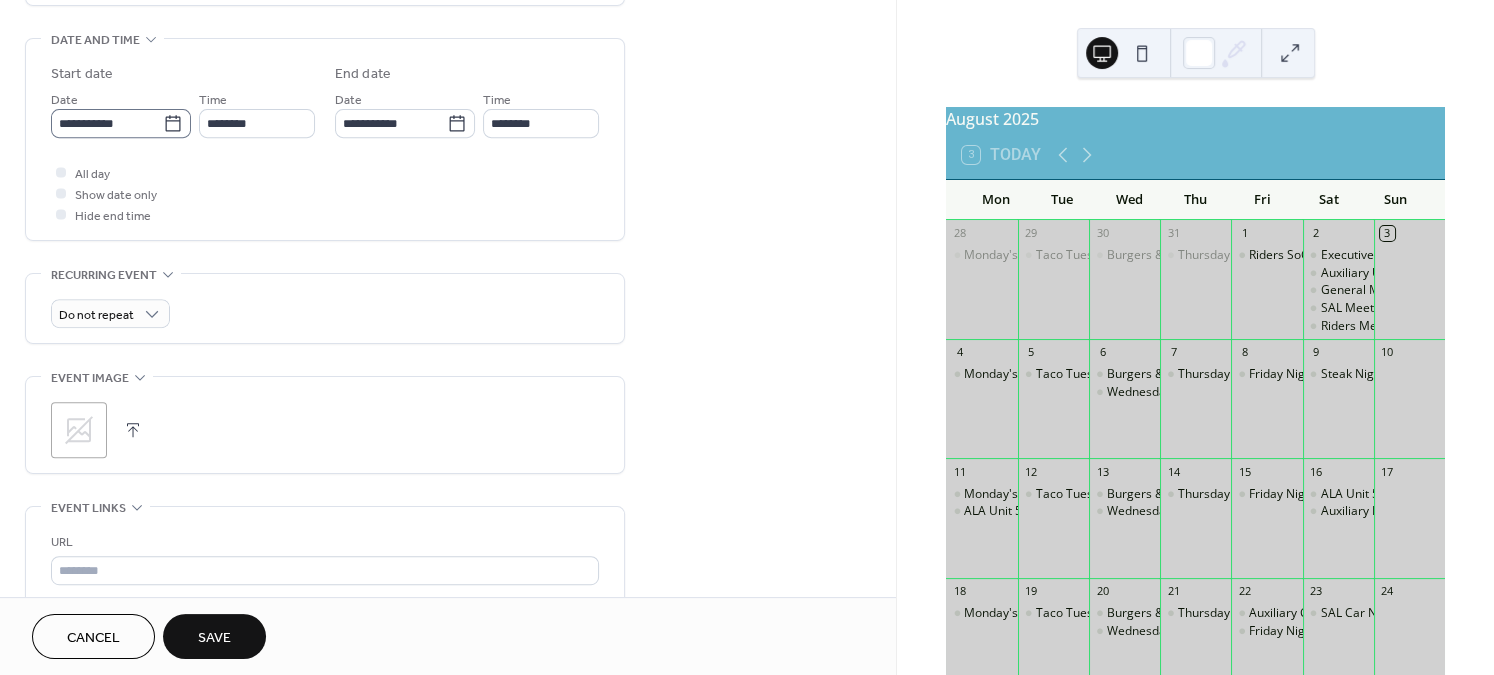 click 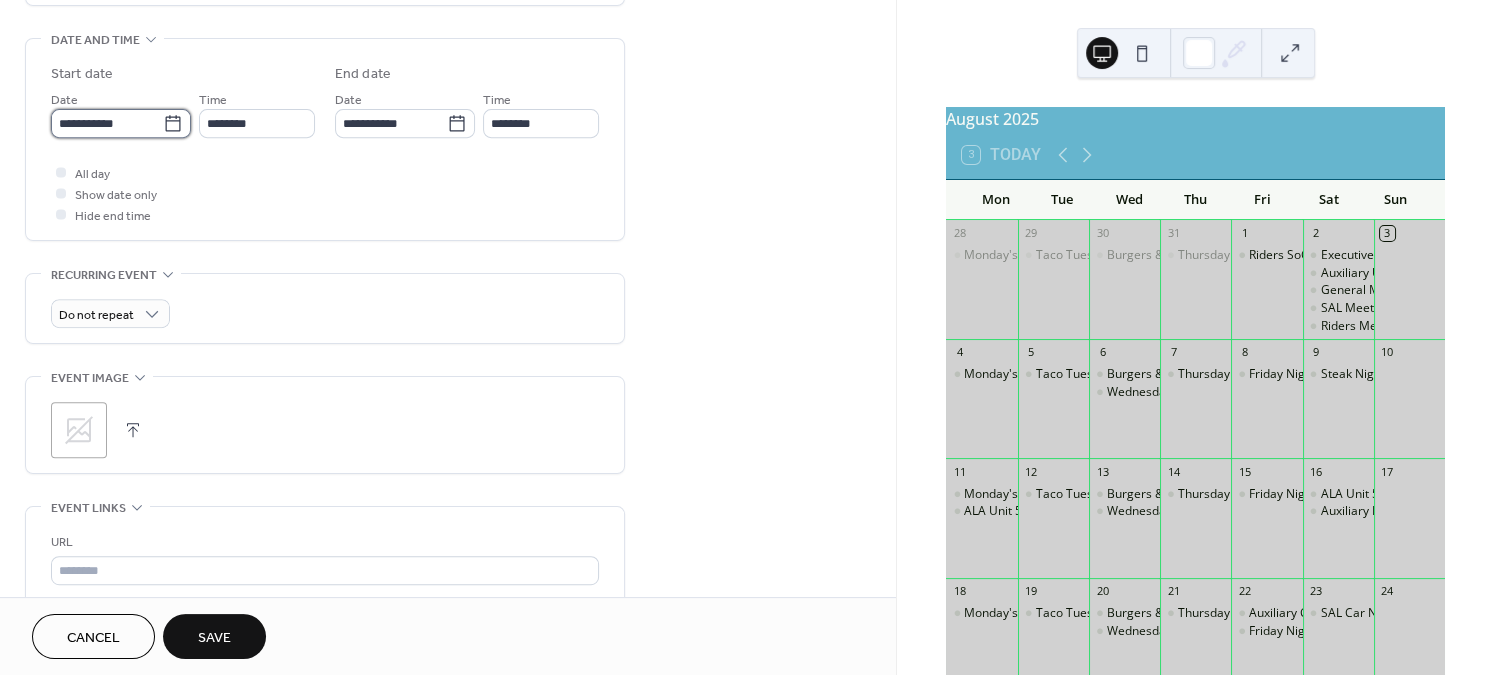 click on "**********" at bounding box center [107, 123] 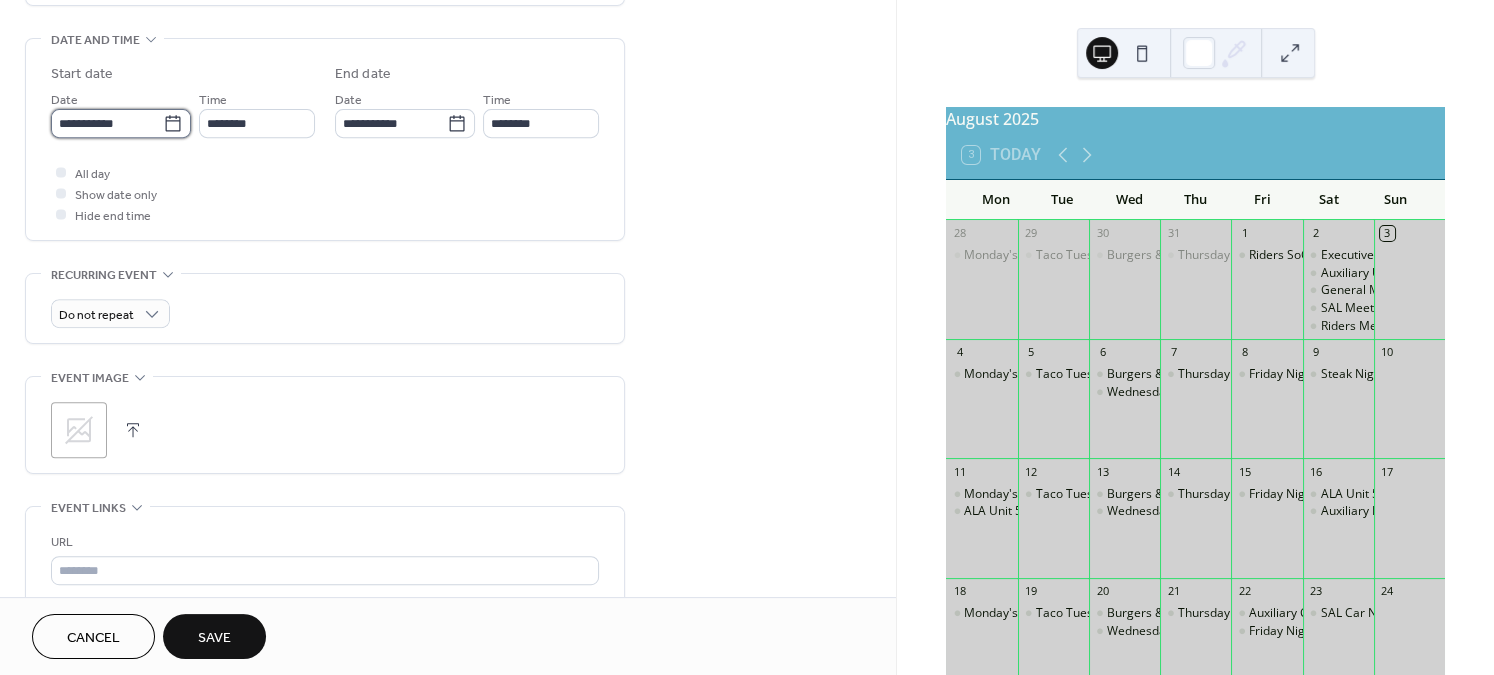 type 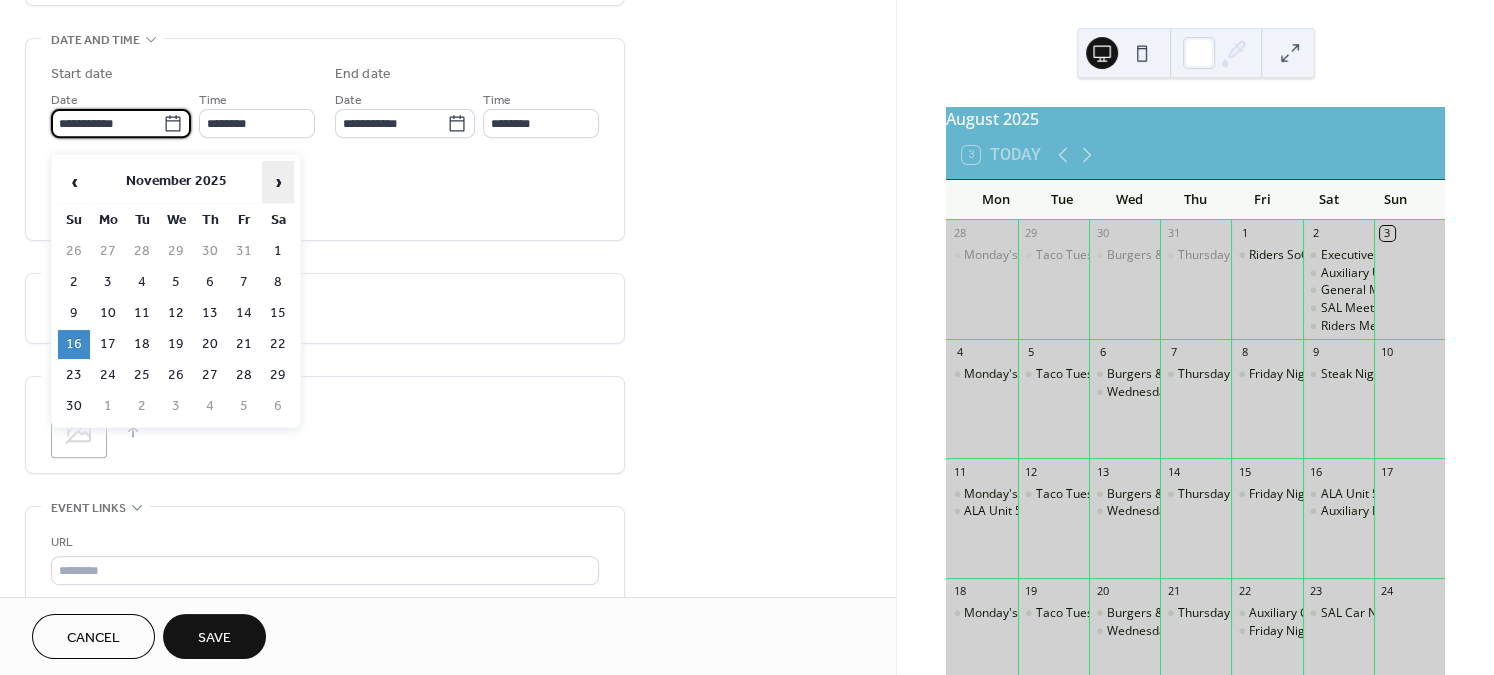 click on "›" at bounding box center [278, 182] 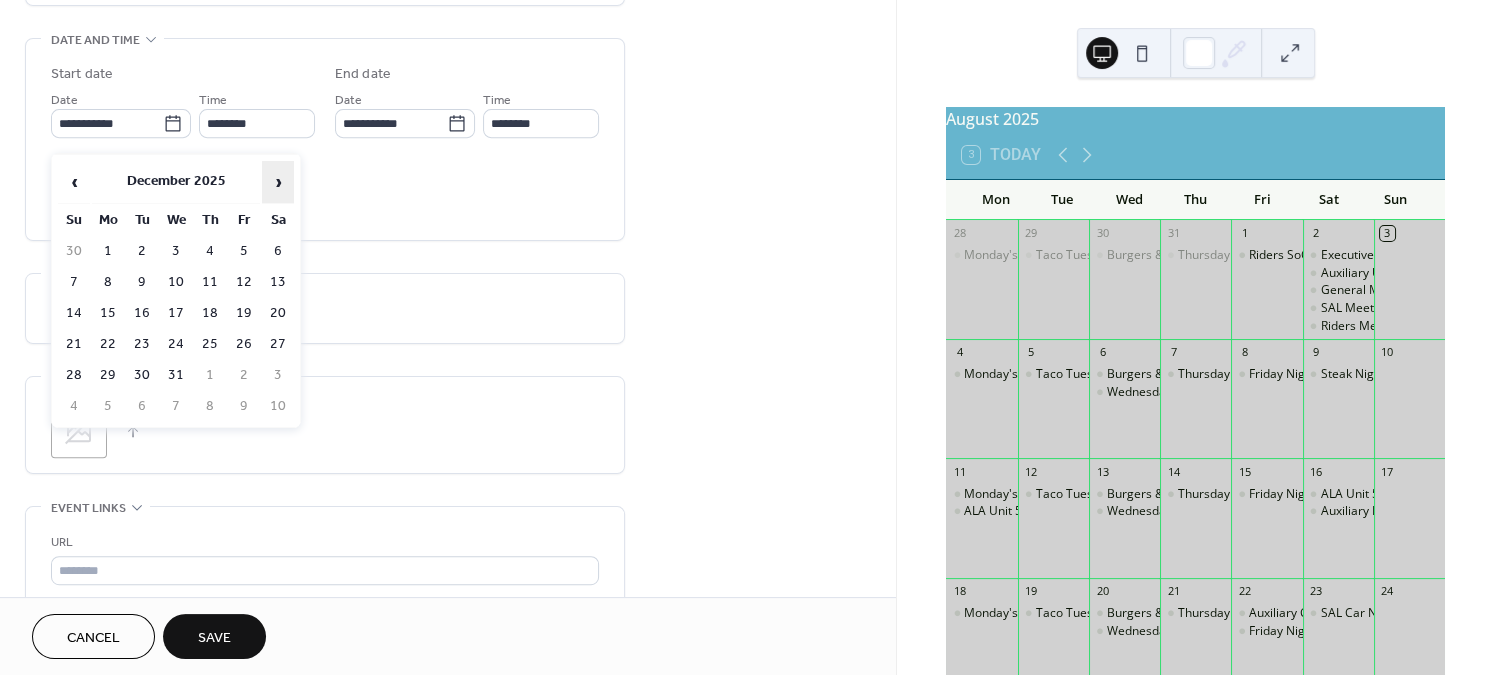 click on "›" at bounding box center (278, 182) 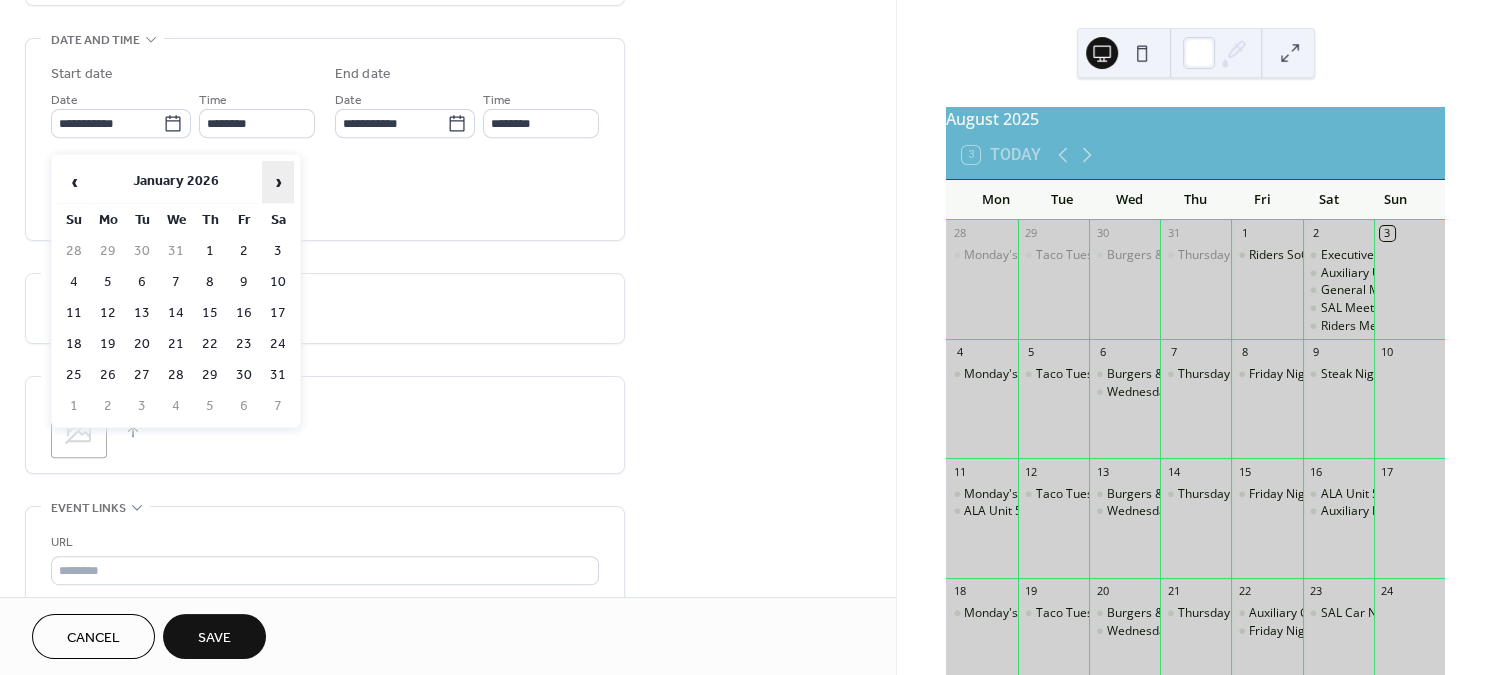 click on "›" at bounding box center (278, 182) 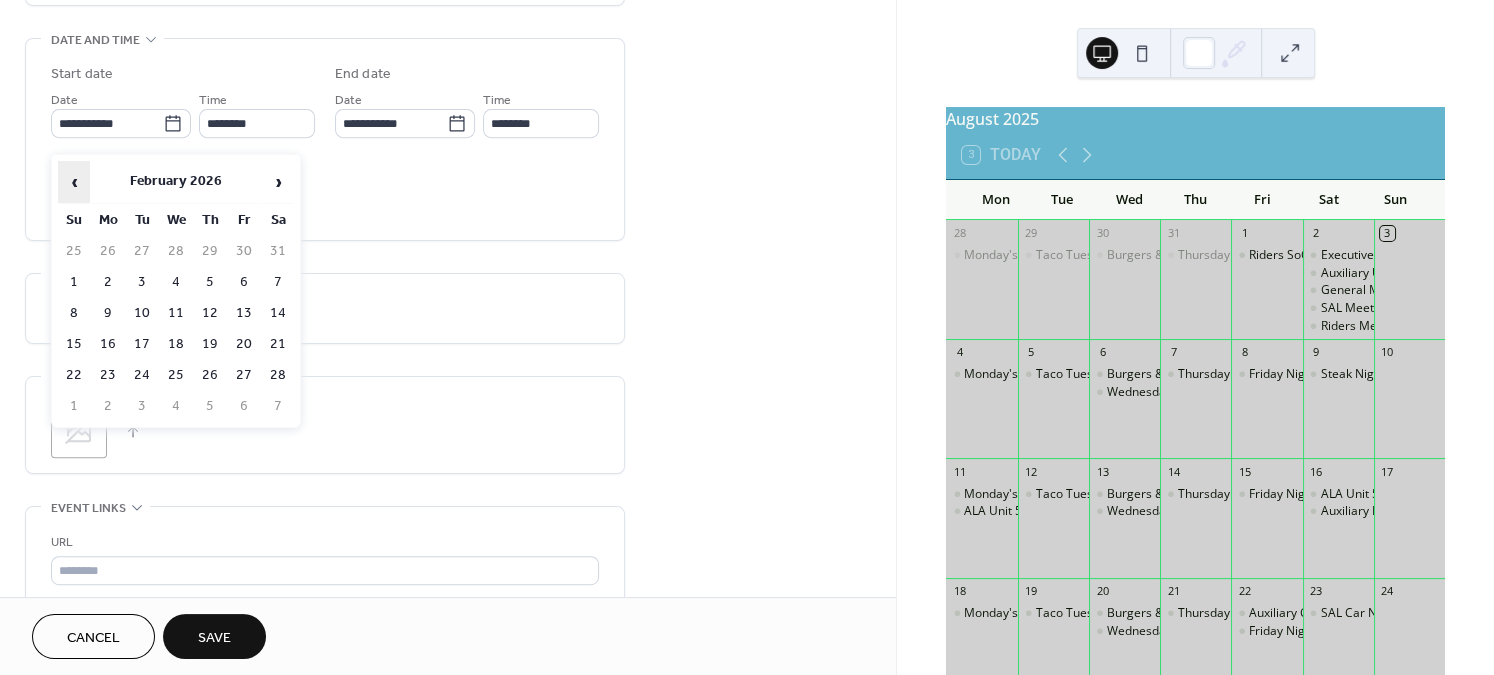 click on "‹" at bounding box center (74, 182) 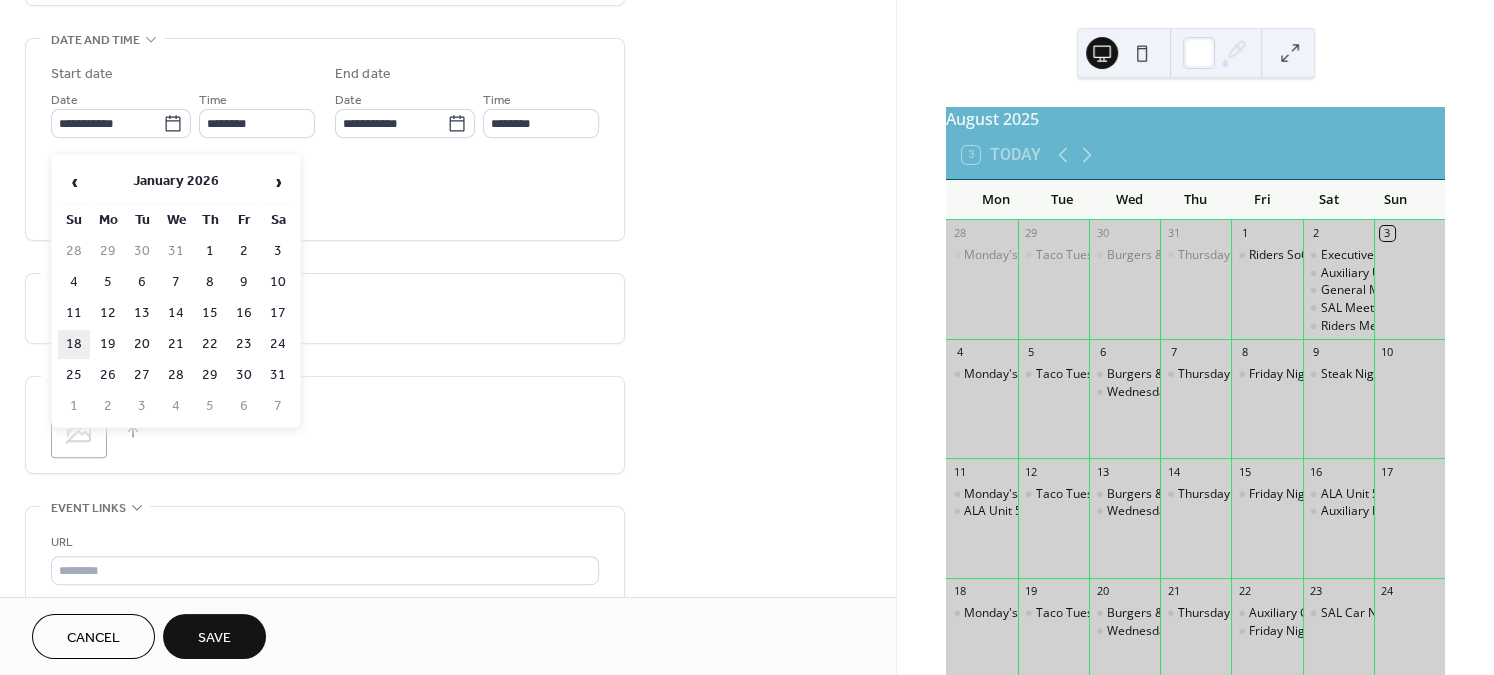 click on "18" at bounding box center (74, 344) 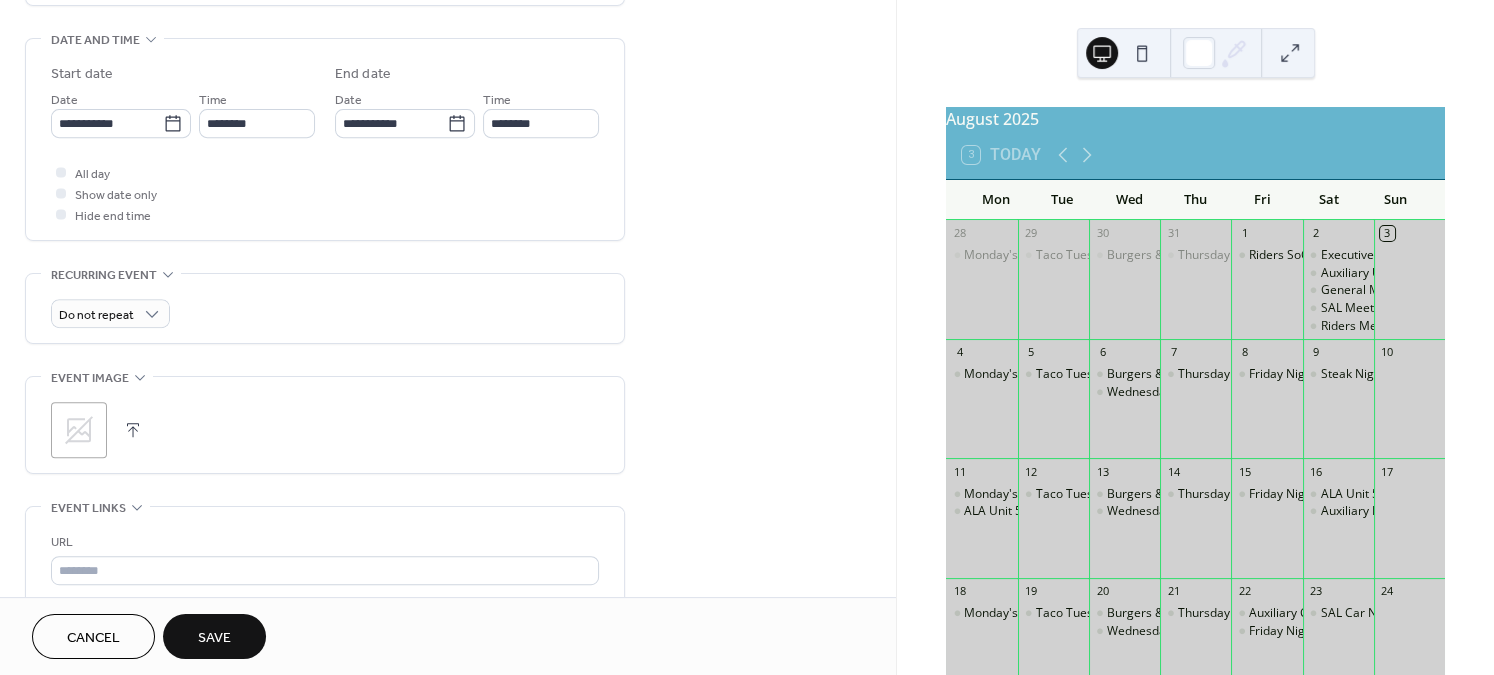 click on "Save" at bounding box center [214, 636] 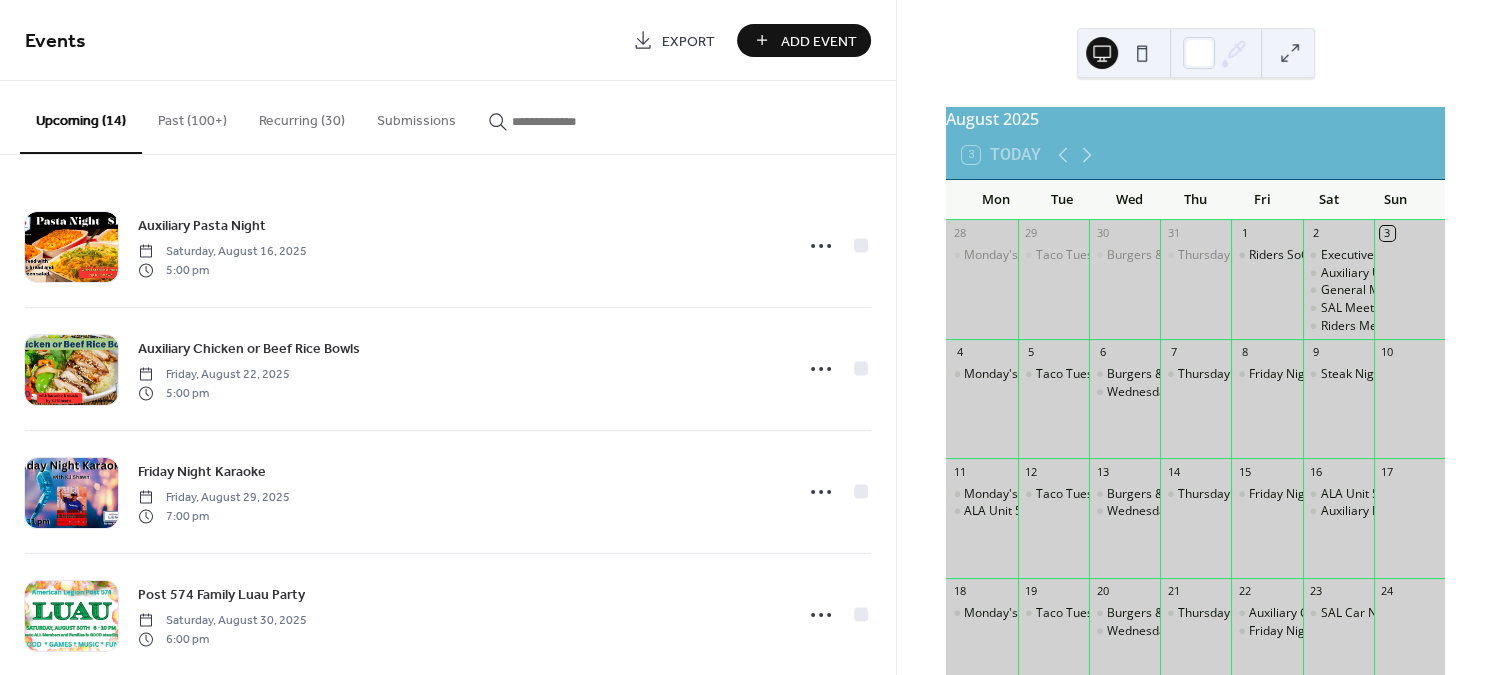 scroll, scrollTop: 1265, scrollLeft: 0, axis: vertical 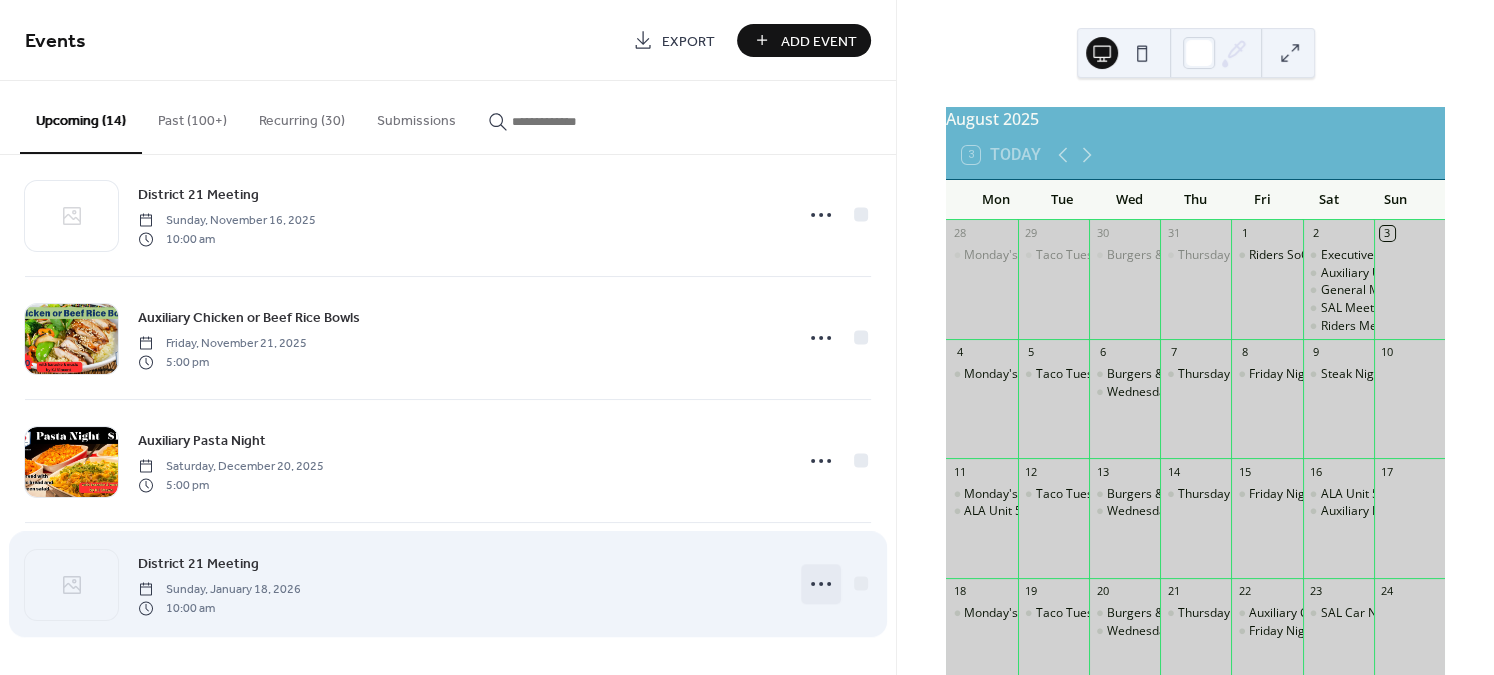 click 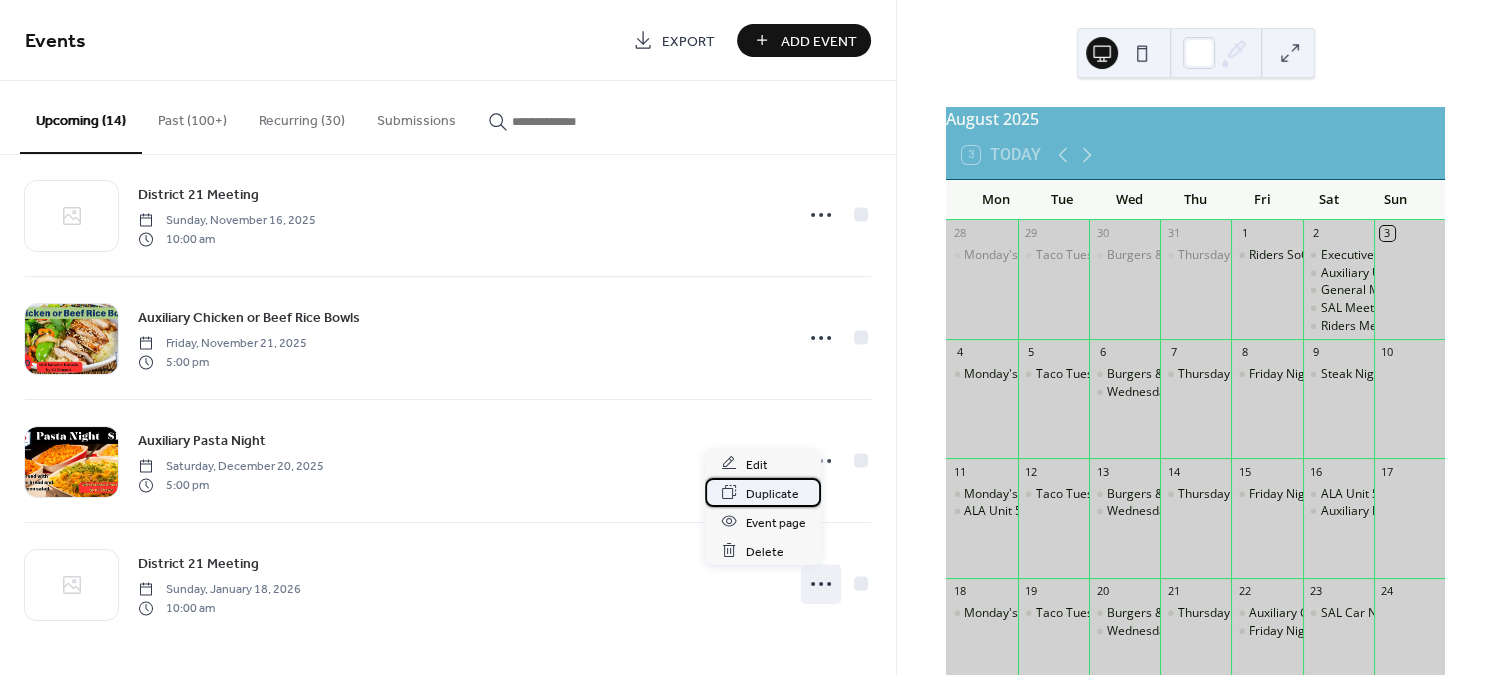 click on "Duplicate" at bounding box center [771, 493] 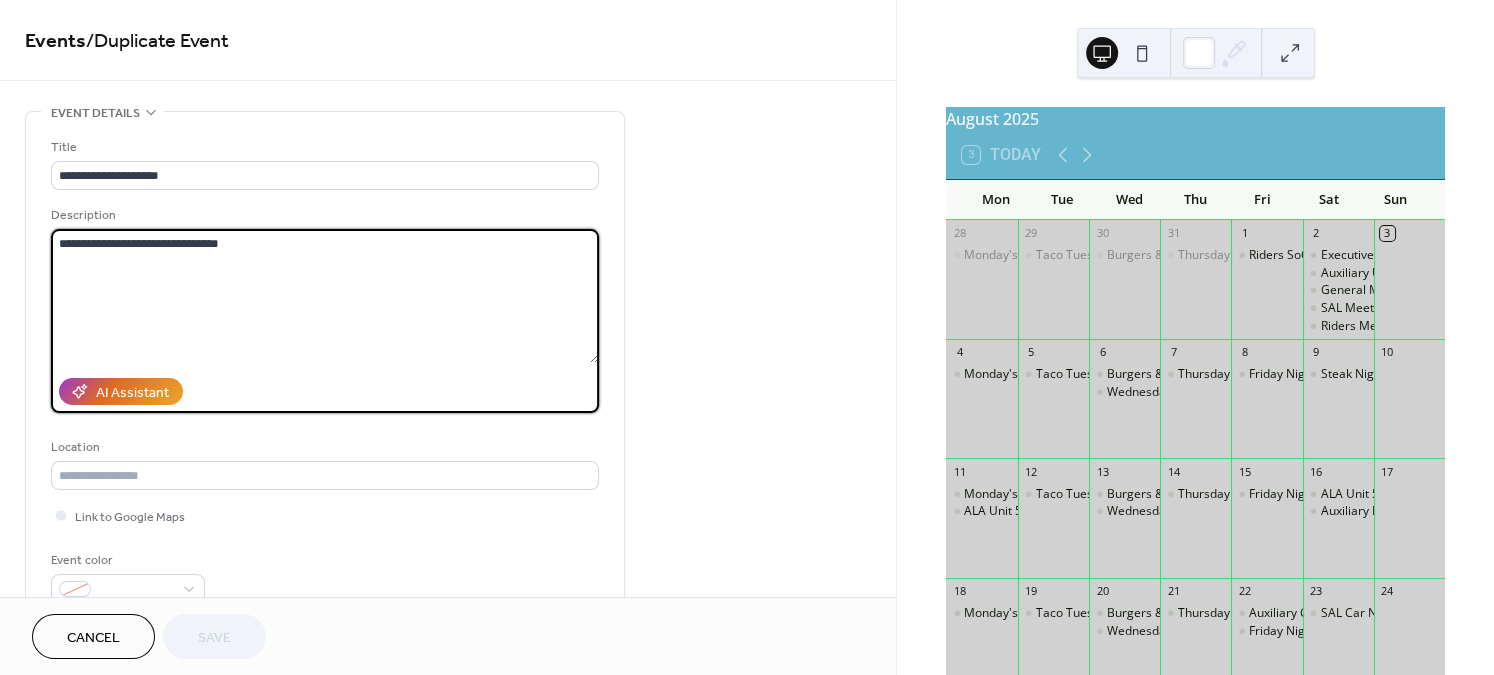 drag, startPoint x: 219, startPoint y: 243, endPoint x: 204, endPoint y: 241, distance: 15.132746 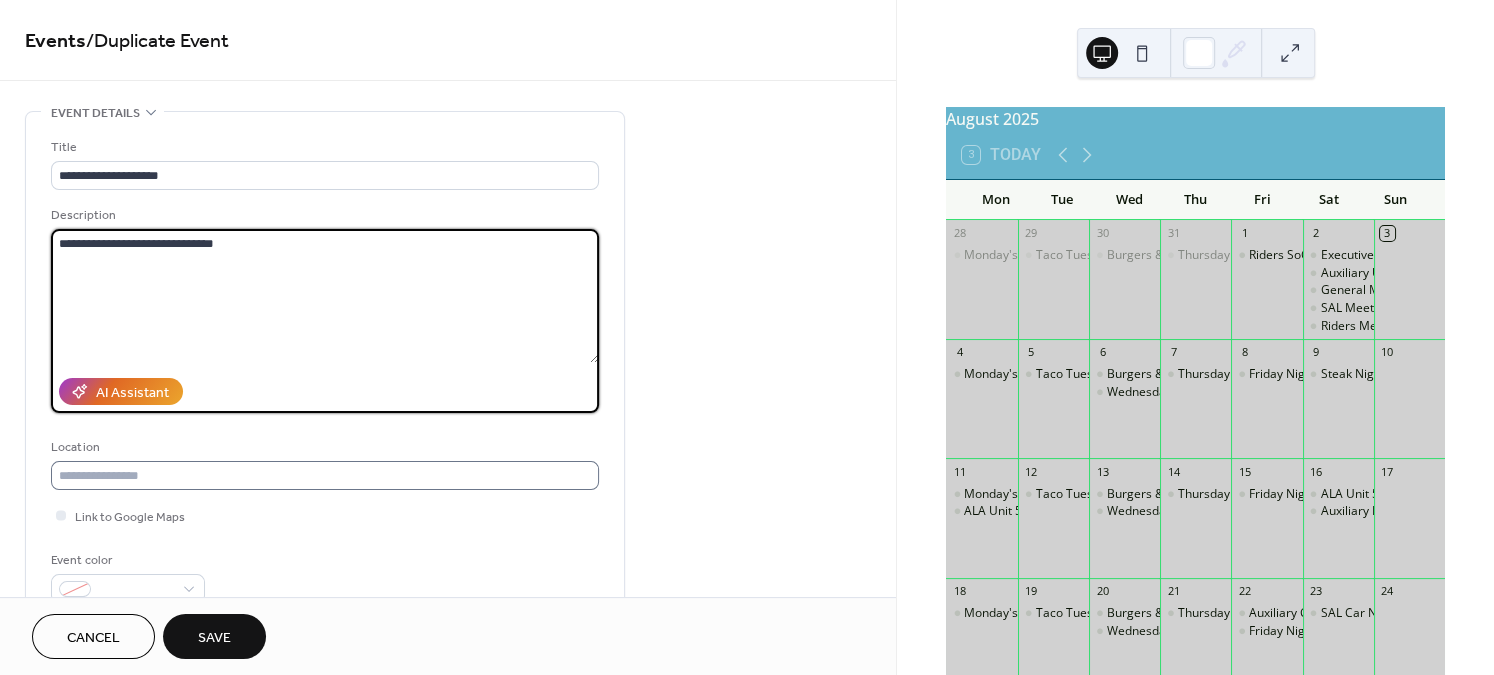 type on "**********" 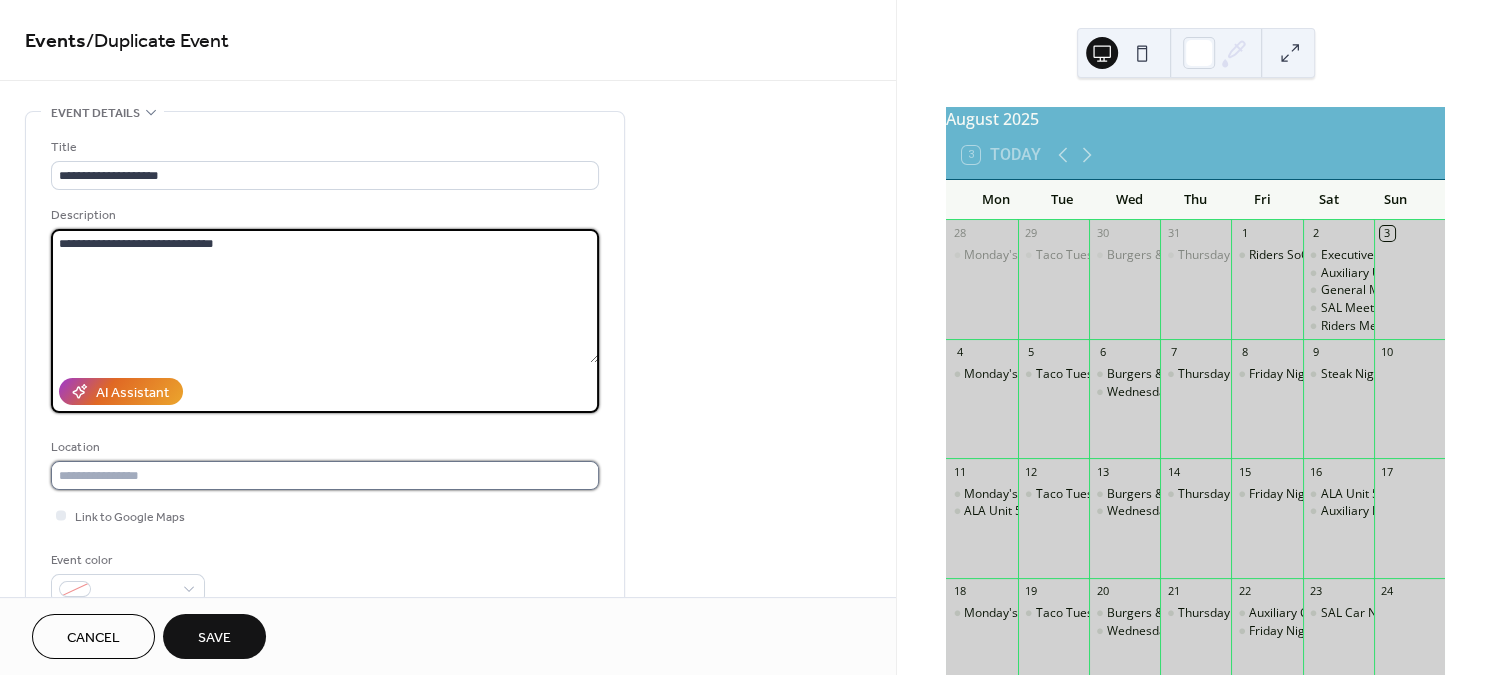 click at bounding box center (325, 475) 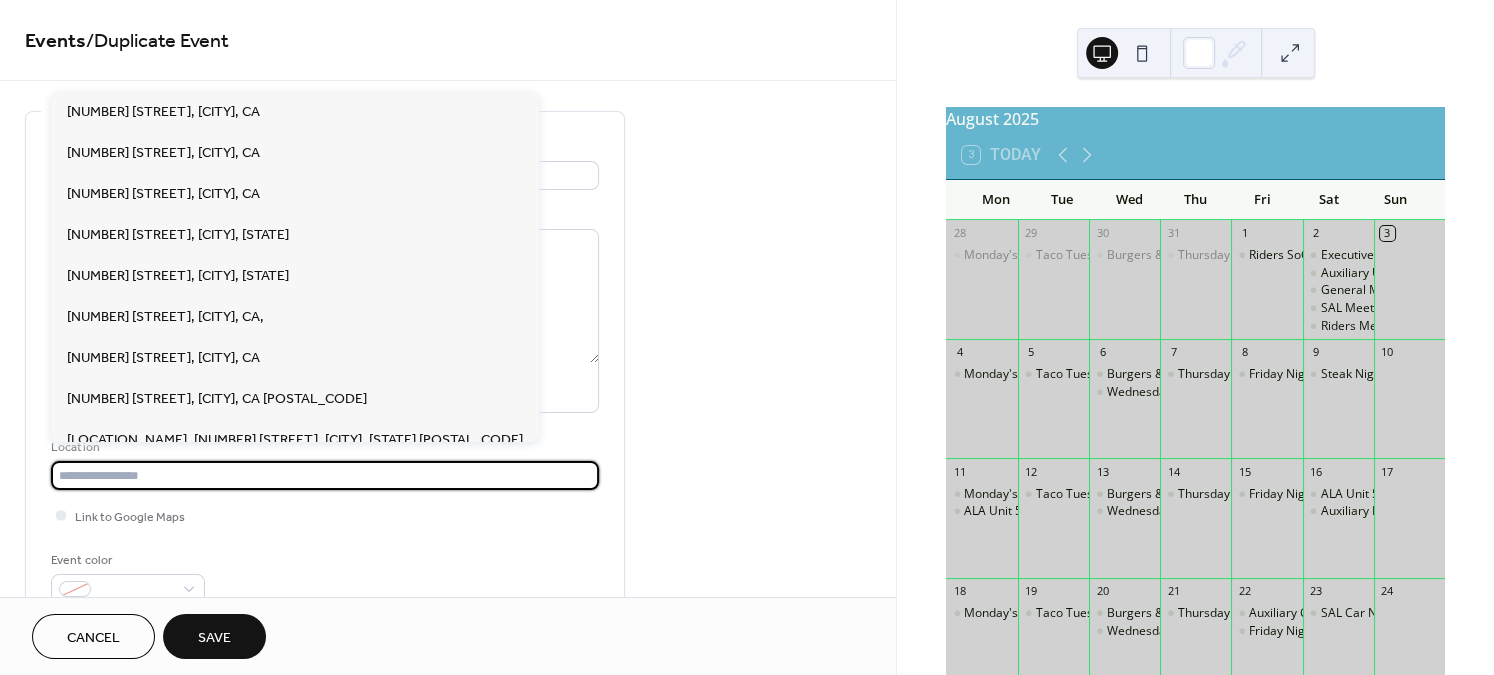 paste on "**********" 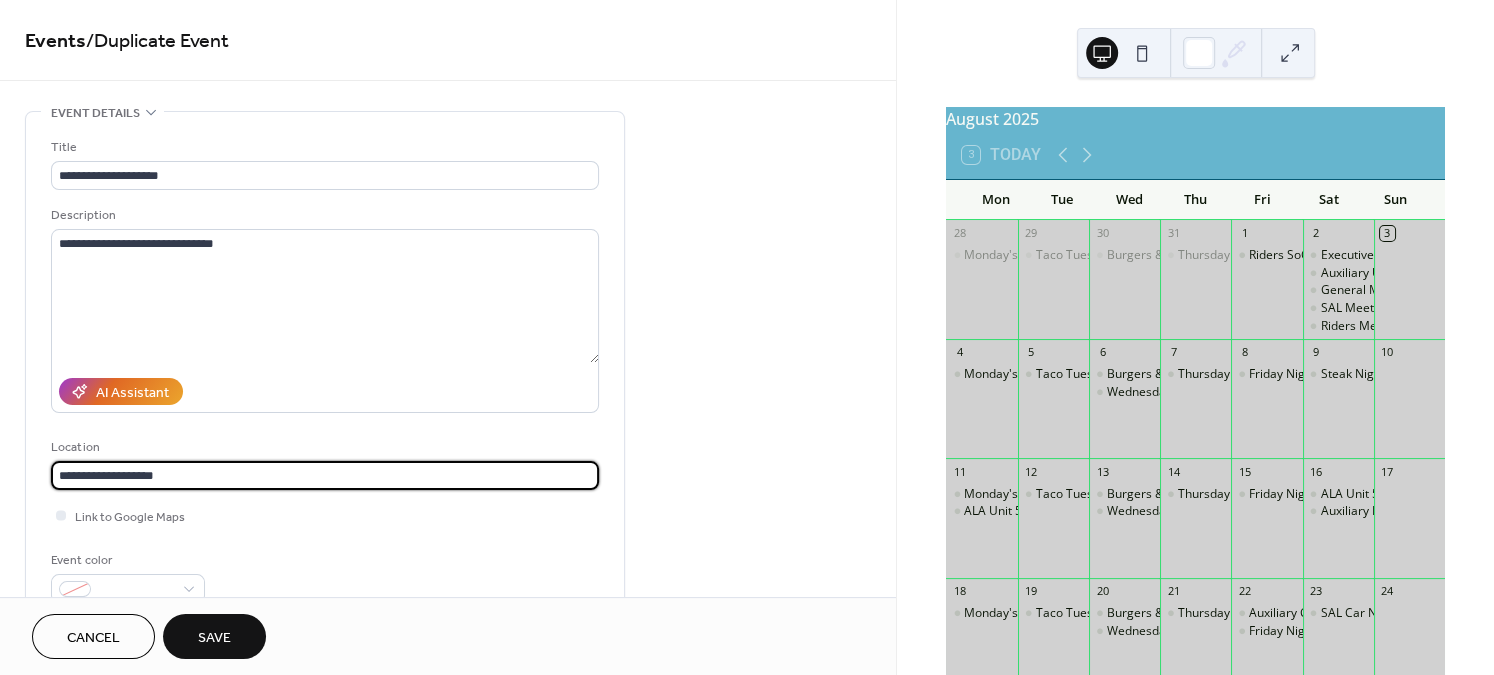 paste on "**********" 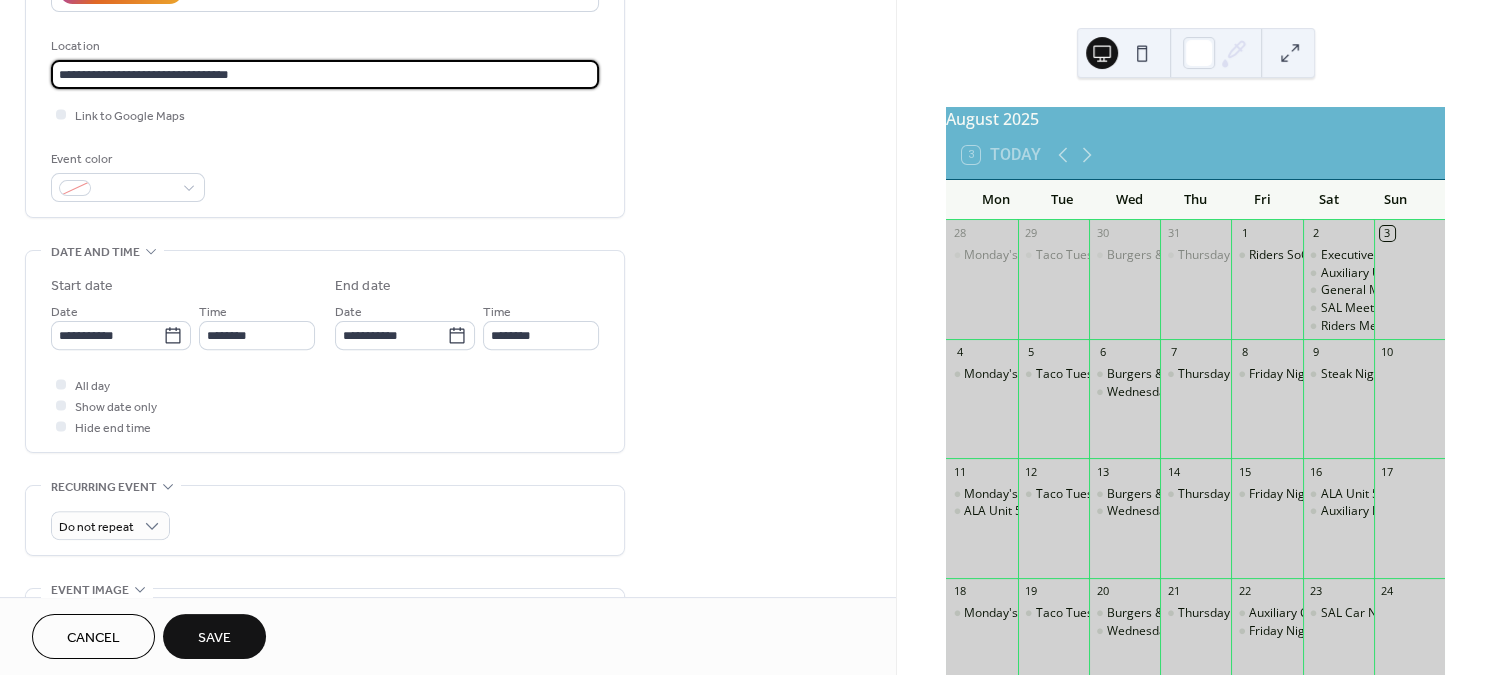 scroll, scrollTop: 451, scrollLeft: 0, axis: vertical 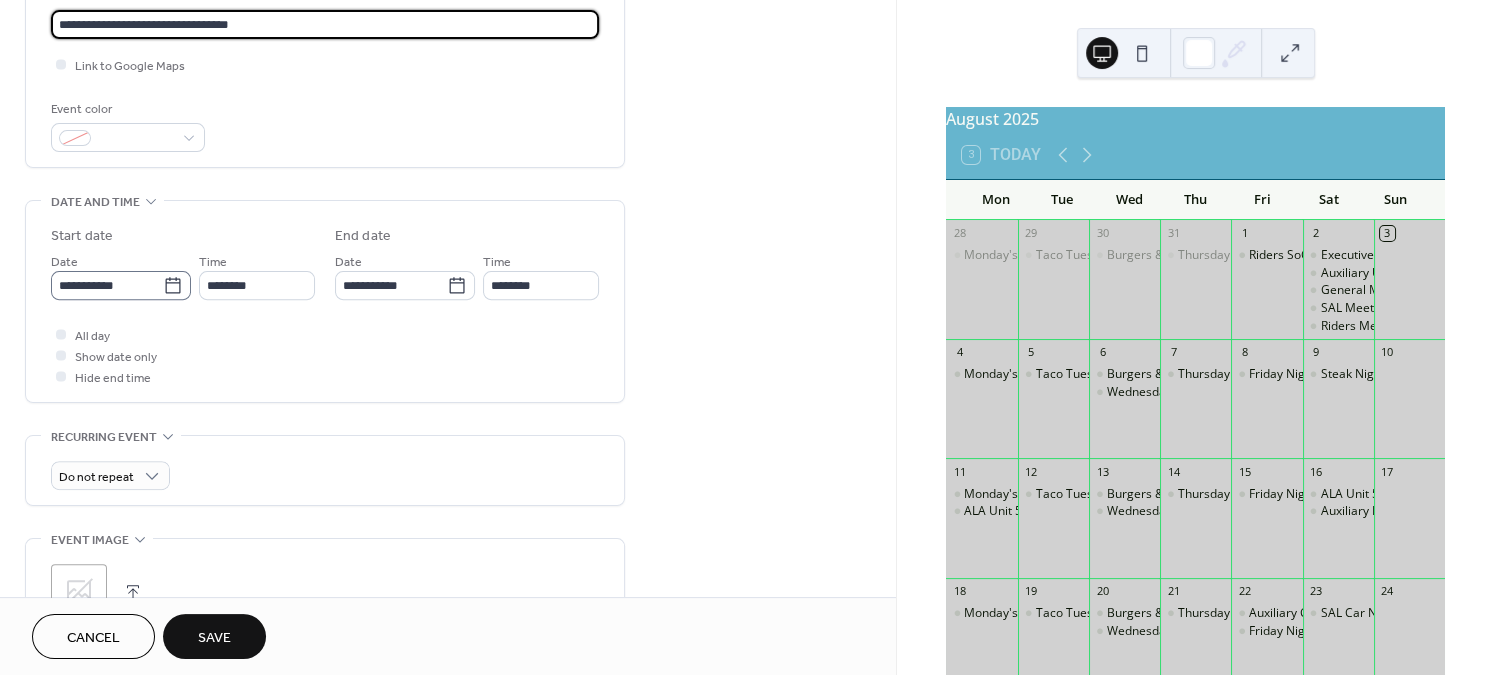 type on "**********" 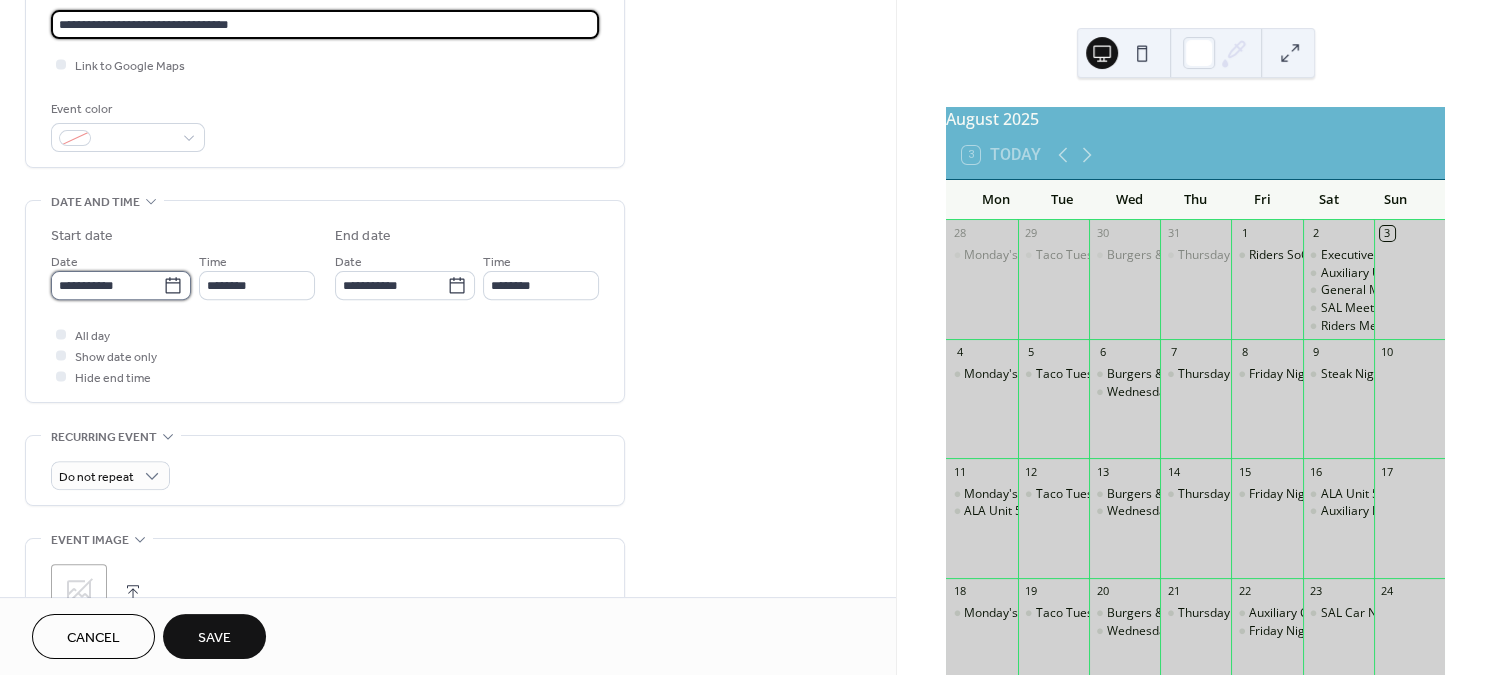 click on "**********" at bounding box center [107, 285] 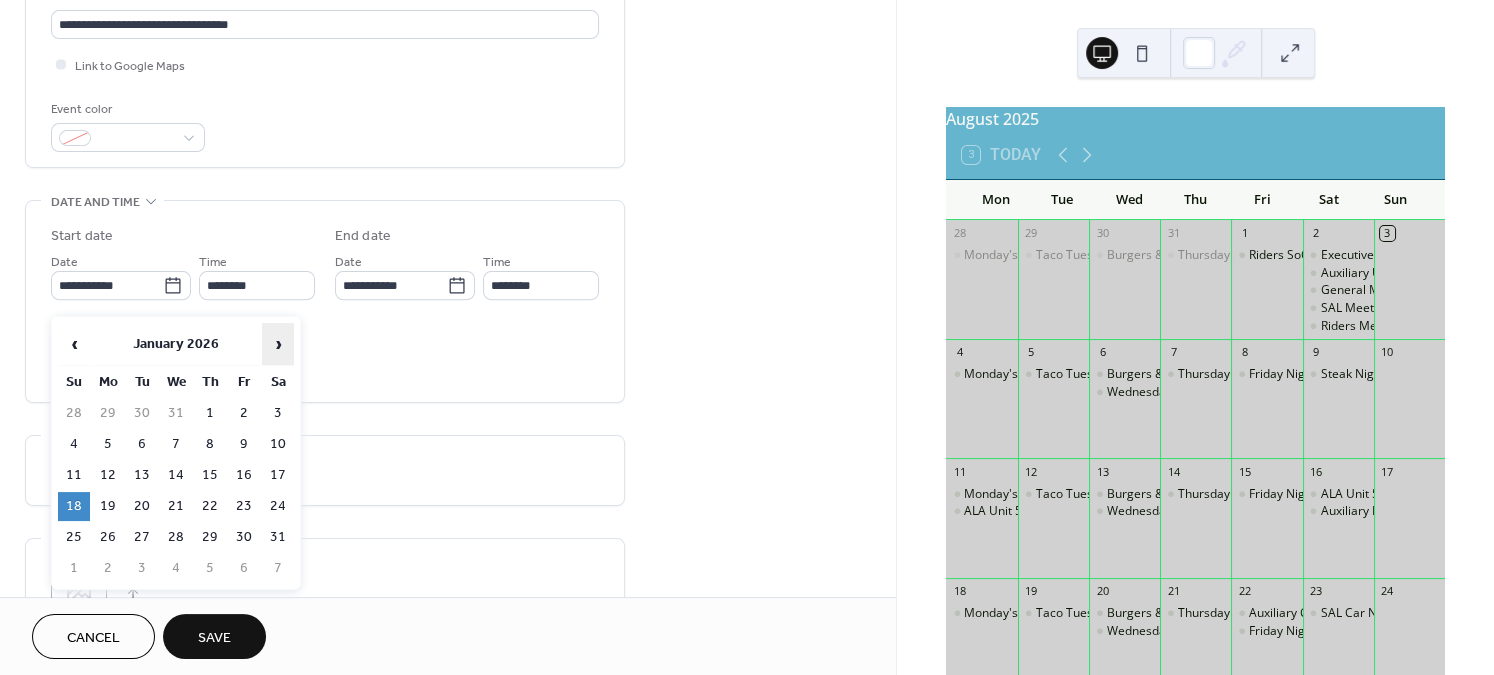 click on "›" at bounding box center [278, 344] 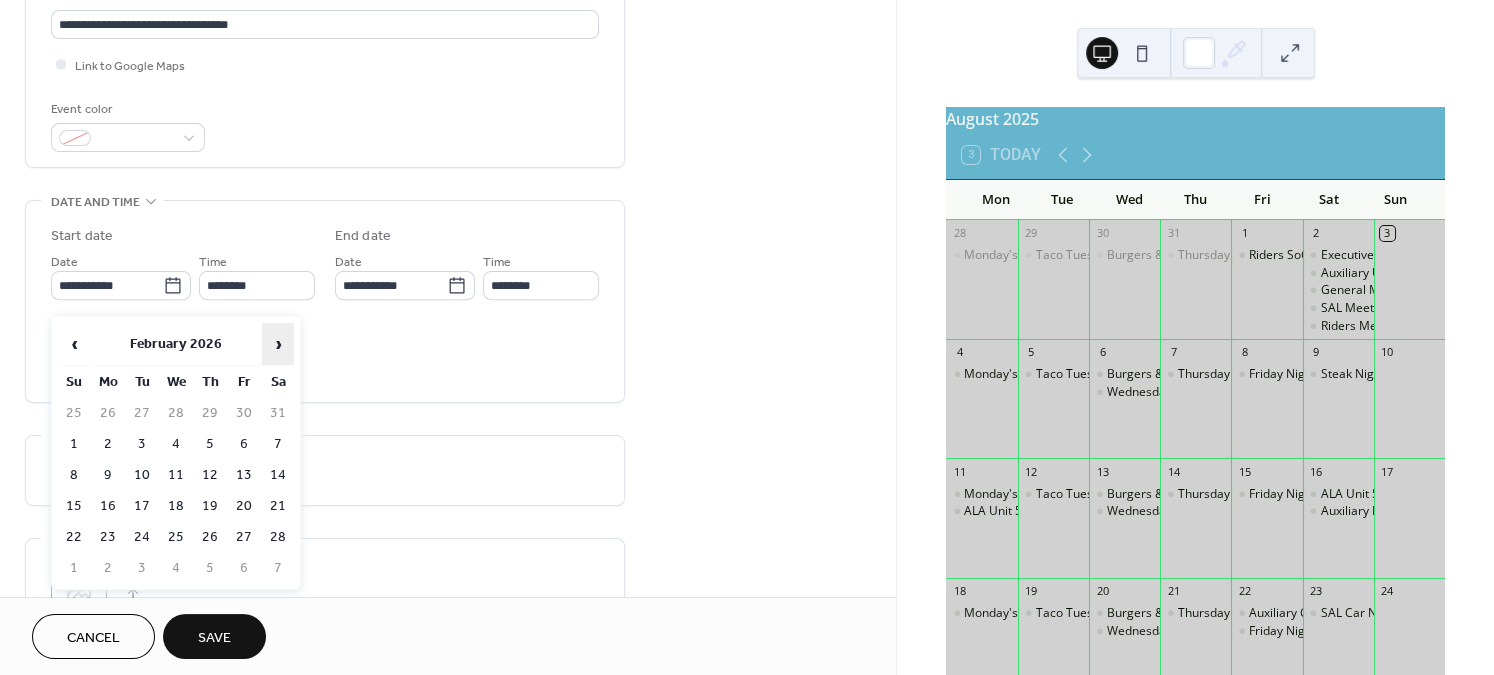 click on "›" at bounding box center [278, 344] 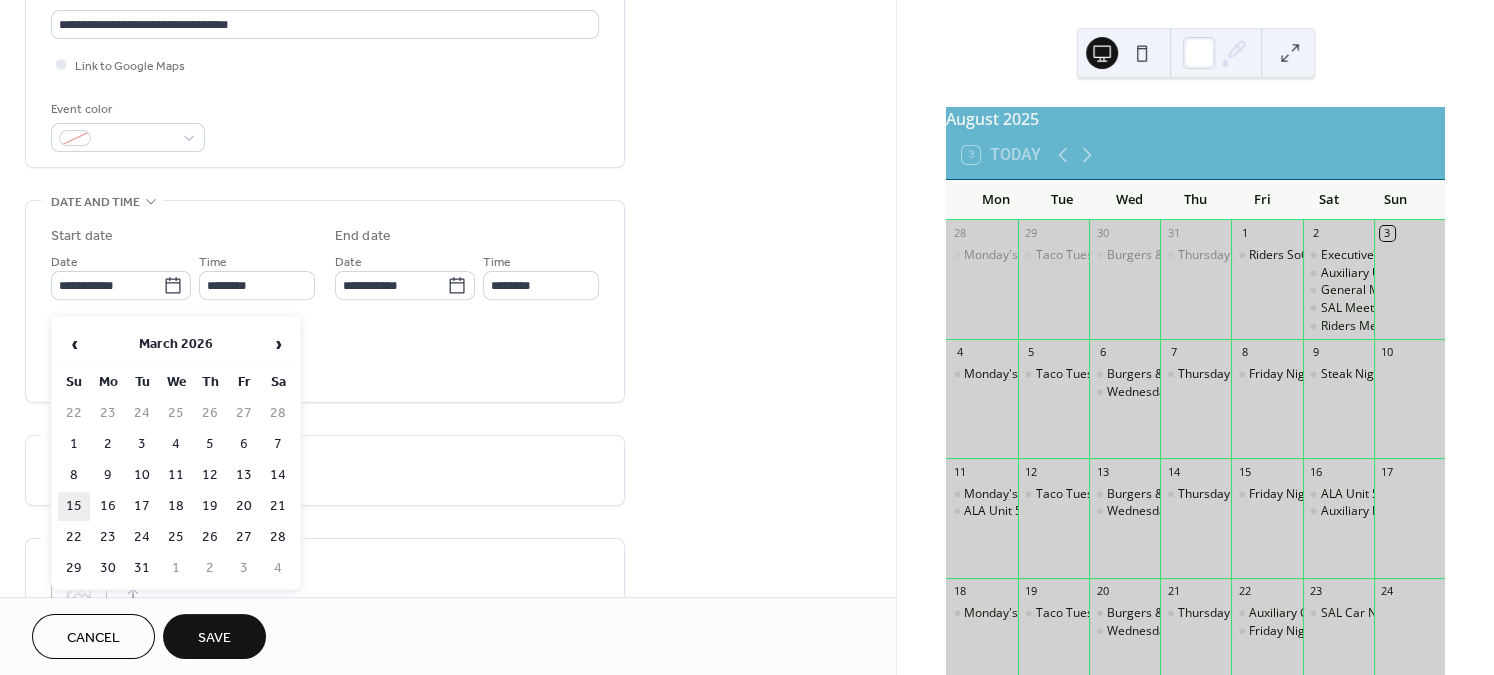 click on "15" at bounding box center (74, 506) 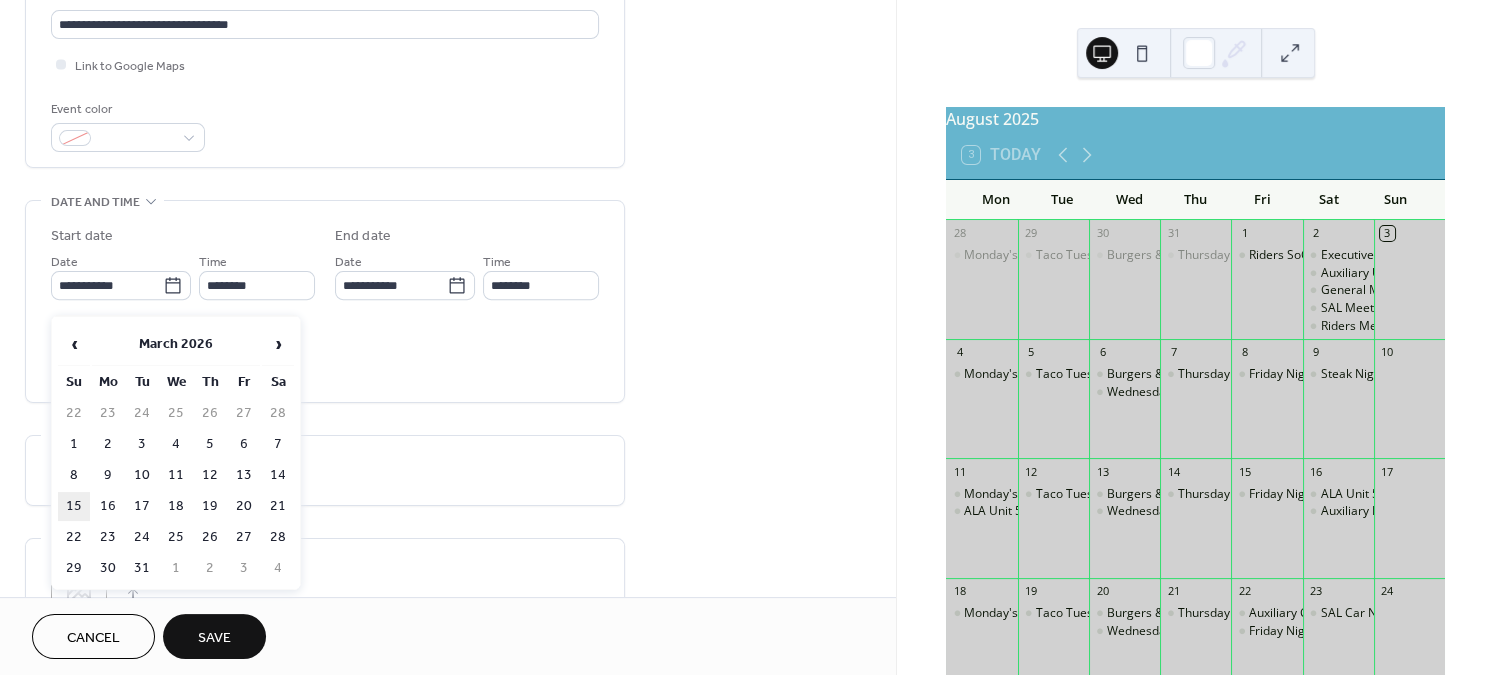 type on "**********" 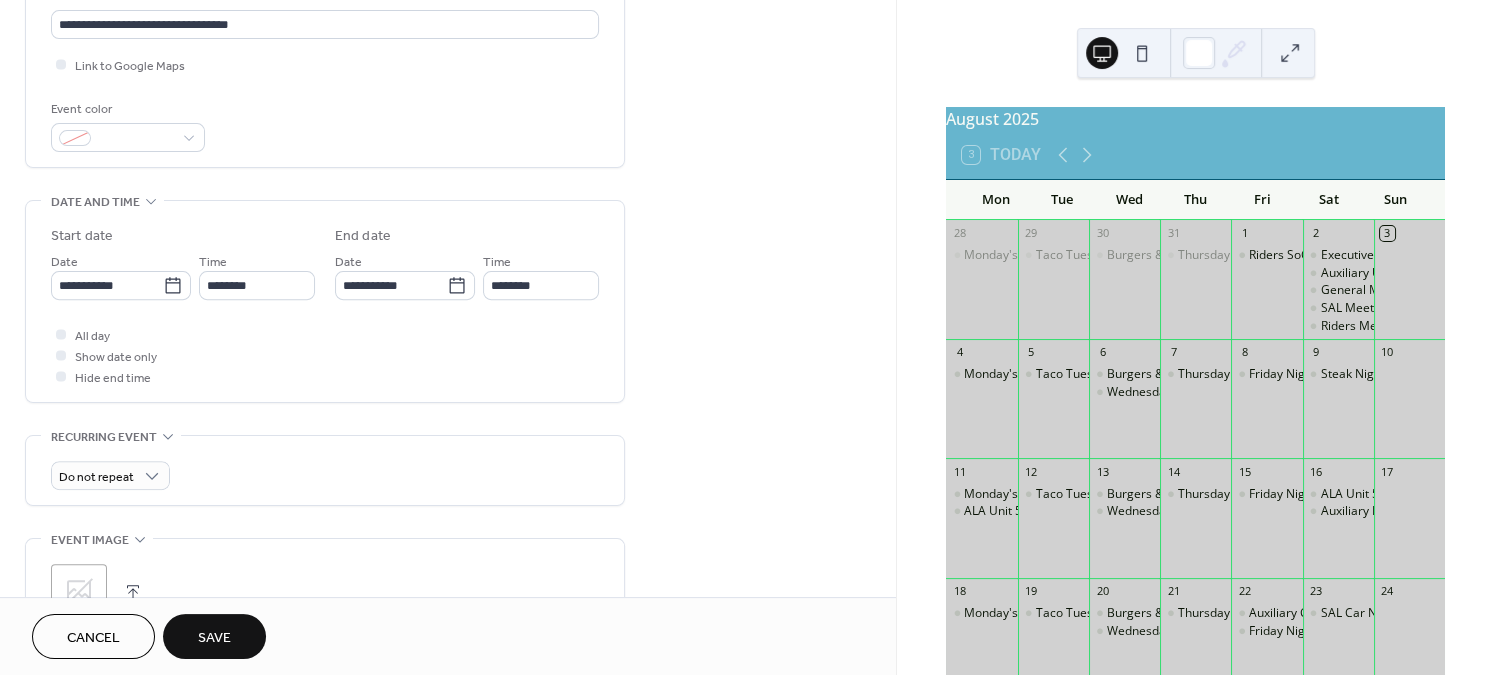 click on "Save" at bounding box center (214, 636) 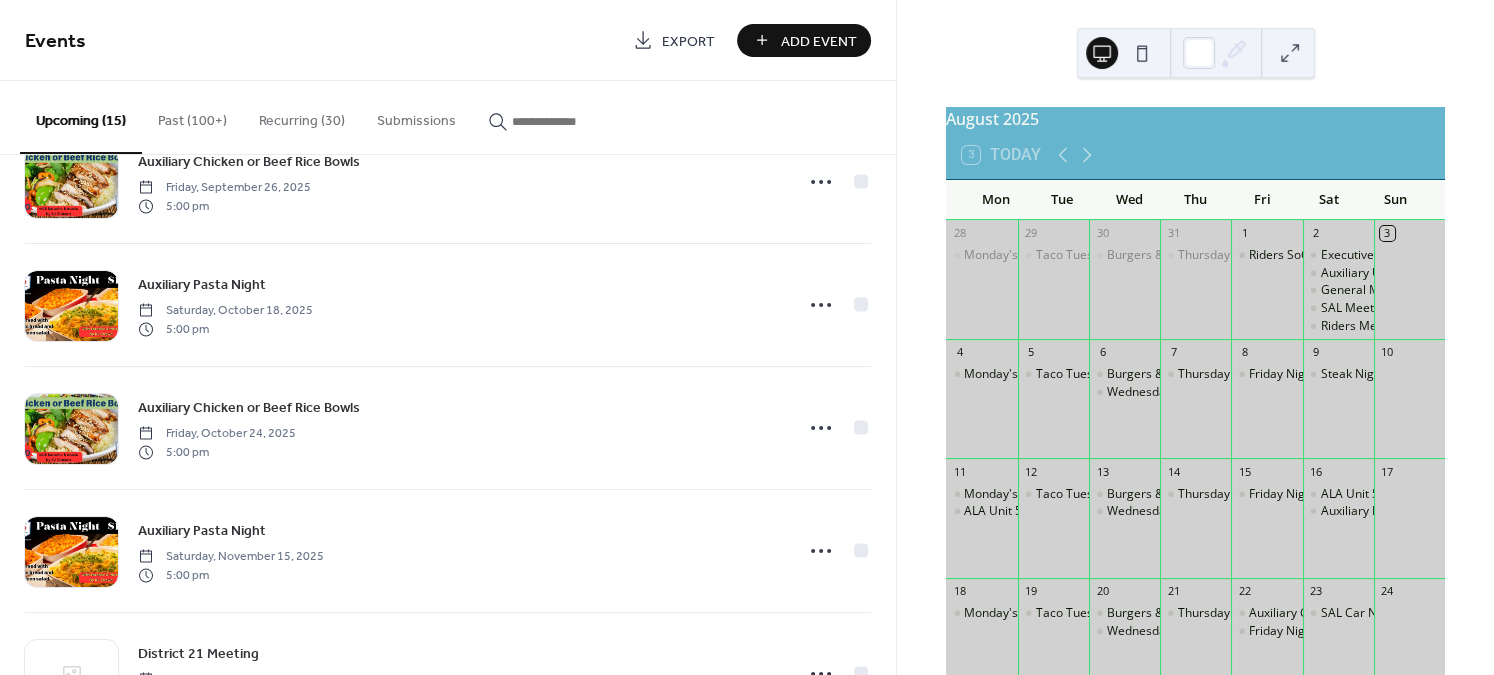 scroll, scrollTop: 1388, scrollLeft: 0, axis: vertical 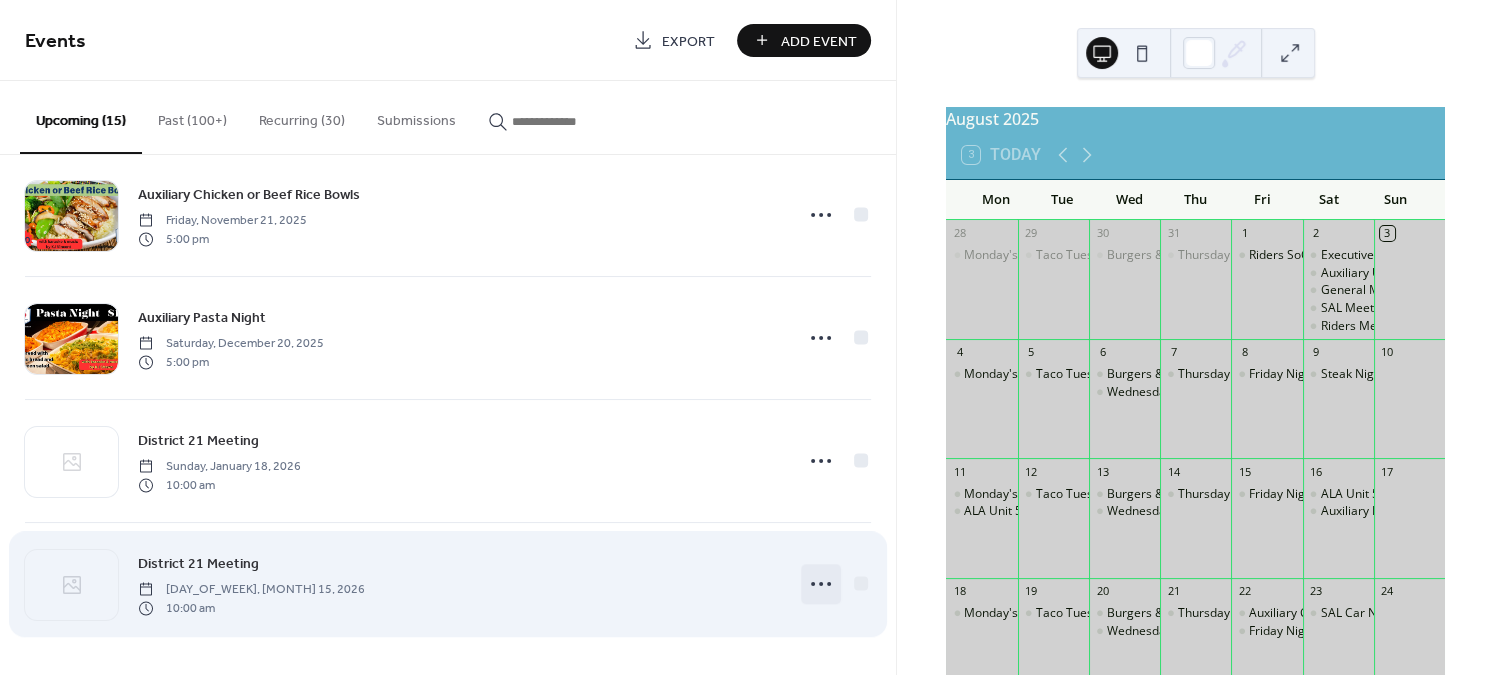 click 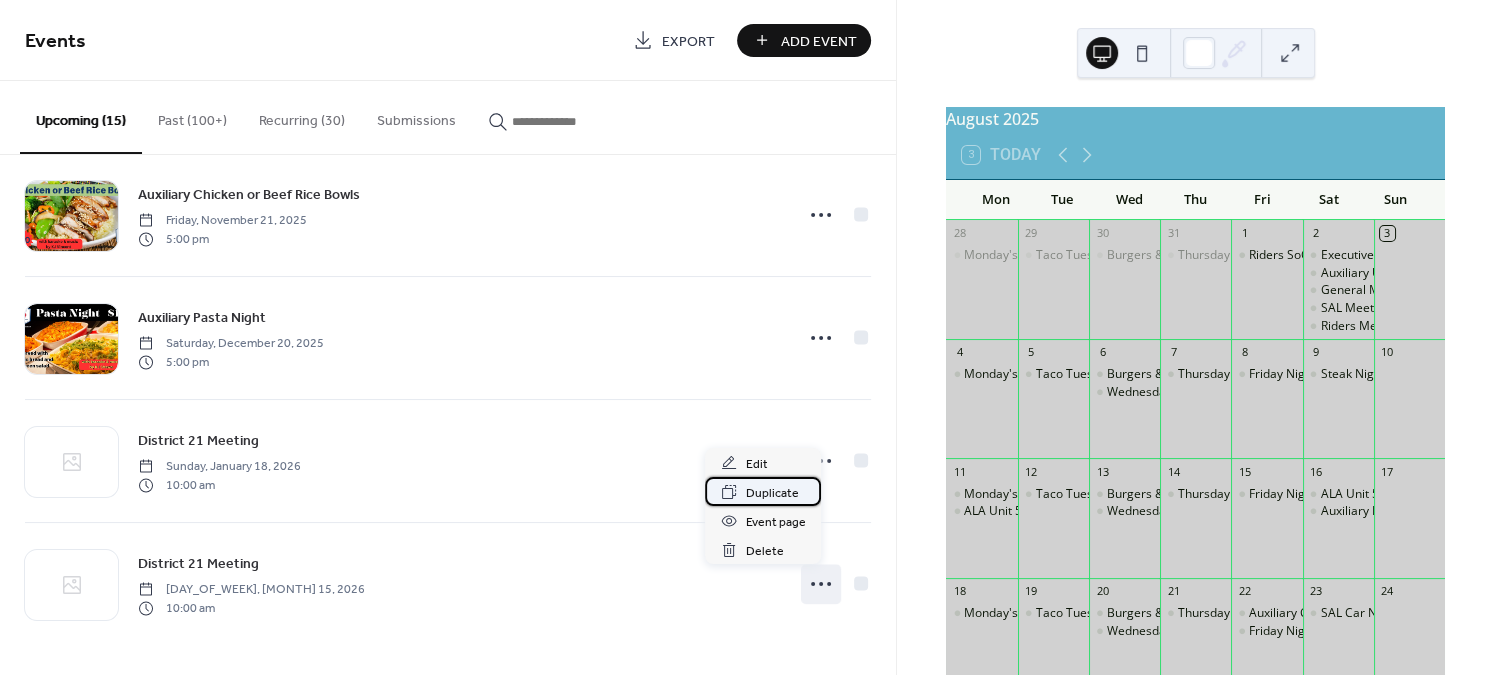 click on "Duplicate" at bounding box center (771, 493) 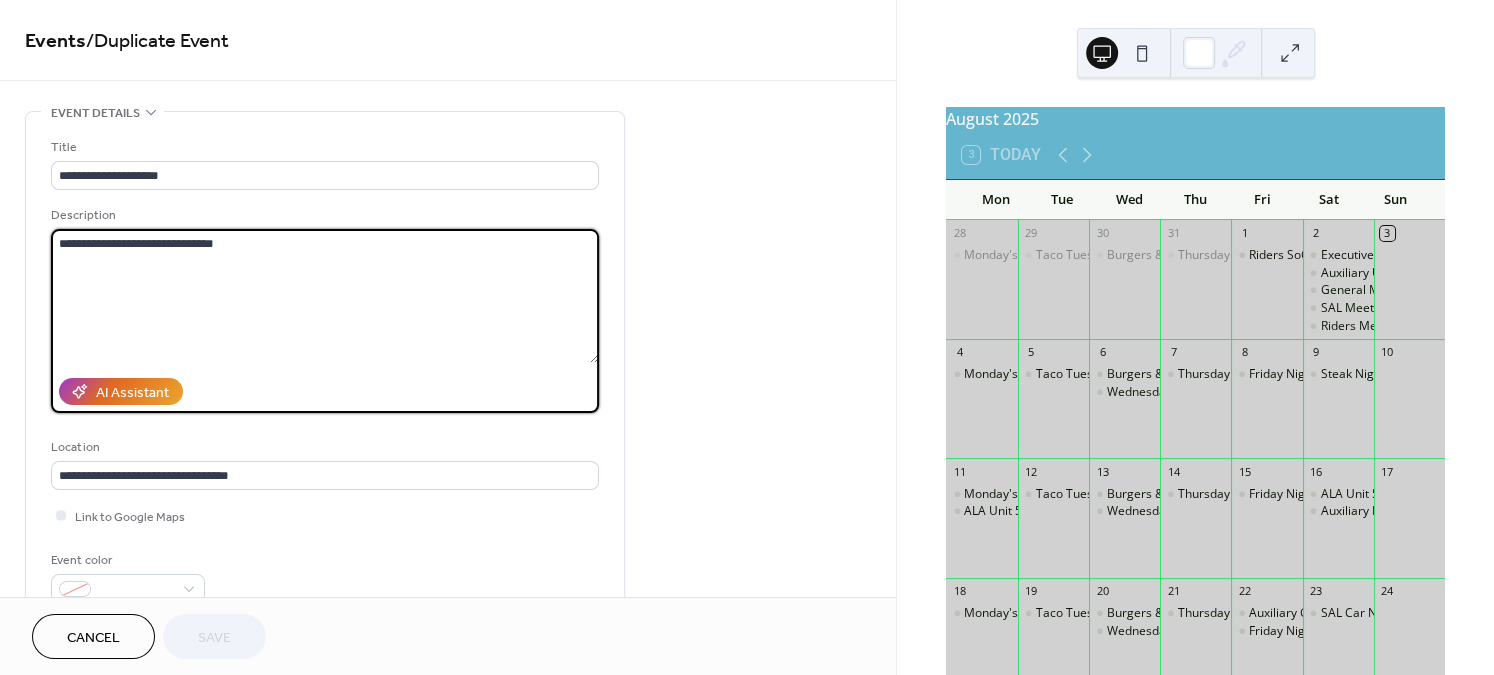 click on "**********" at bounding box center [325, 296] 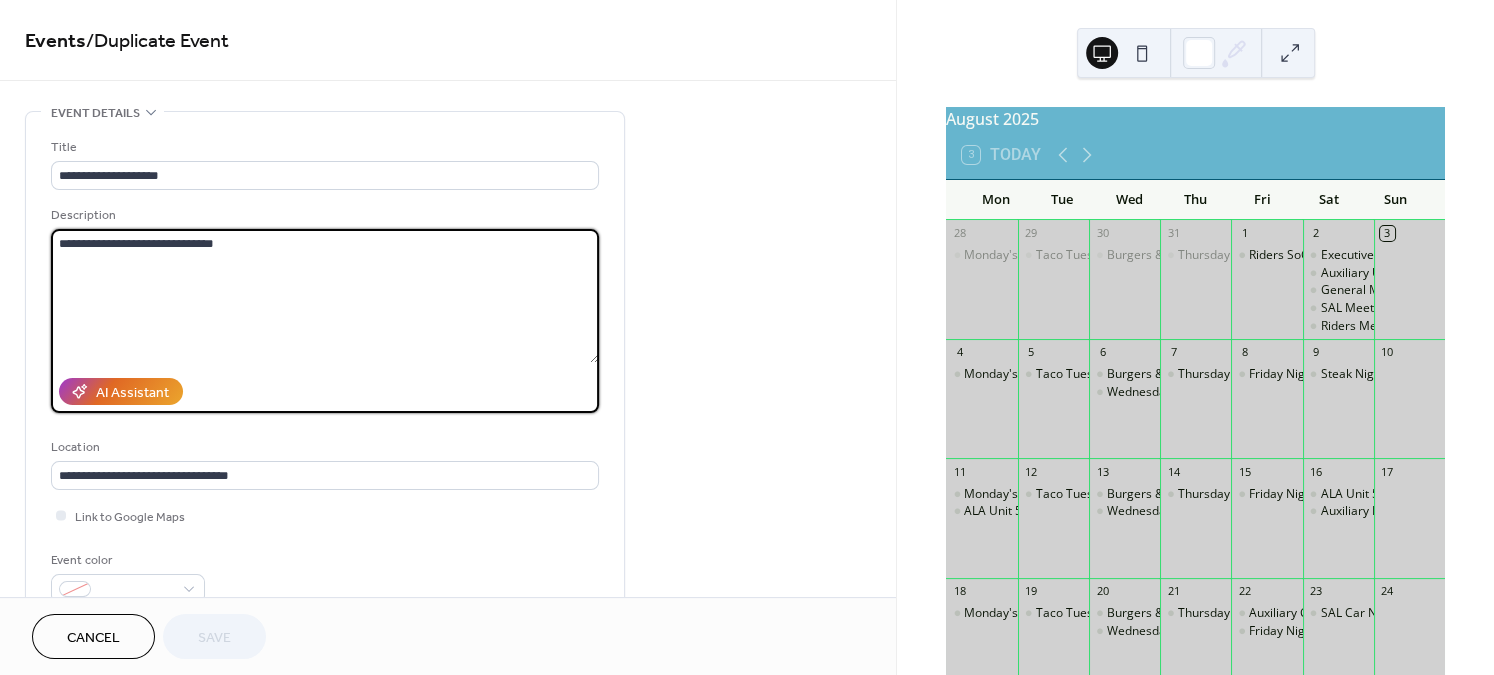 drag, startPoint x: 201, startPoint y: 246, endPoint x: 213, endPoint y: 246, distance: 12 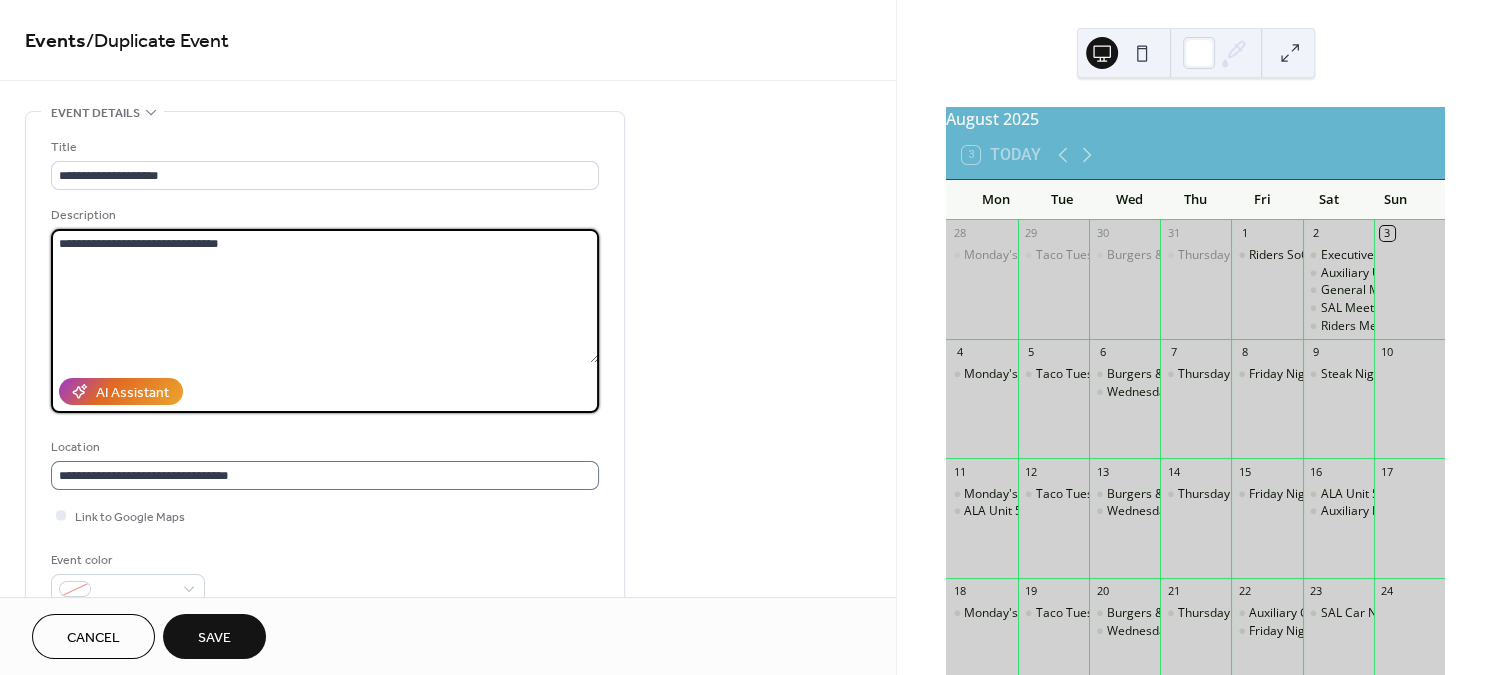 type on "**********" 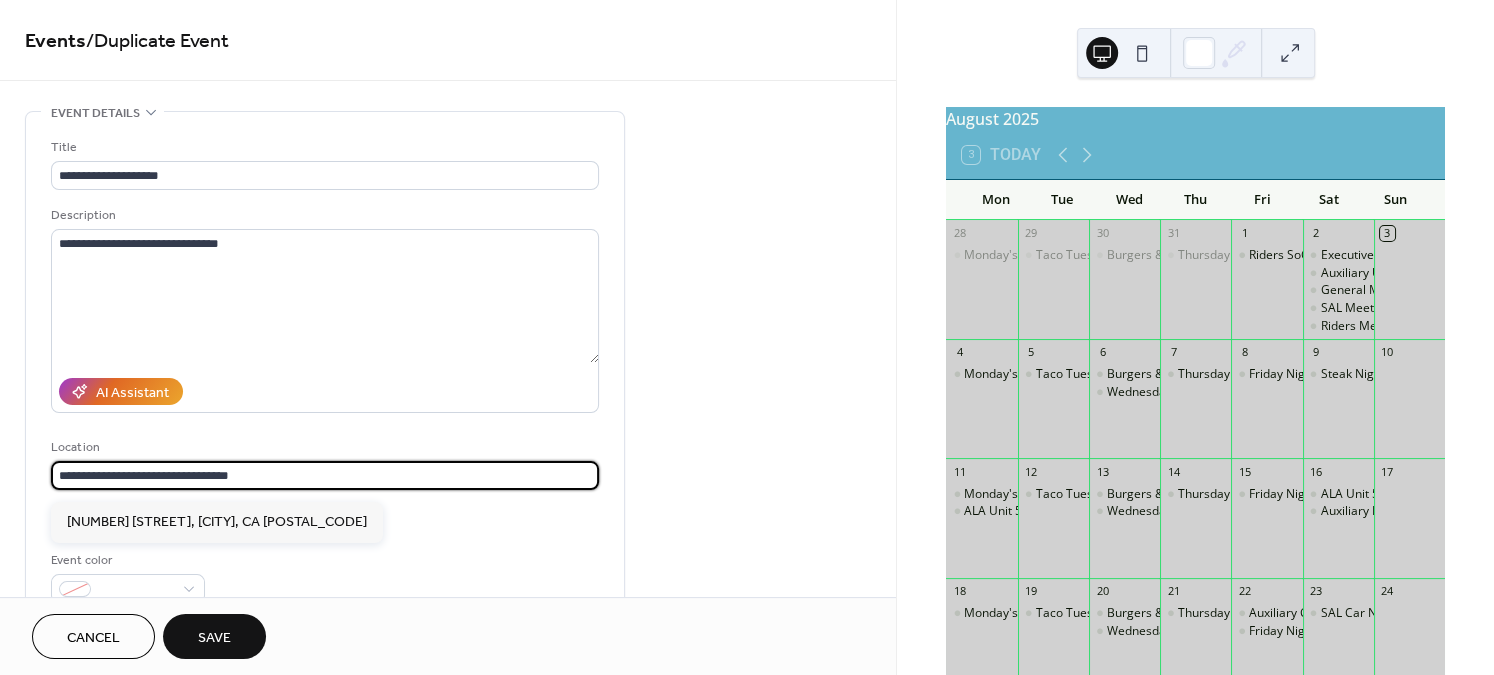 drag, startPoint x: 156, startPoint y: 484, endPoint x: 23, endPoint y: 484, distance: 133 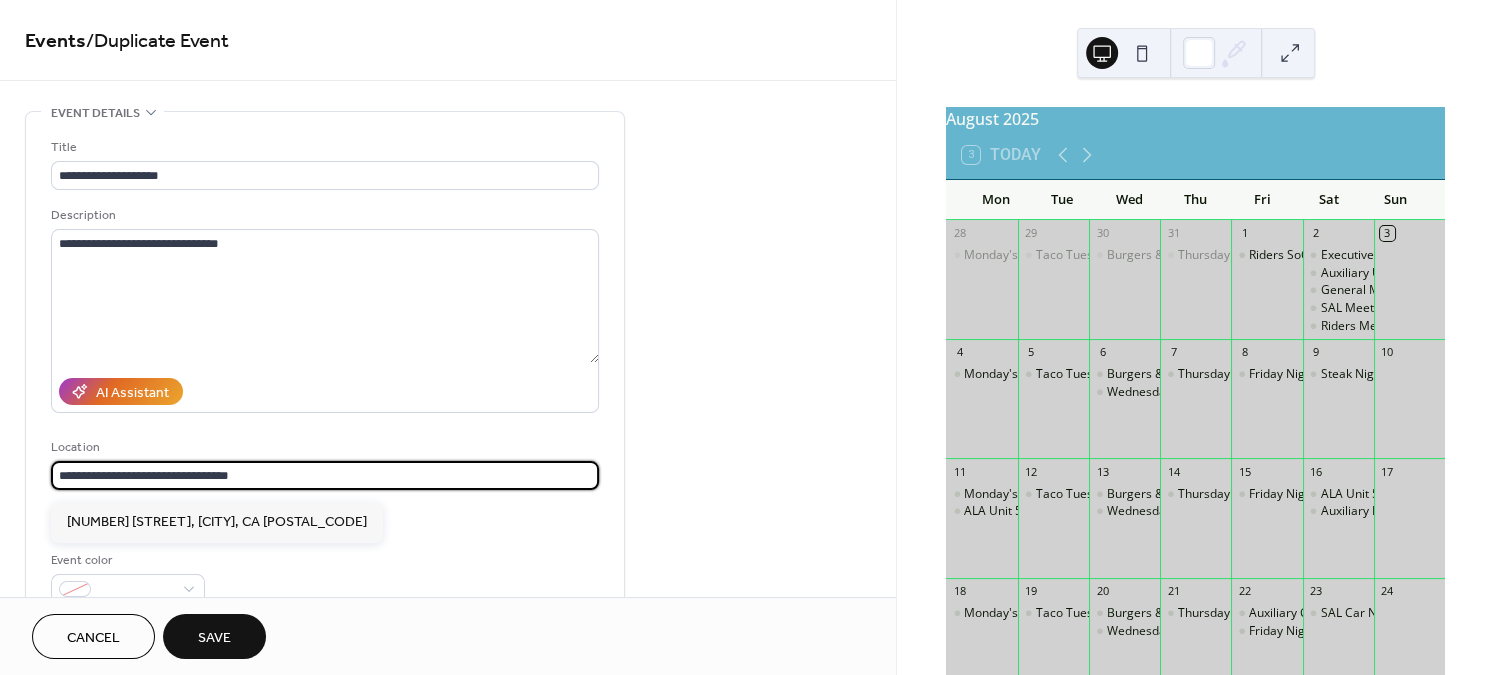paste on "****" 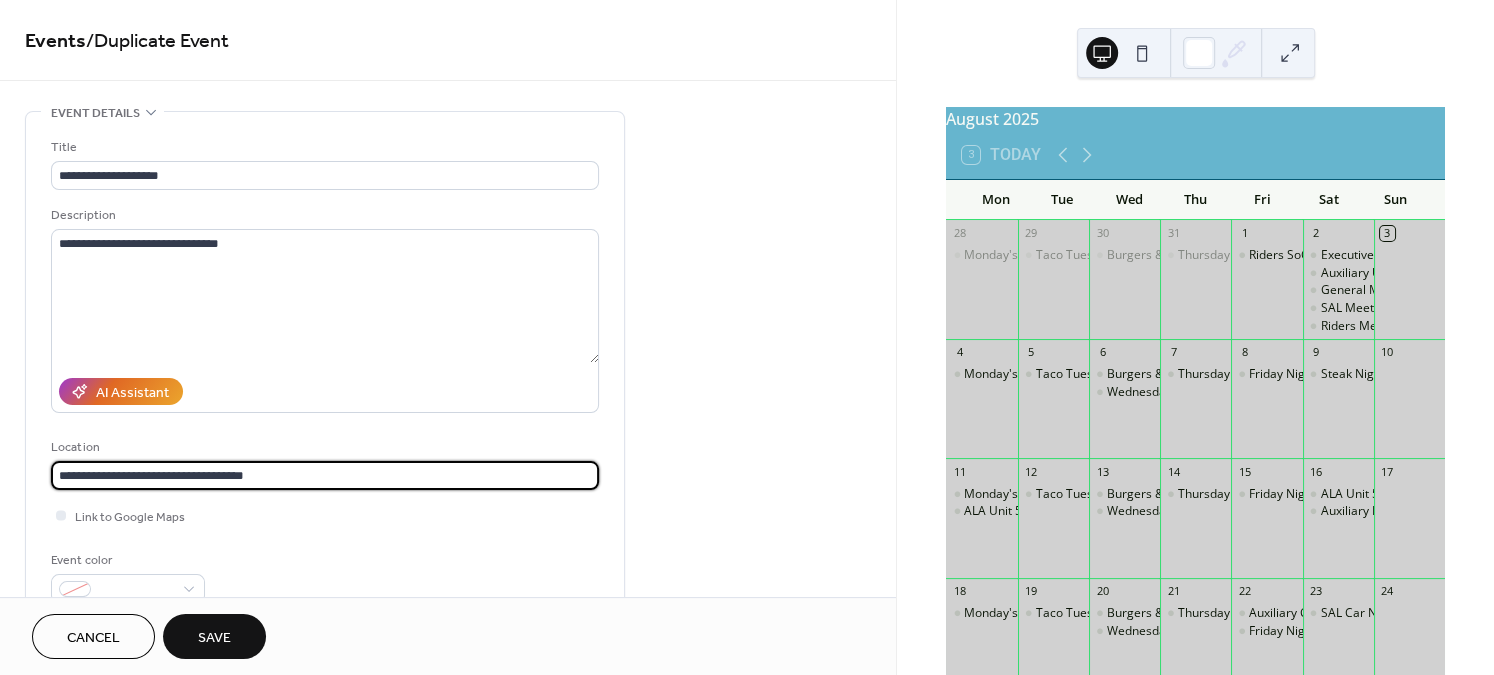 drag, startPoint x: 321, startPoint y: 483, endPoint x: 183, endPoint y: 456, distance: 140.6165 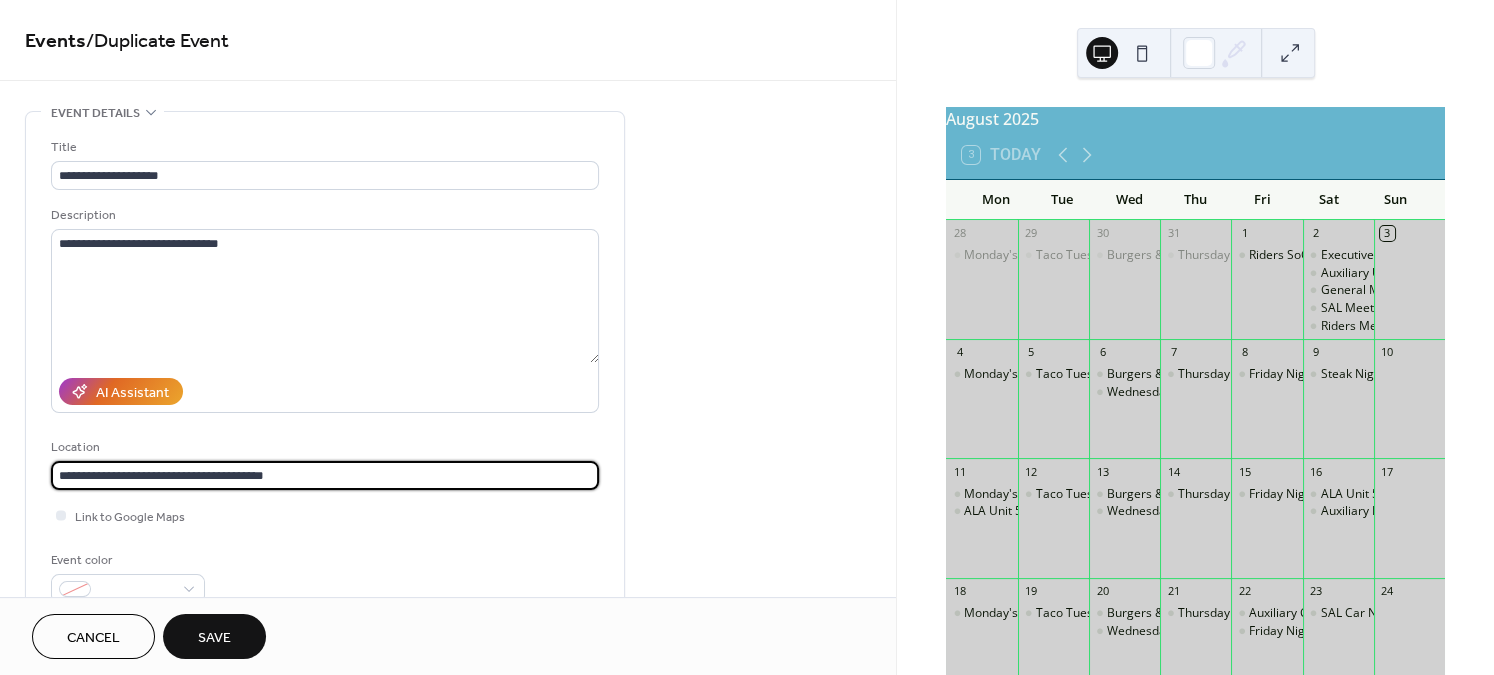 type on "**********" 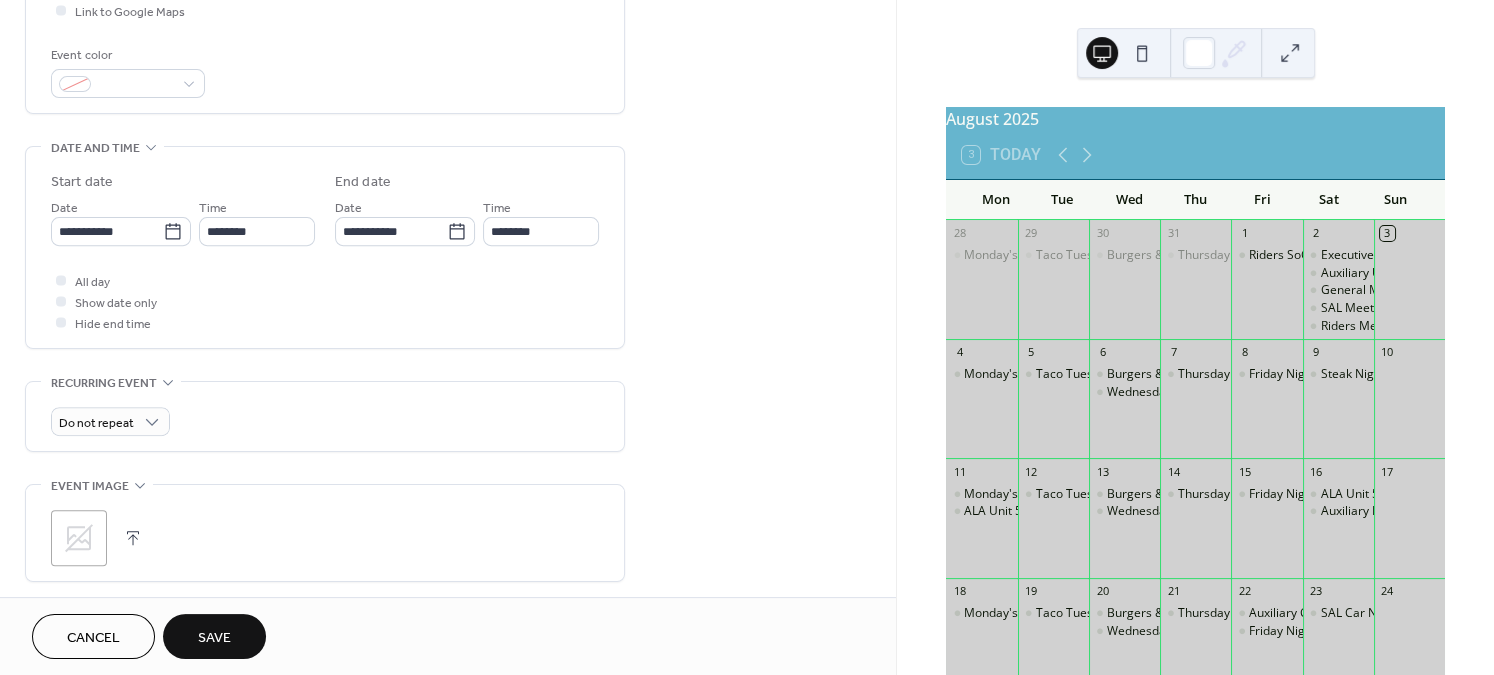 scroll, scrollTop: 525, scrollLeft: 0, axis: vertical 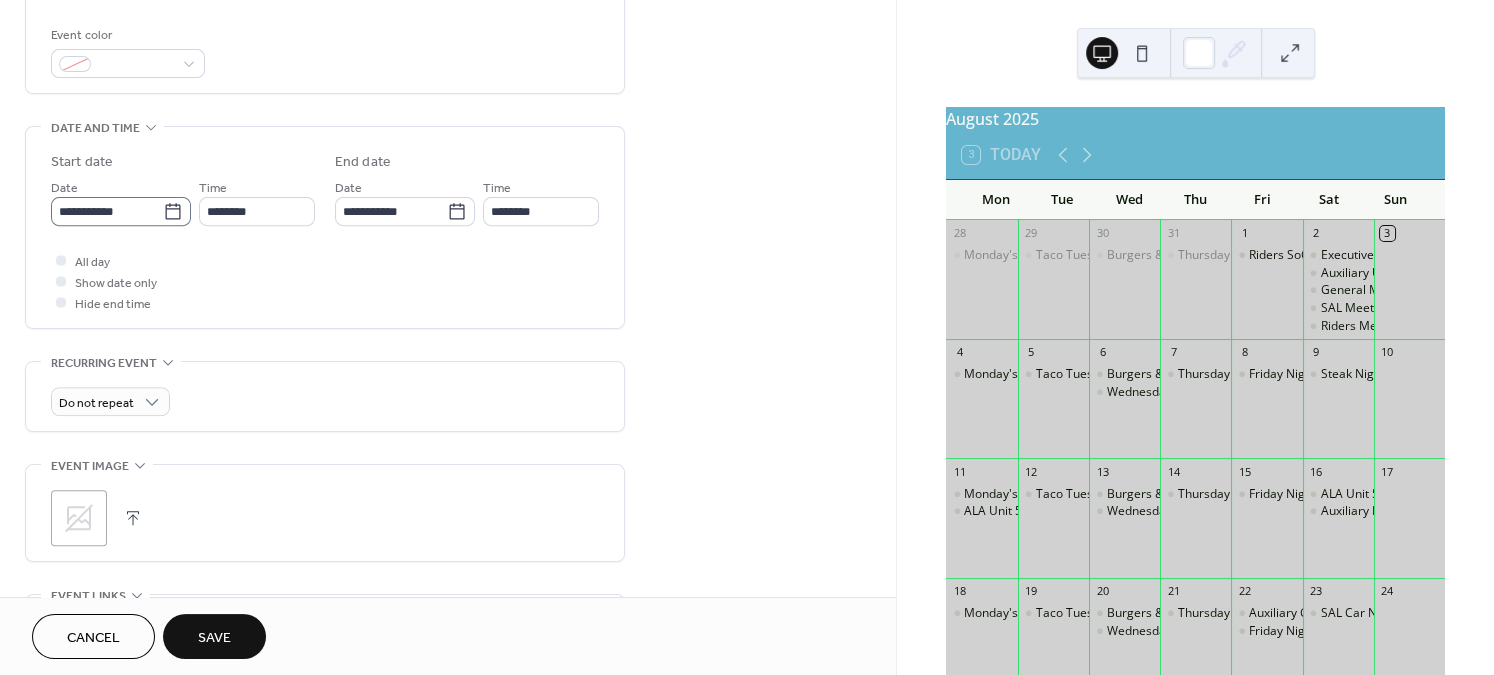 click 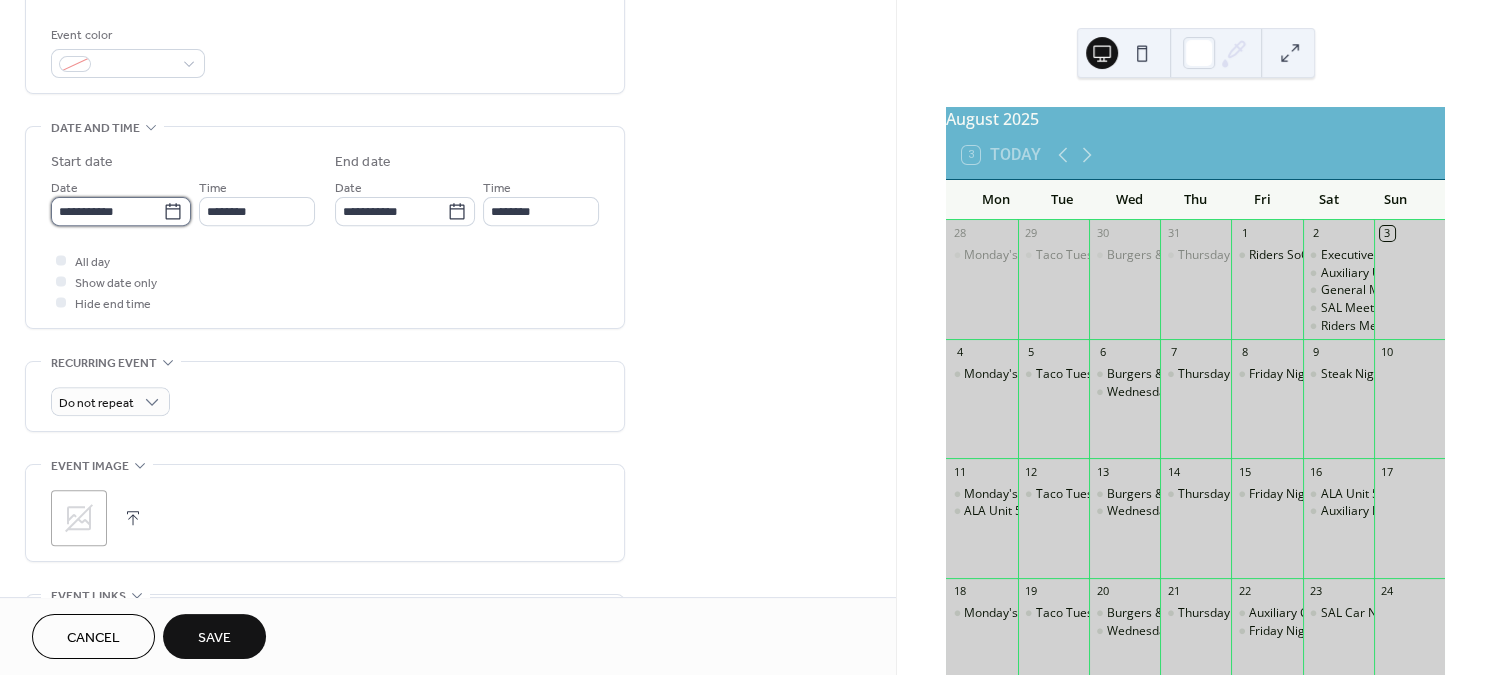 click on "**********" at bounding box center (107, 211) 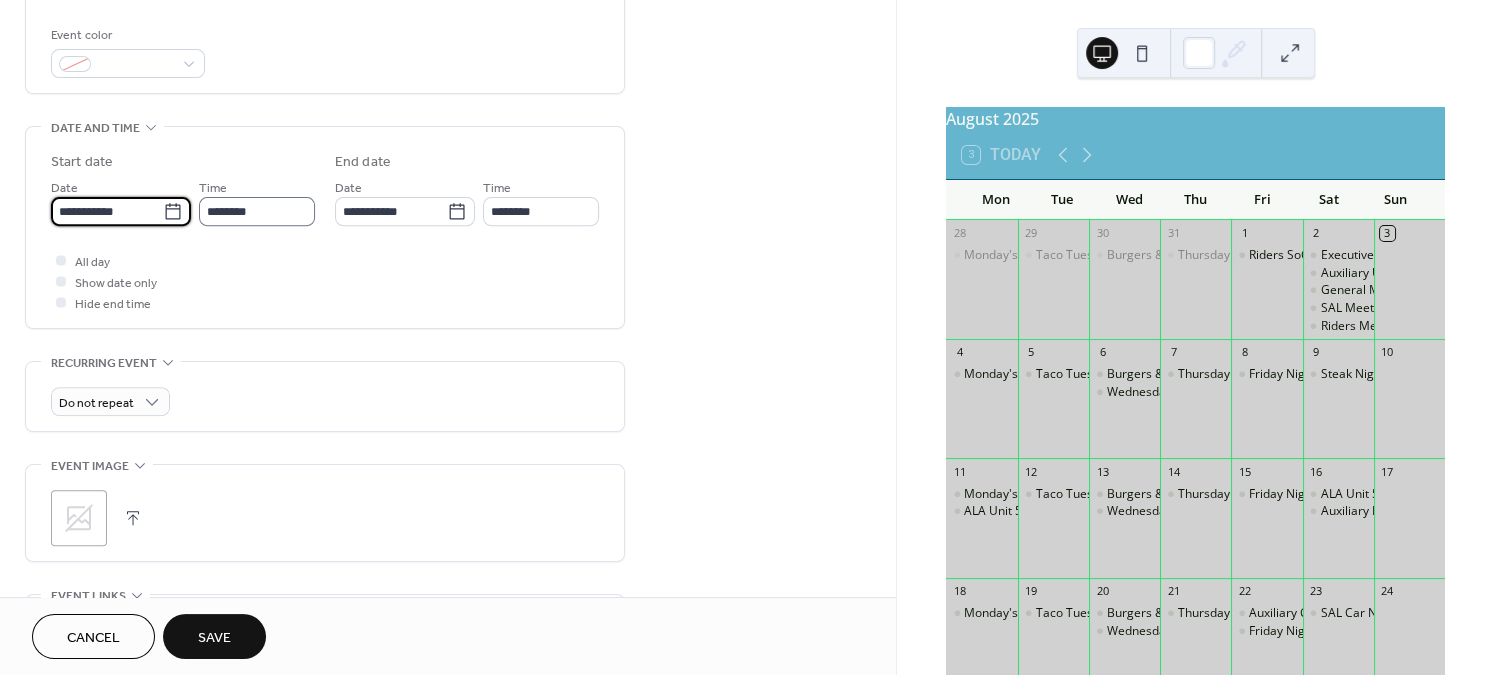 type 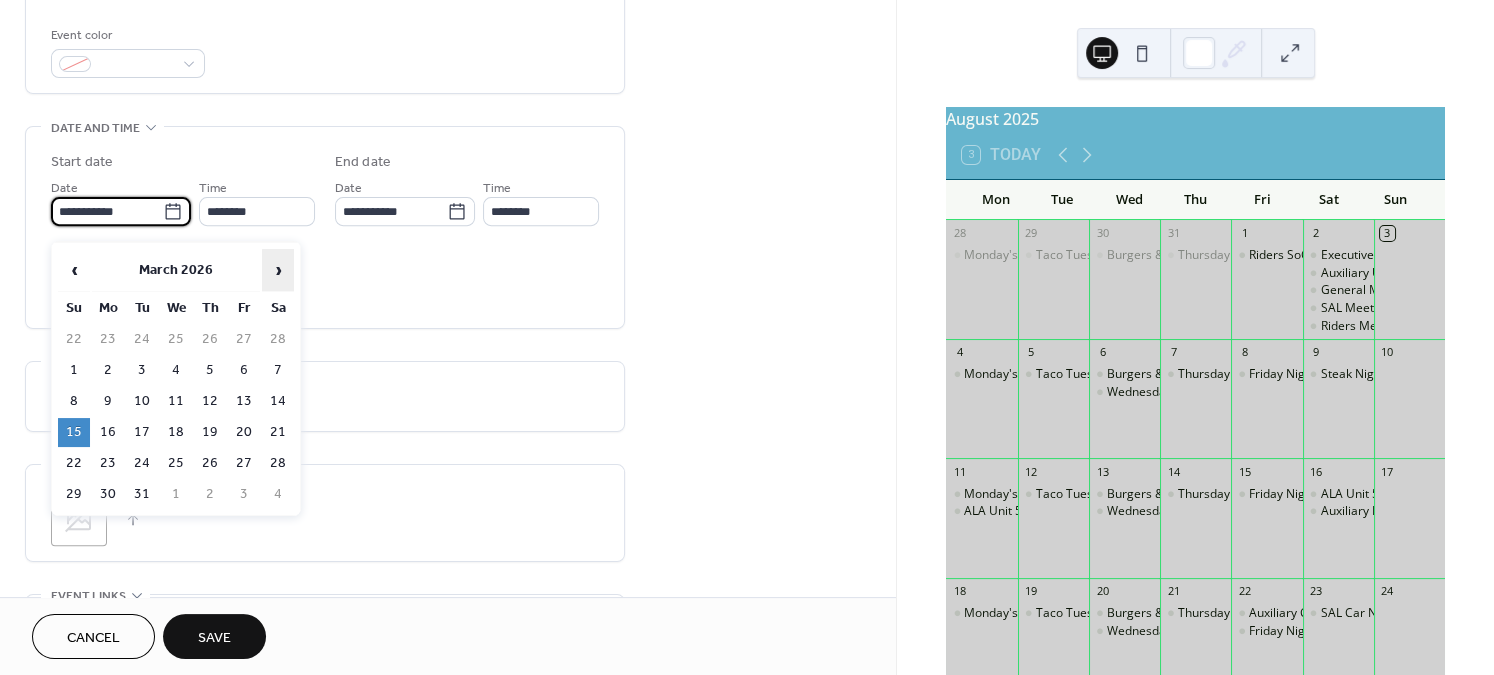 click on "›" at bounding box center (278, 270) 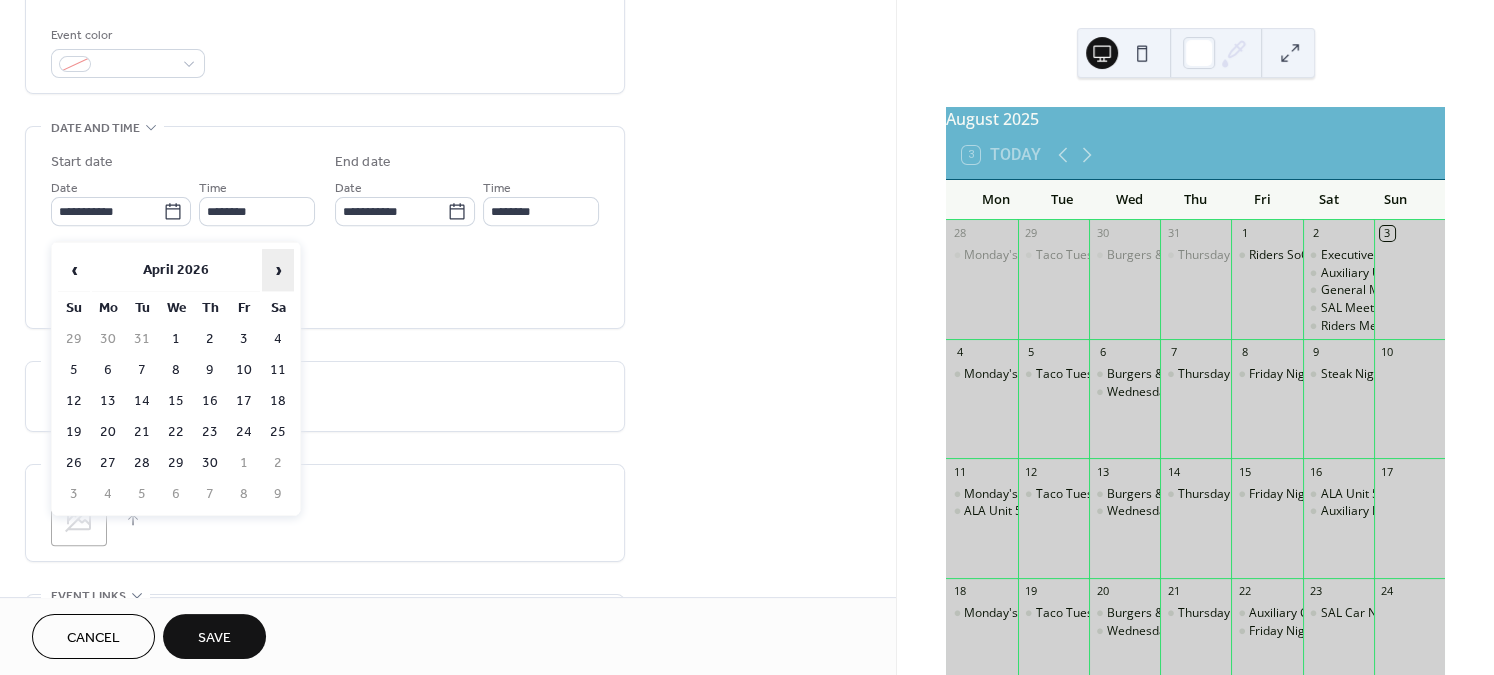 click on "›" at bounding box center [278, 270] 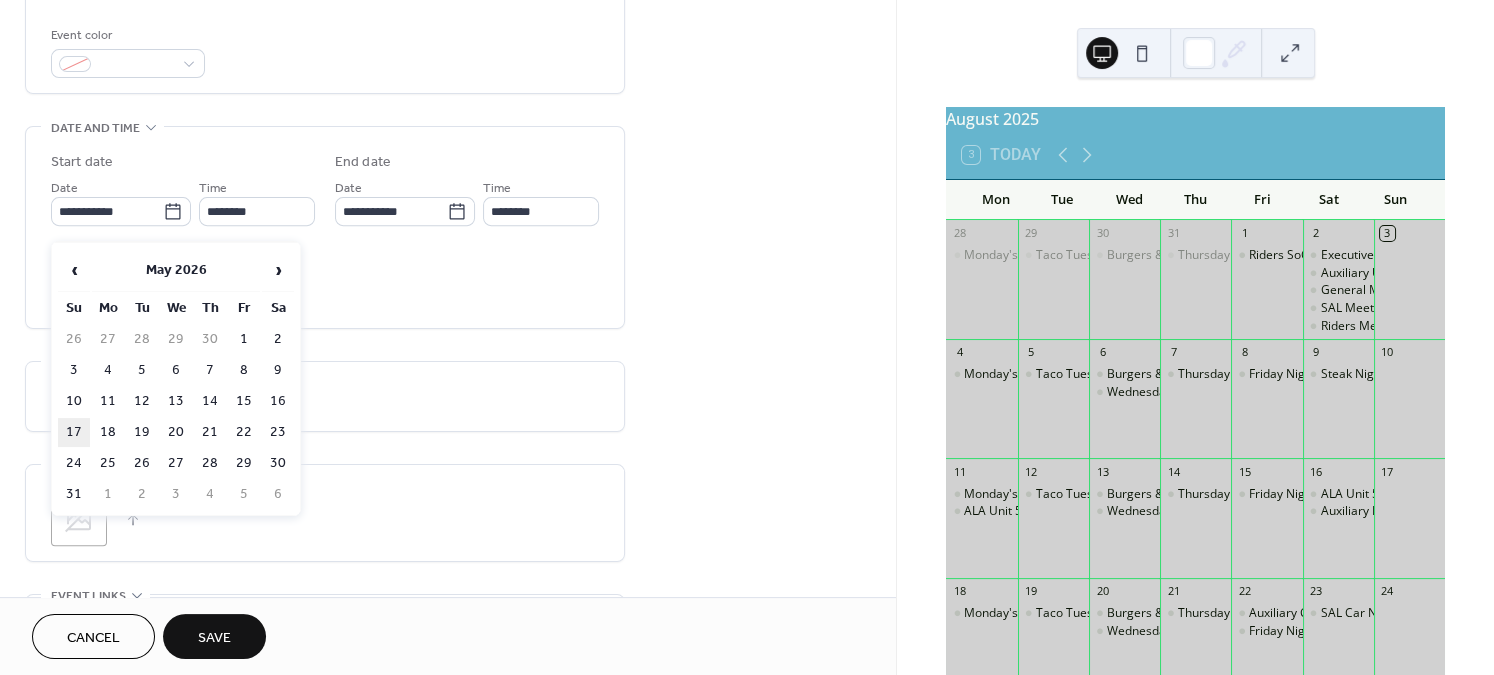 click on "17" at bounding box center [74, 432] 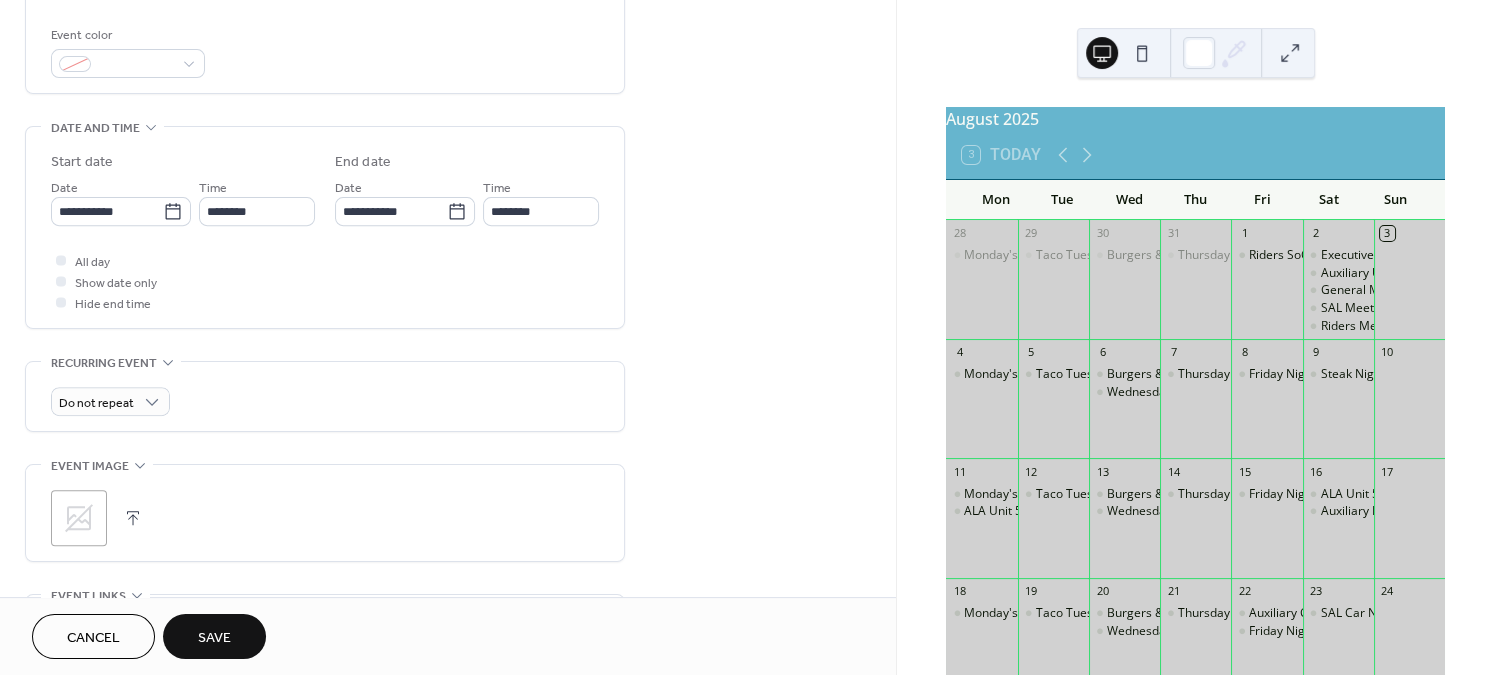 click on "Save" at bounding box center [214, 638] 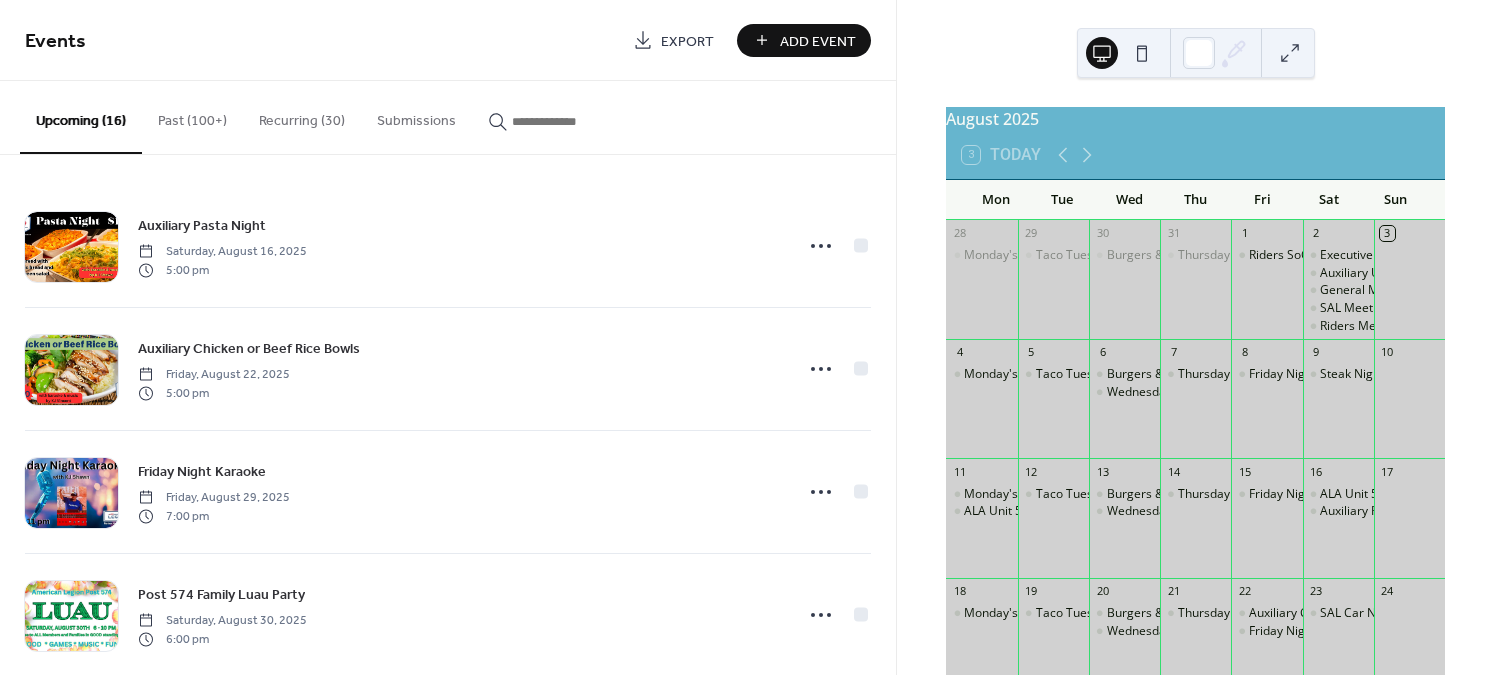 scroll, scrollTop: 0, scrollLeft: 0, axis: both 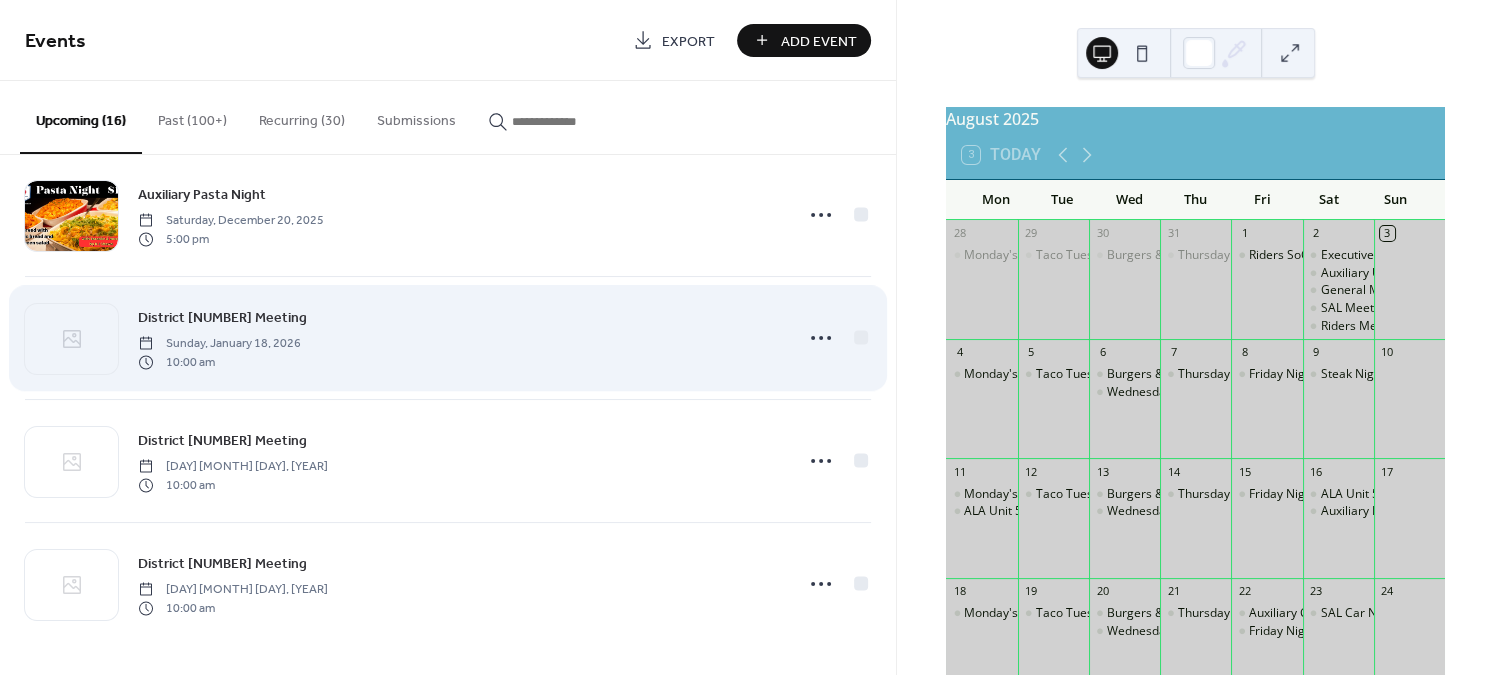 click on "District 21 Meeting" at bounding box center (222, 318) 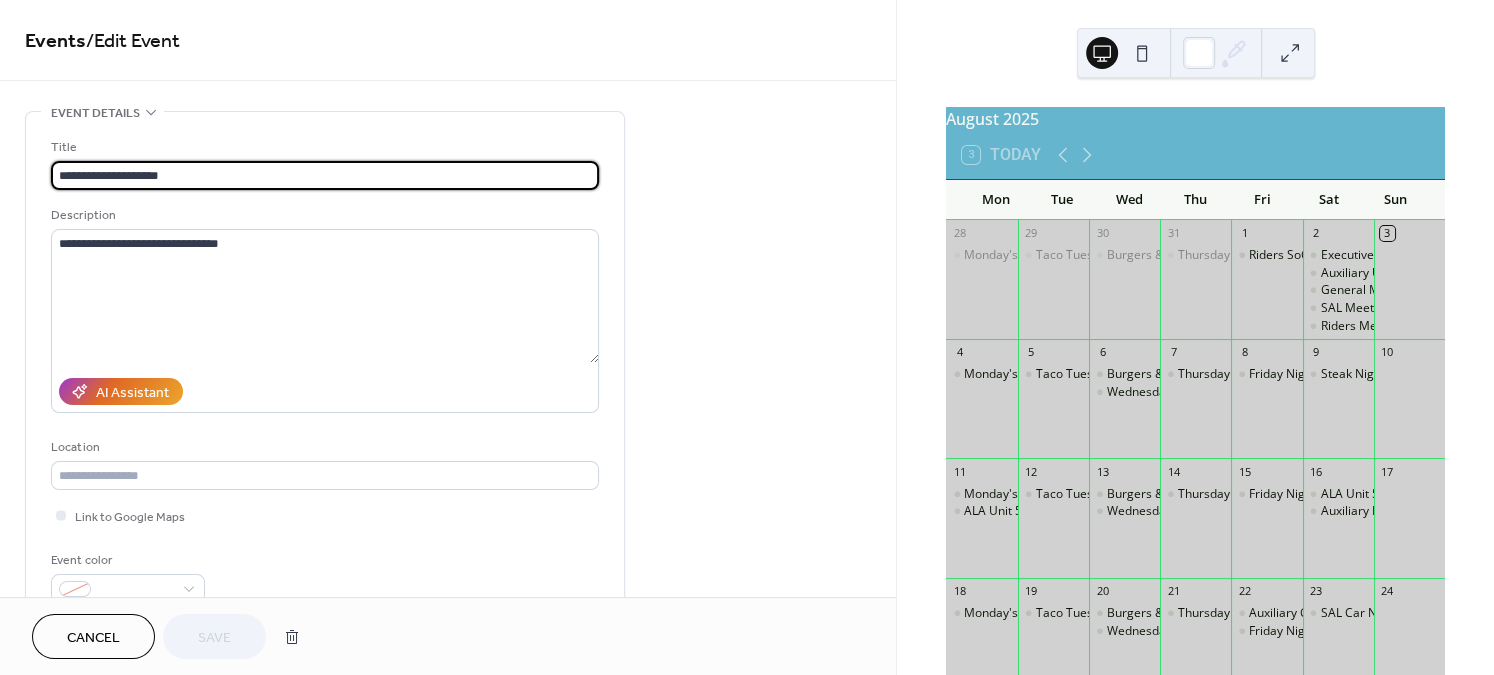 scroll, scrollTop: 202, scrollLeft: 0, axis: vertical 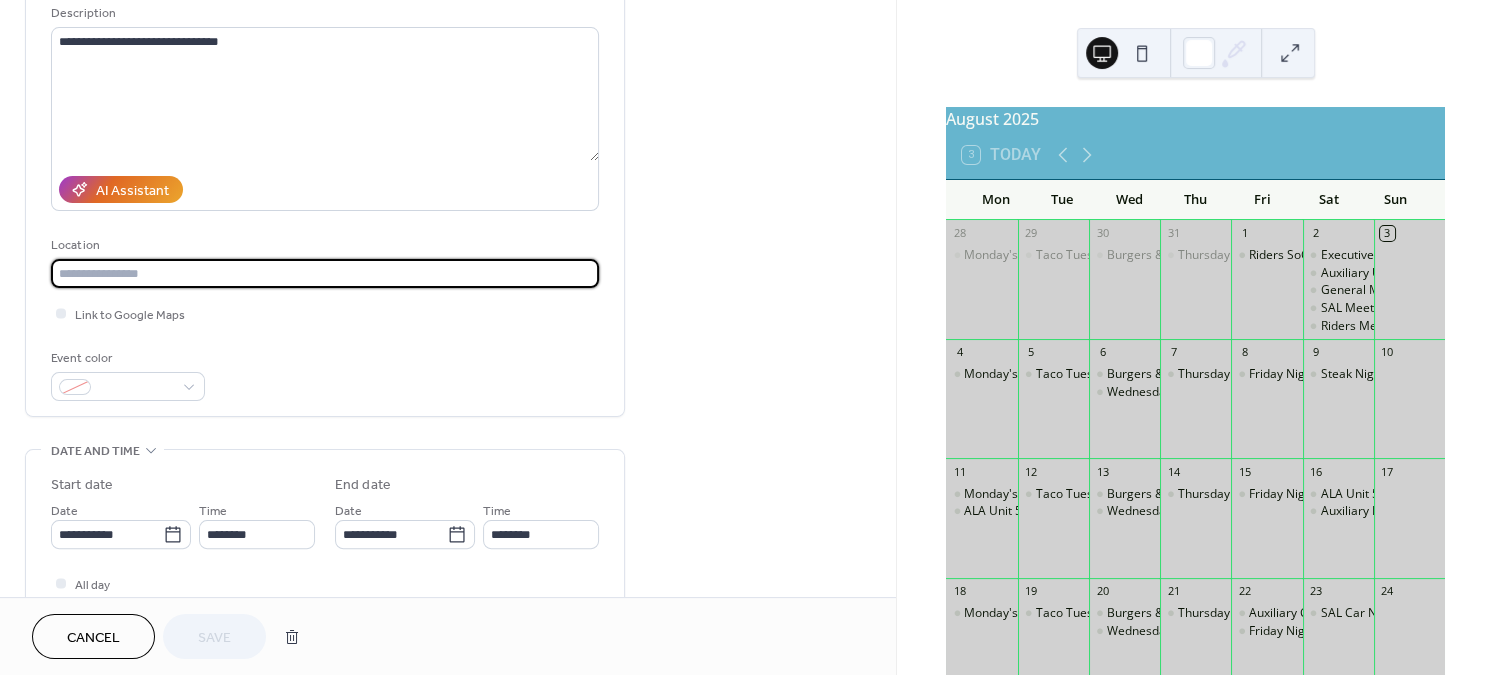 click at bounding box center (325, 273) 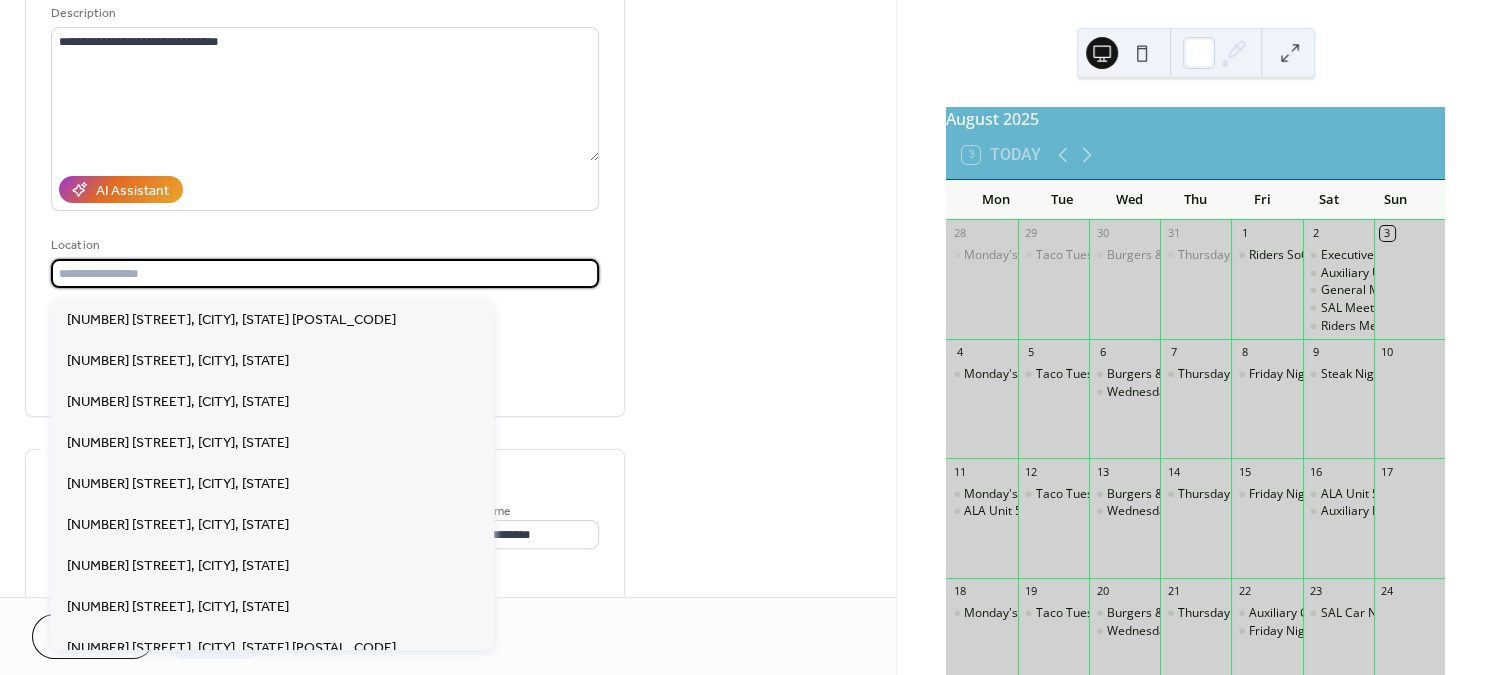 paste on "**********" 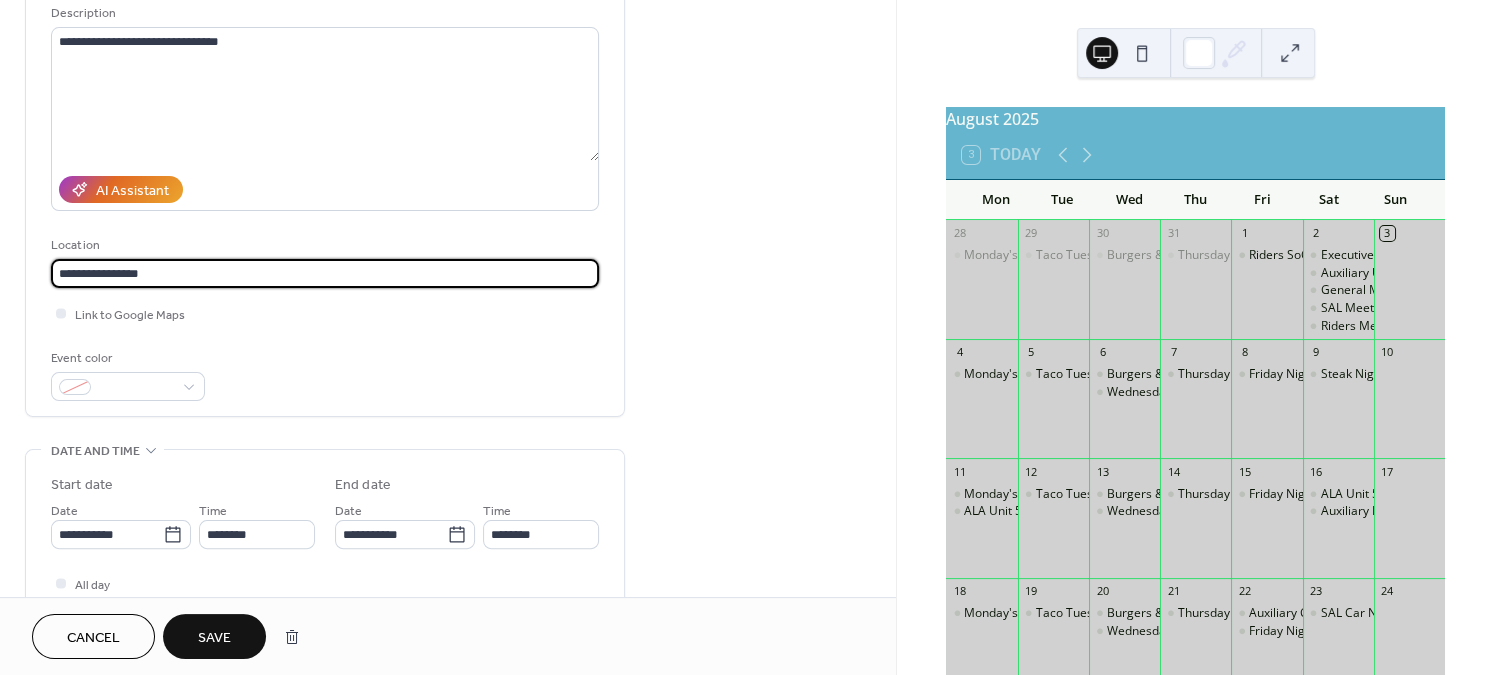 type on "**********" 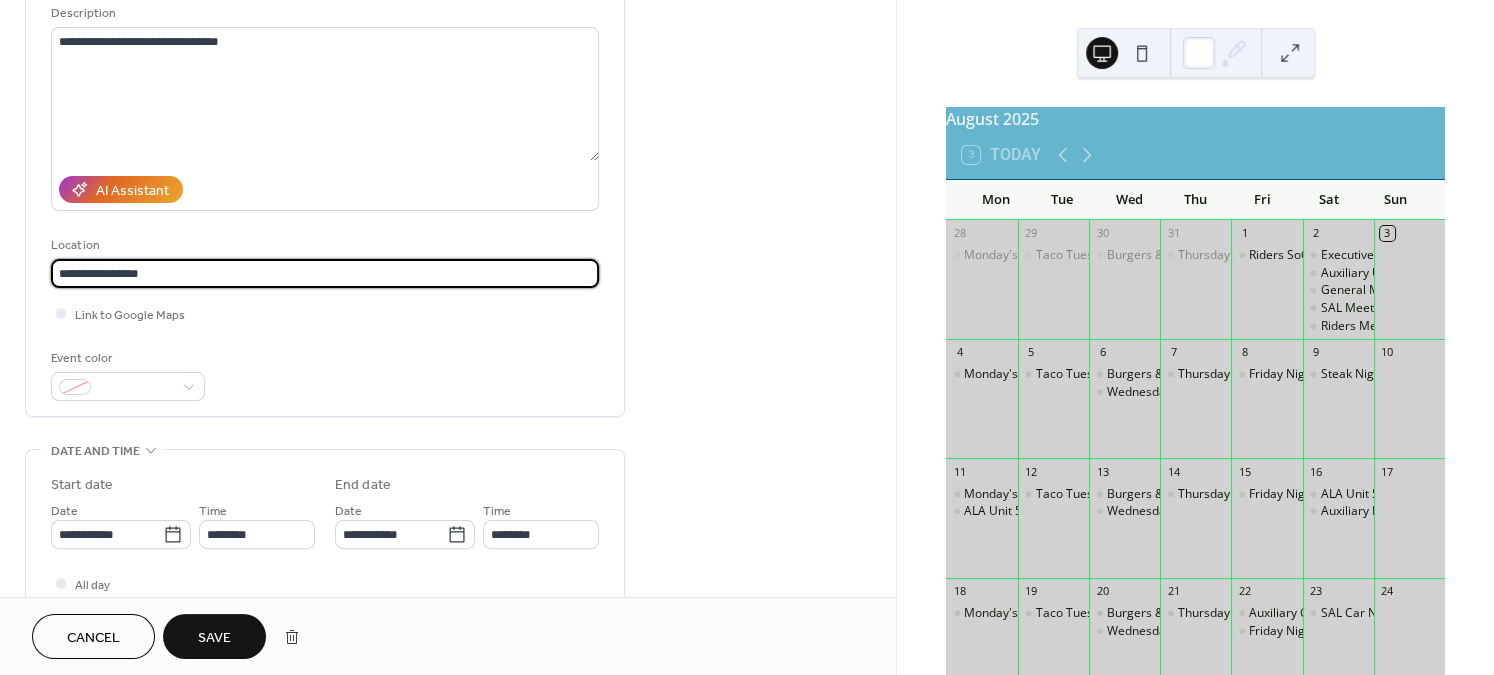 click on "Location" at bounding box center (323, 245) 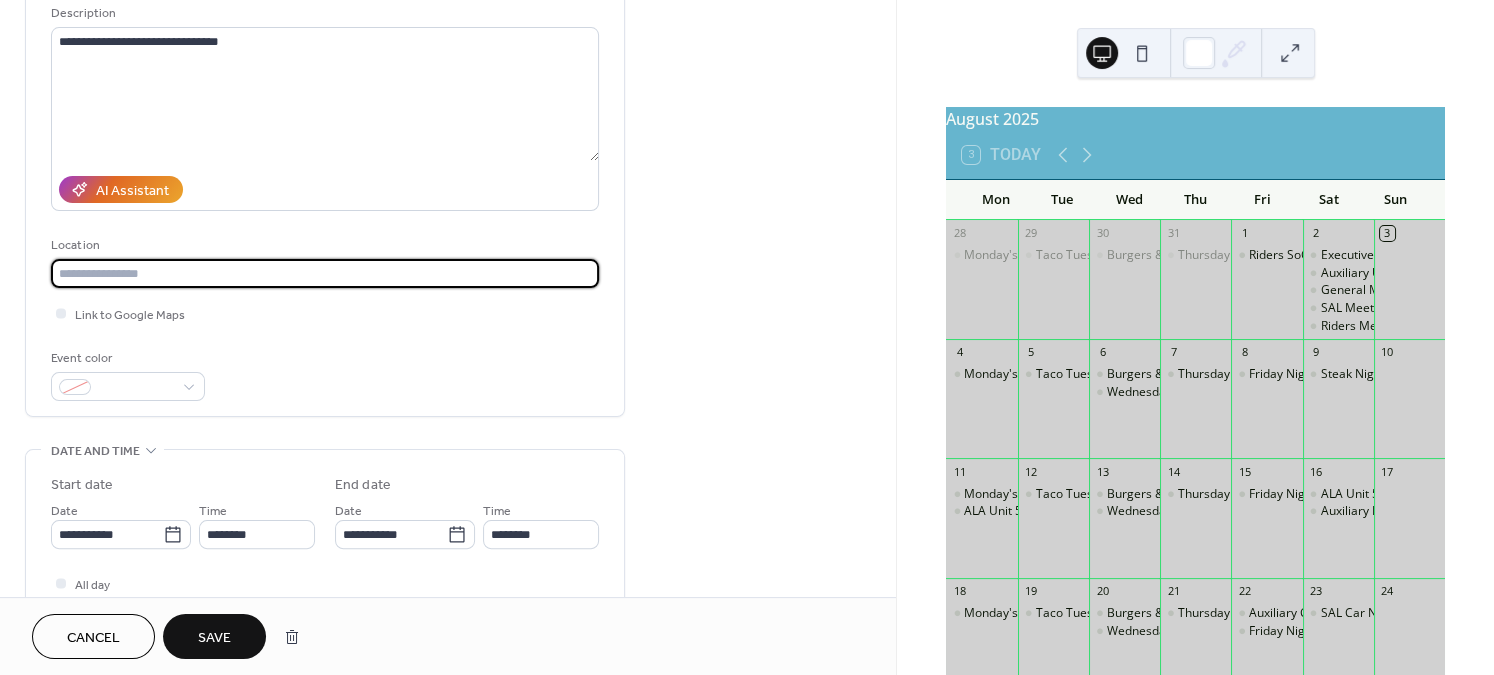 click at bounding box center [325, 273] 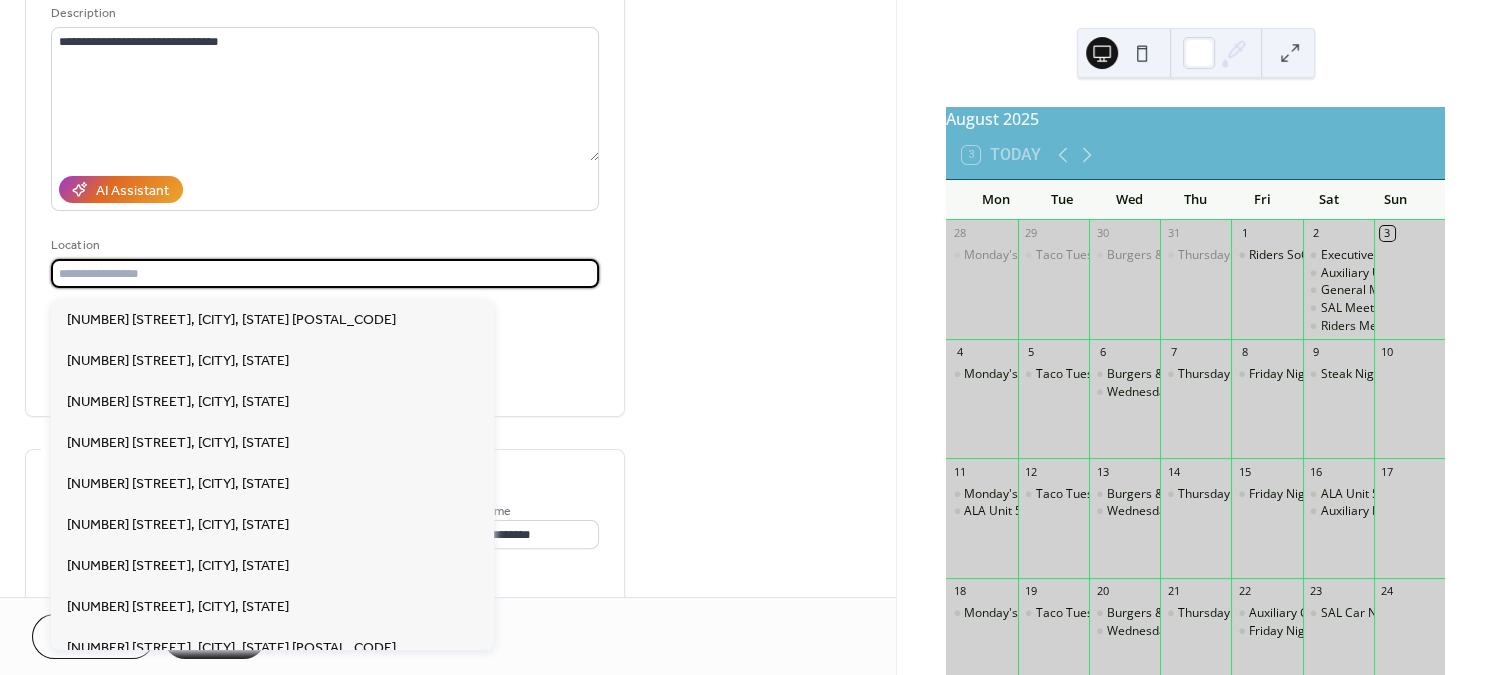 paste on "**********" 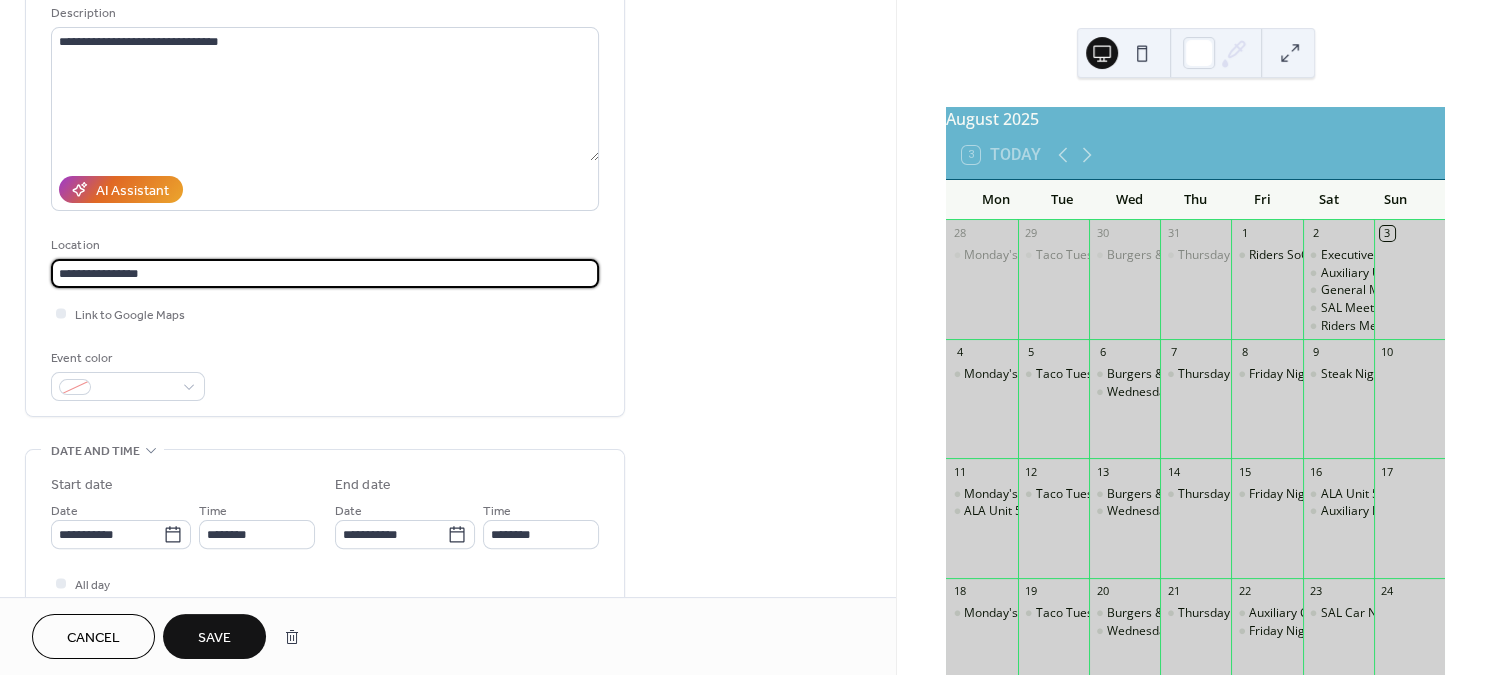 click on "**********" at bounding box center [325, 273] 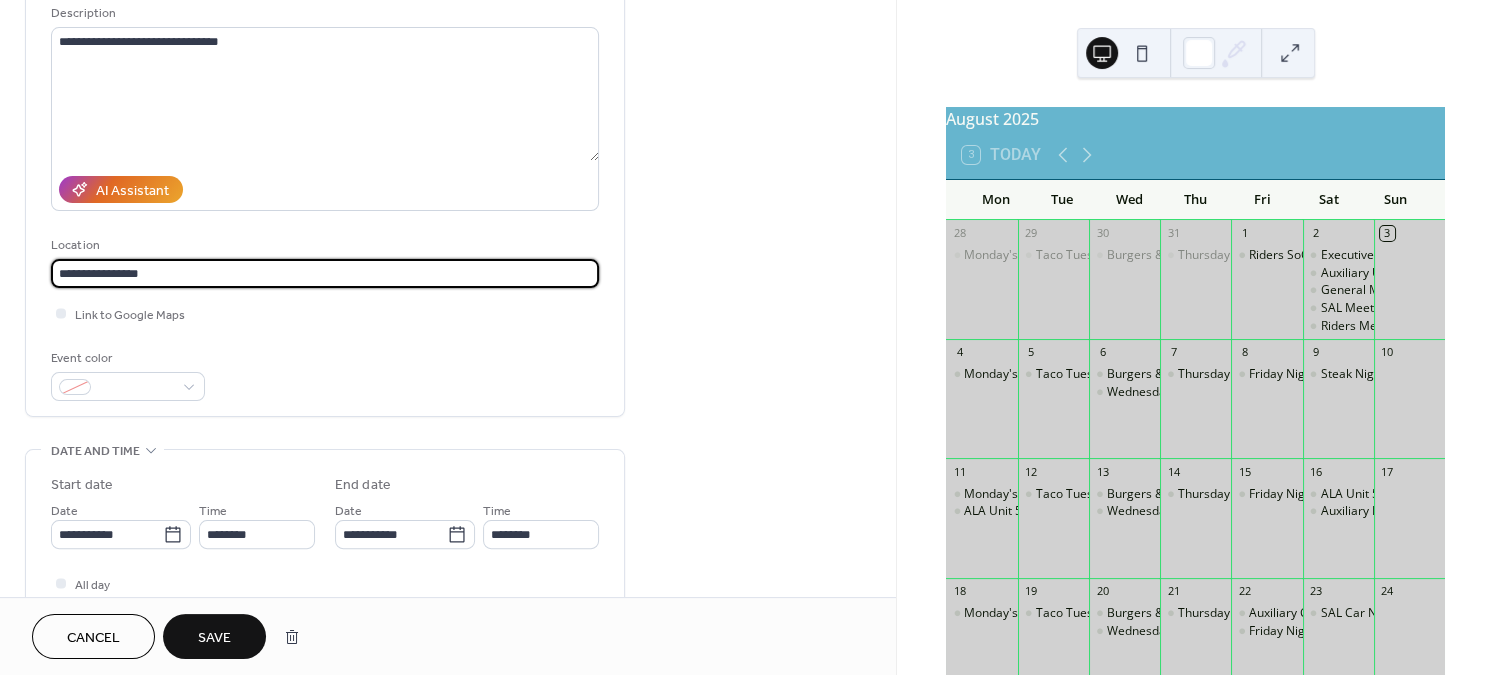 paste on "**********" 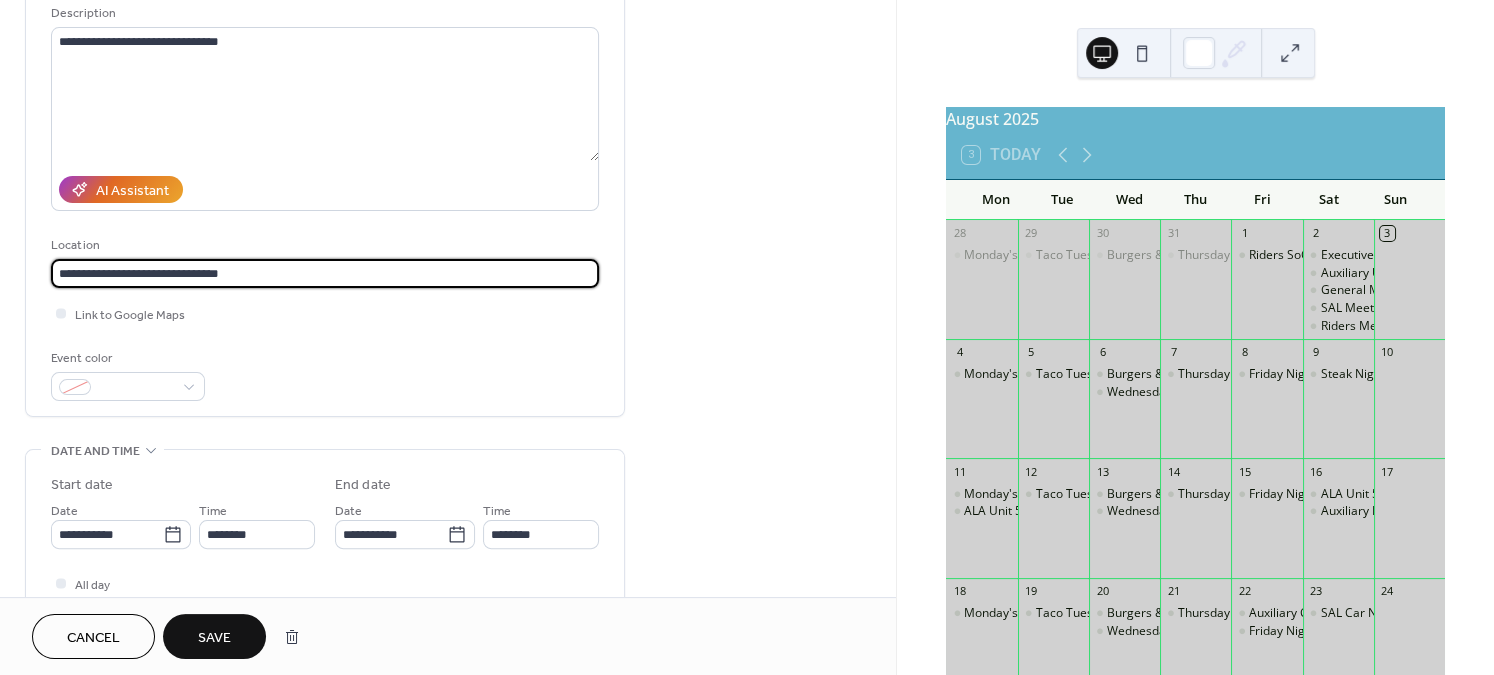 type on "**********" 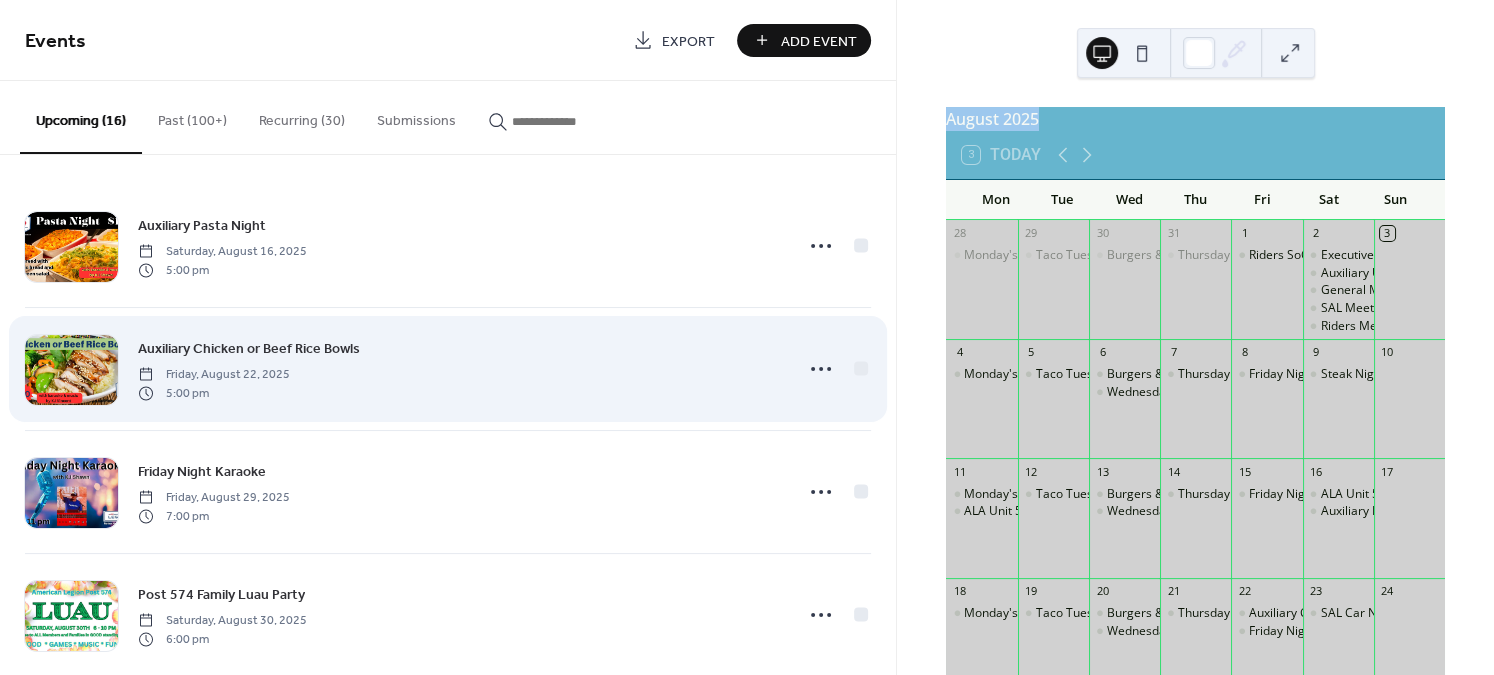 drag, startPoint x: 680, startPoint y: 364, endPoint x: 1243, endPoint y: -19, distance: 680.9244 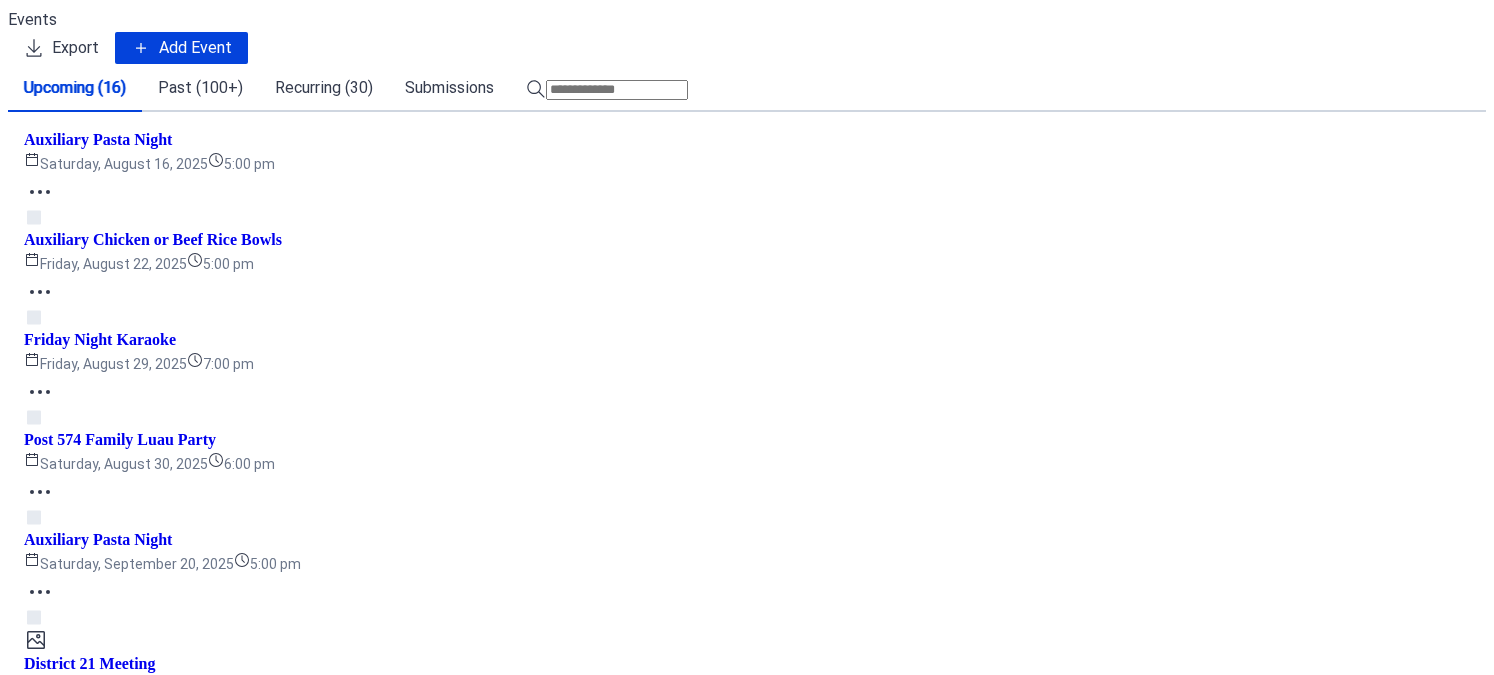 scroll, scrollTop: 0, scrollLeft: 0, axis: both 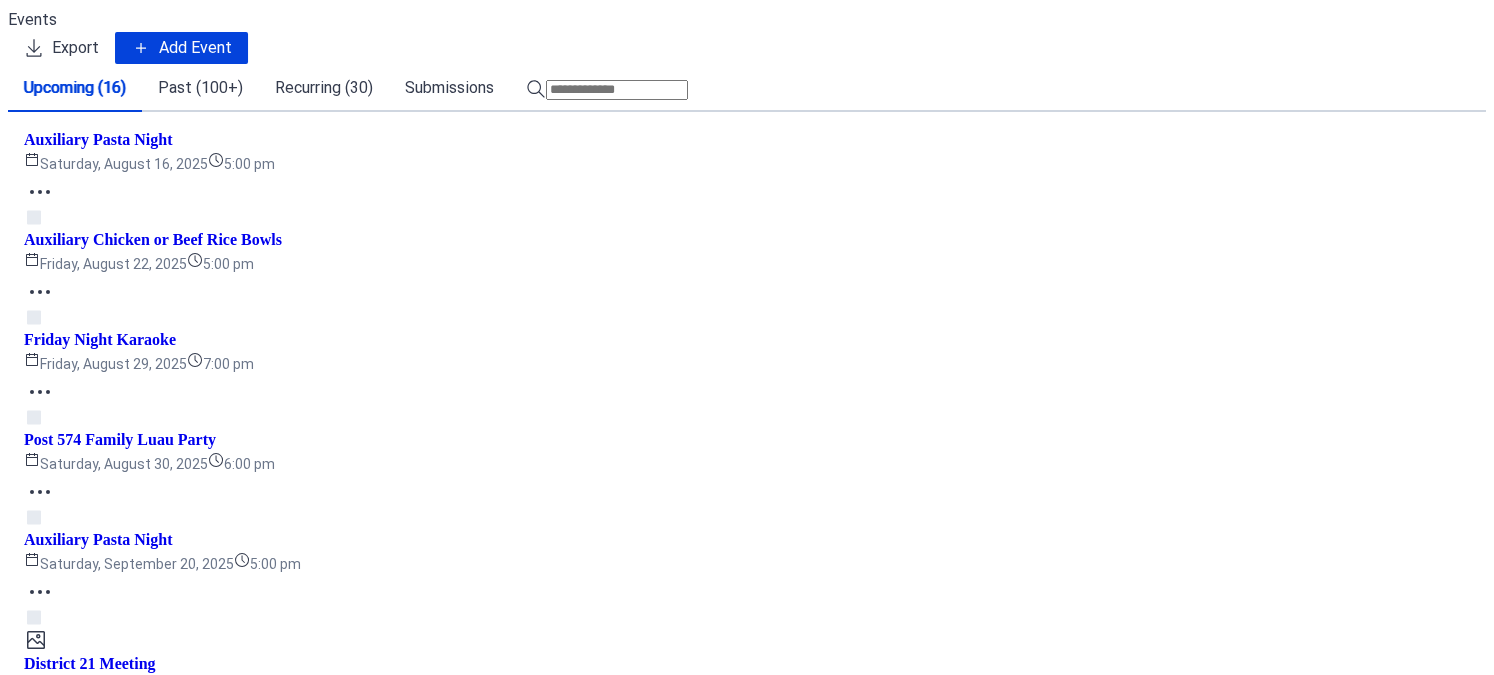 click on "District 21 Meeting" at bounding box center (90, 1188) 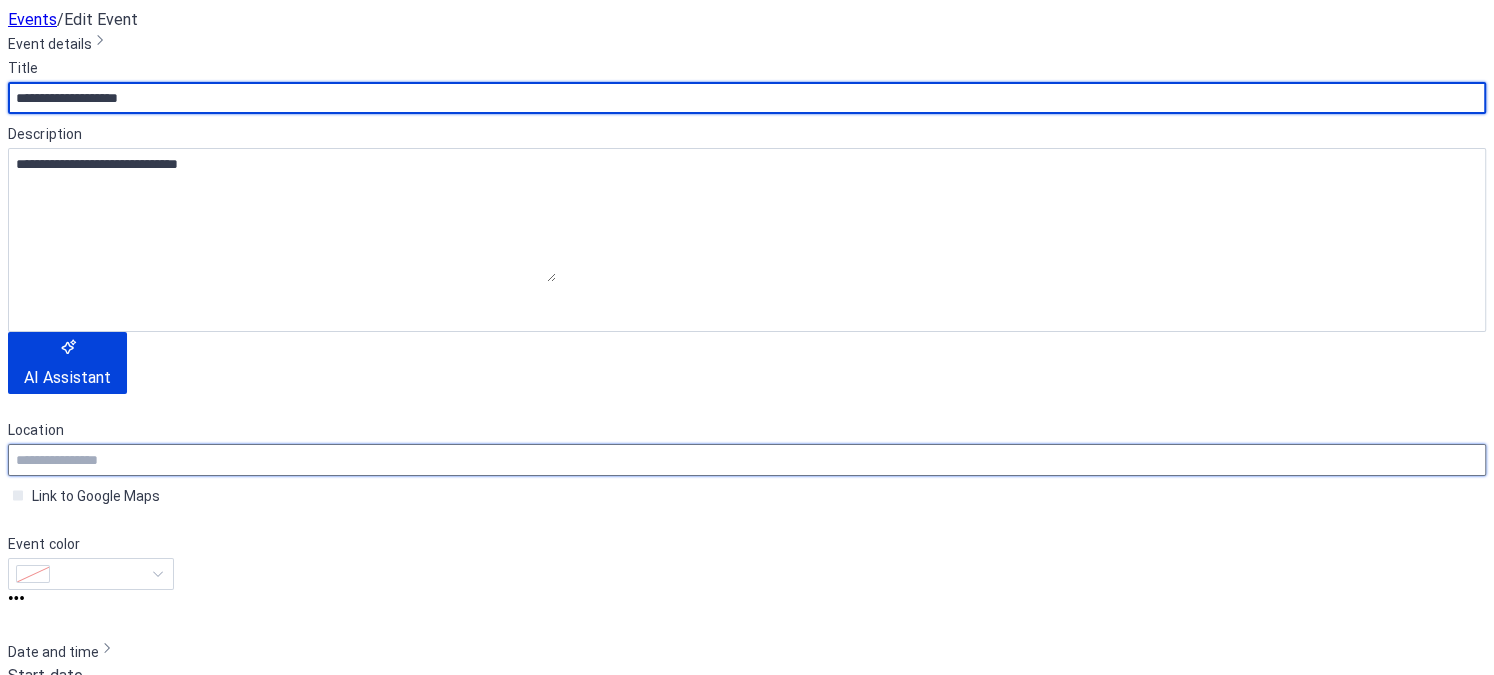 click at bounding box center (747, 460) 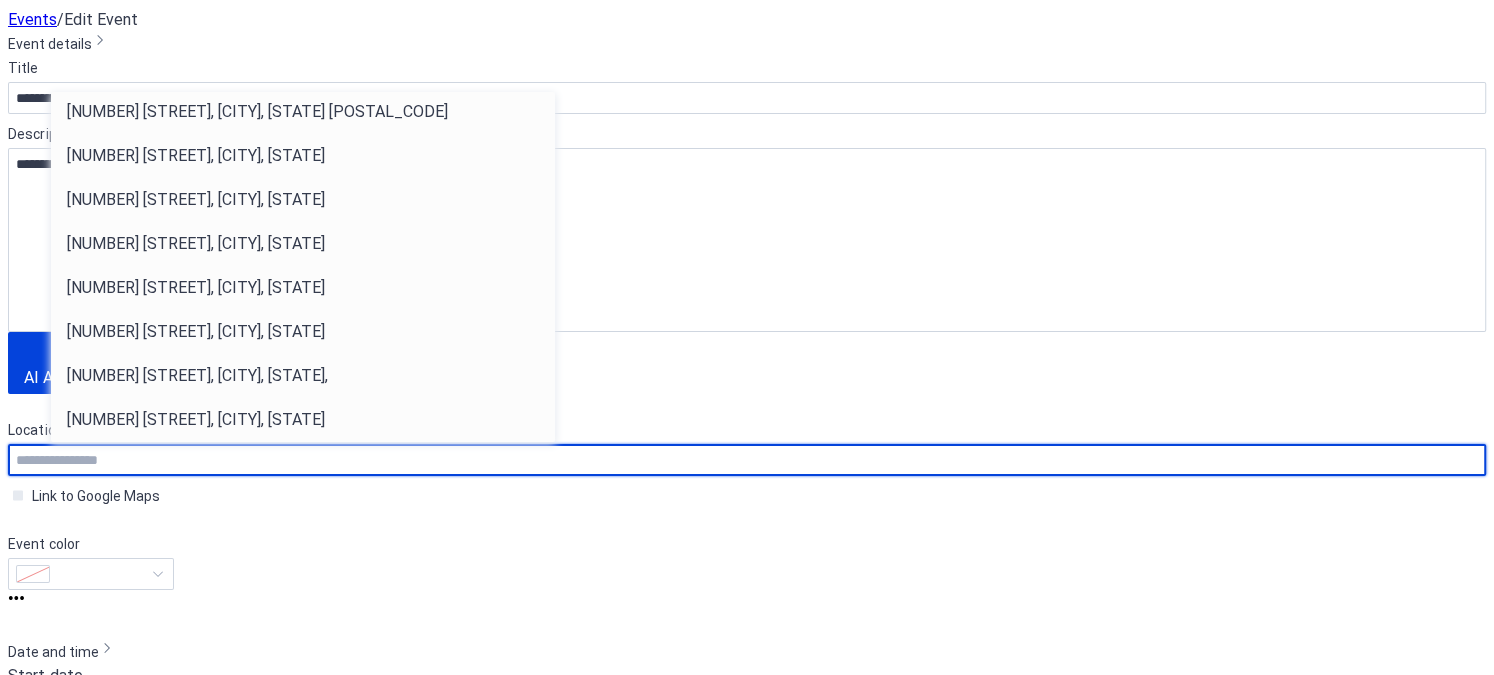 paste on "**********" 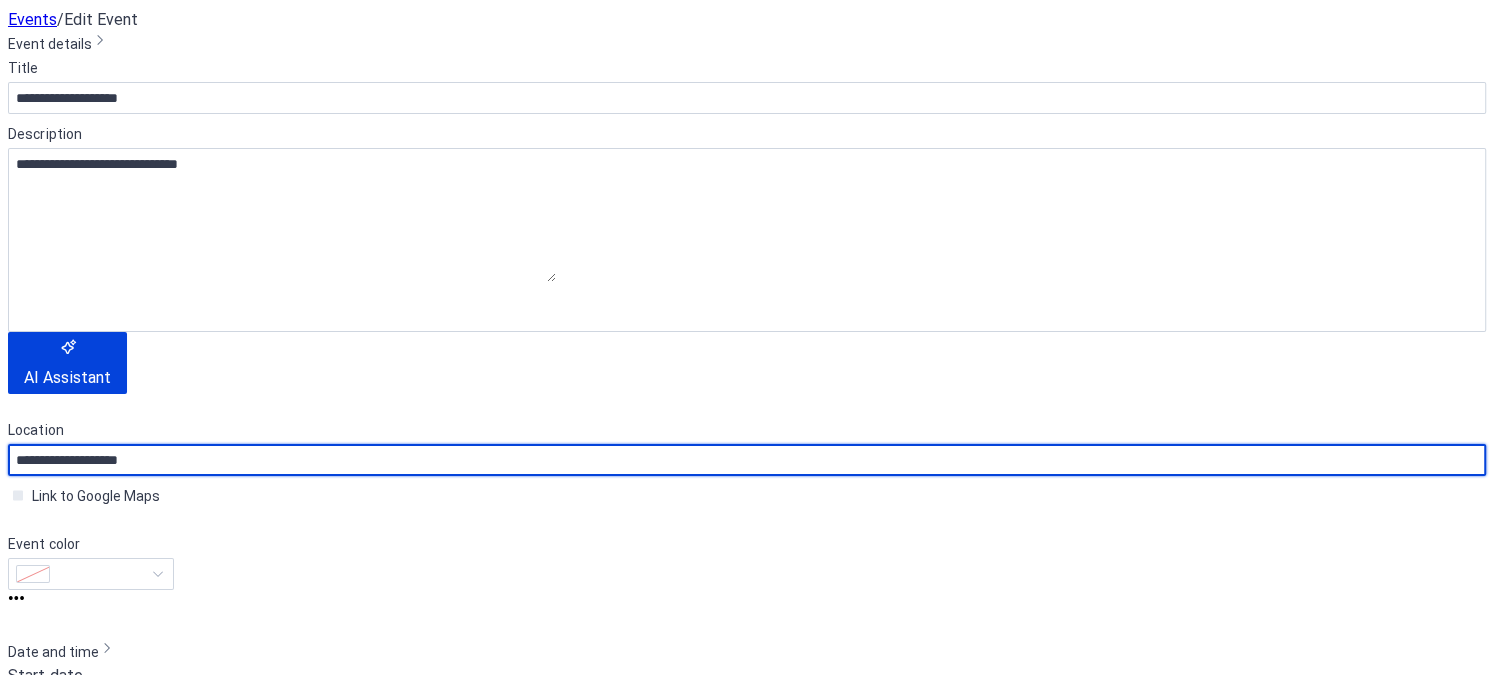paste on "**********" 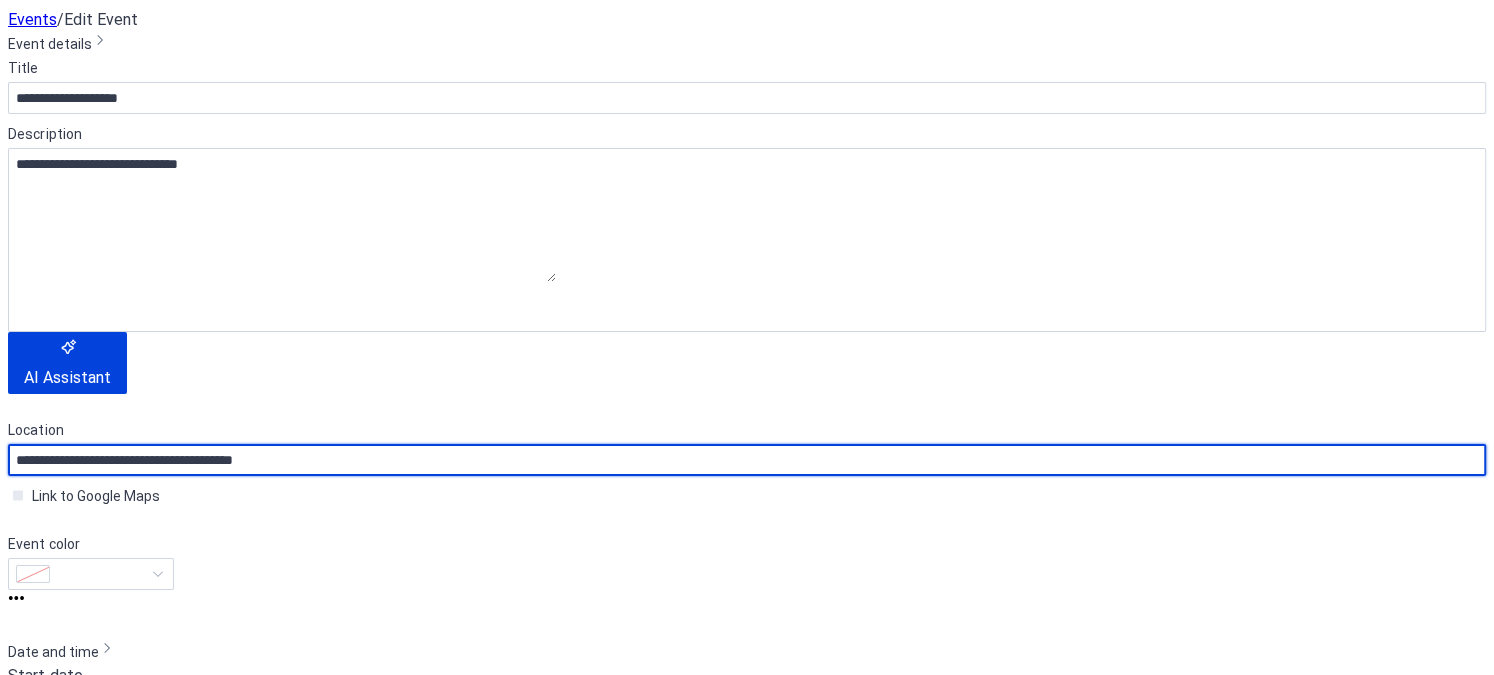 type on "**********" 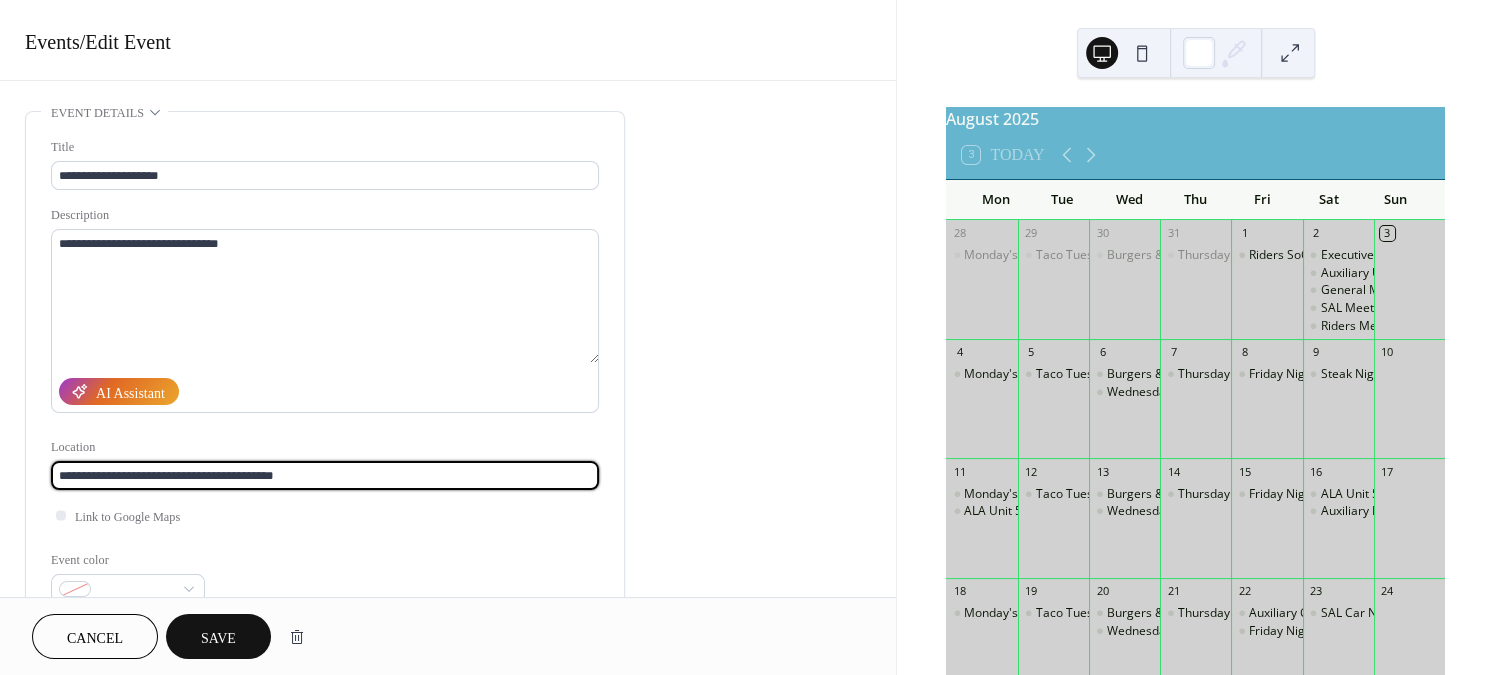 click on "Save" at bounding box center [218, 638] 